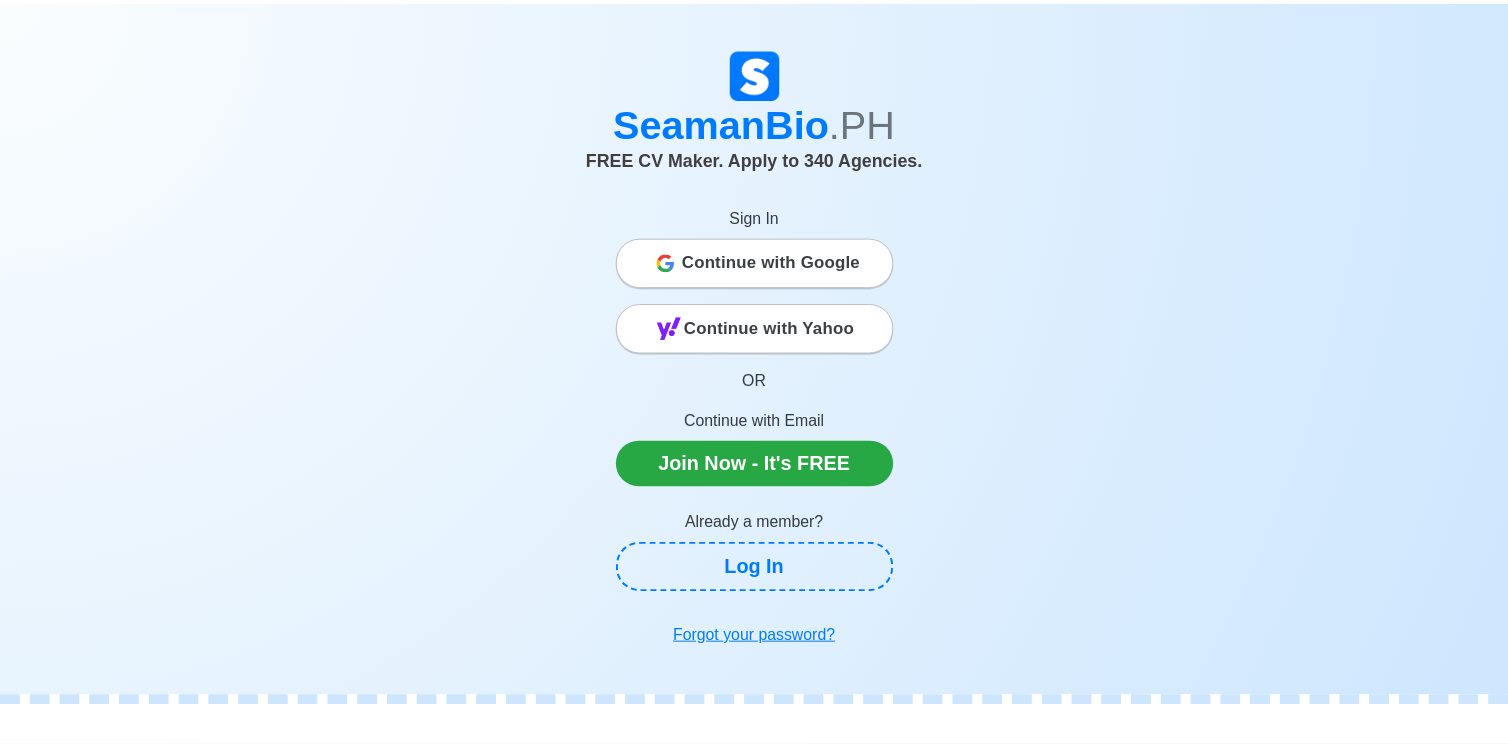 scroll, scrollTop: 0, scrollLeft: 0, axis: both 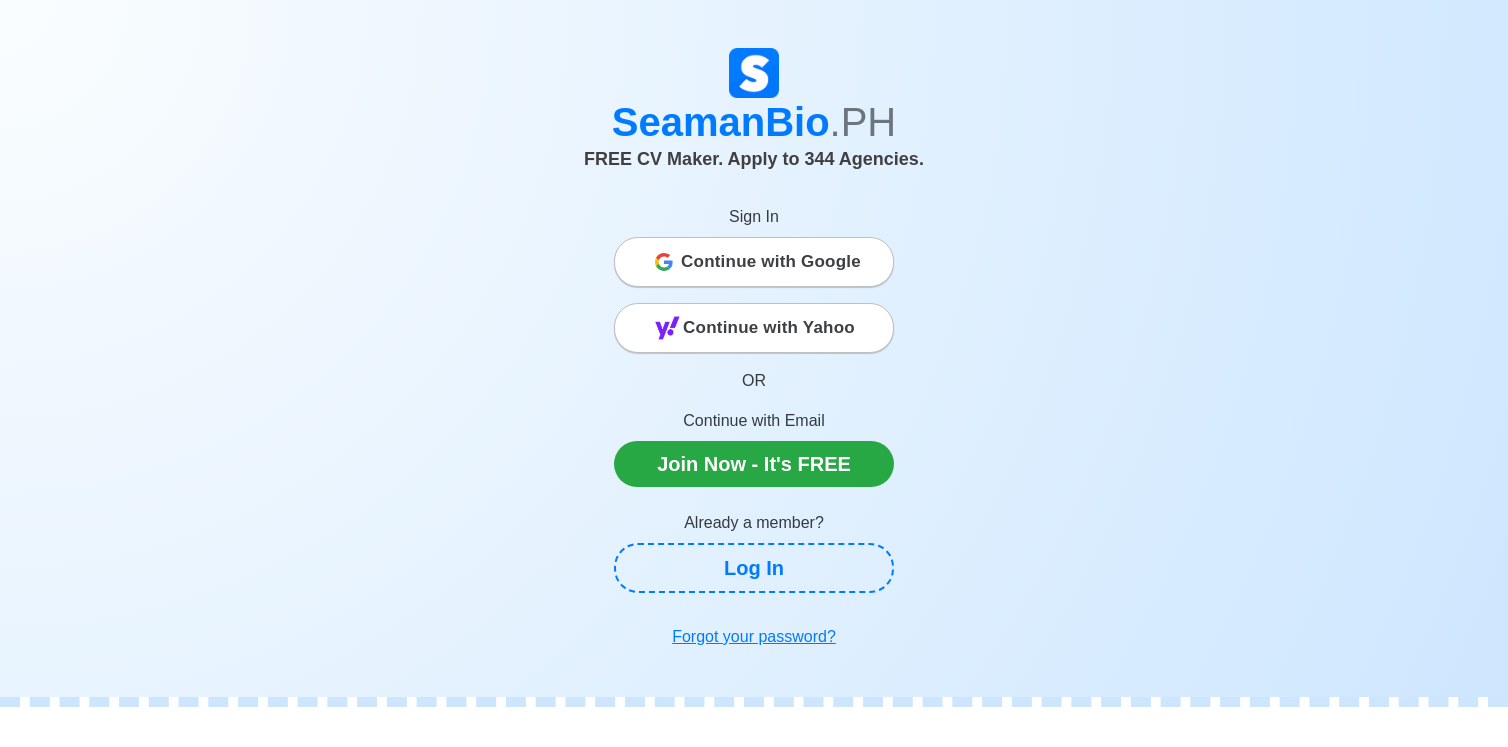 click on "Continue with Google" at bounding box center [754, 262] 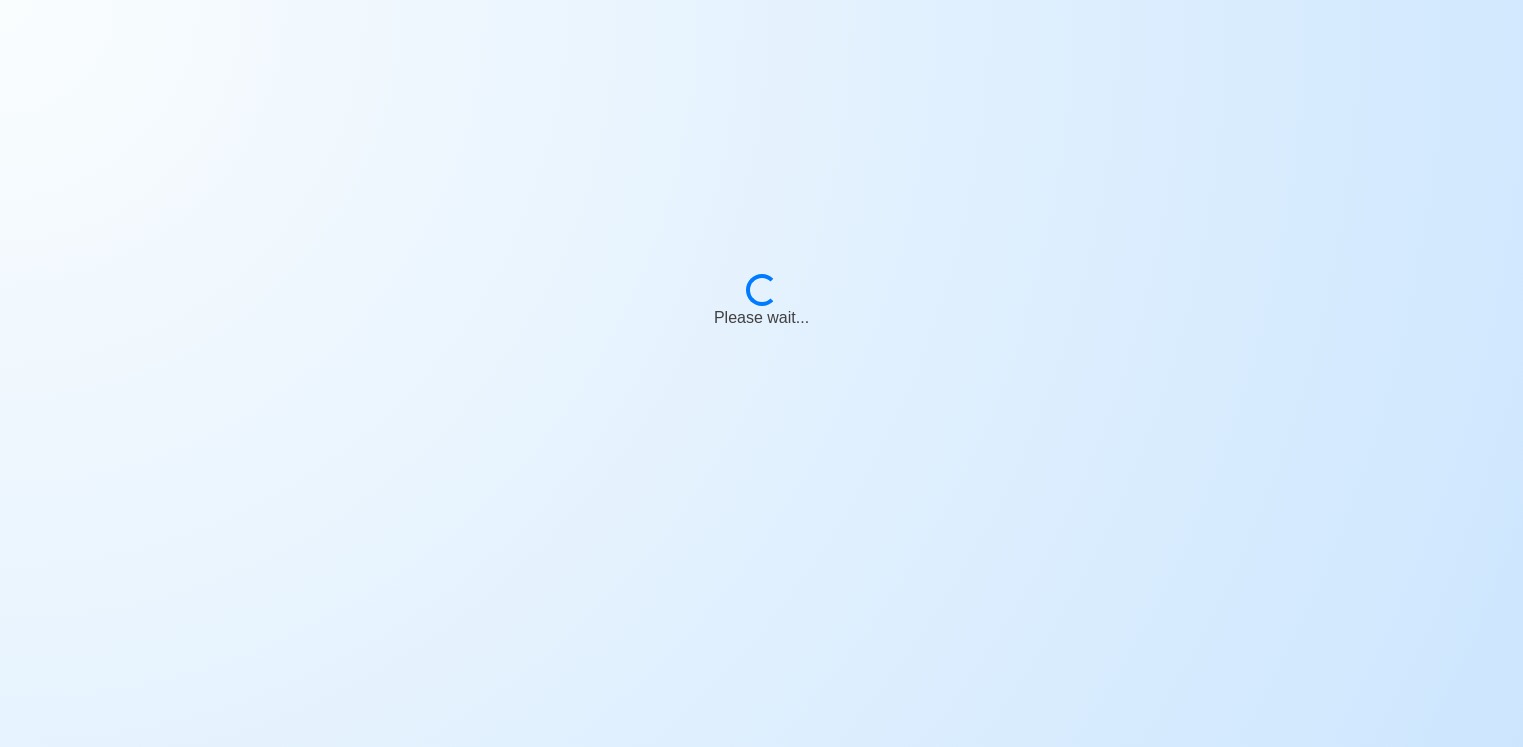scroll, scrollTop: 0, scrollLeft: 0, axis: both 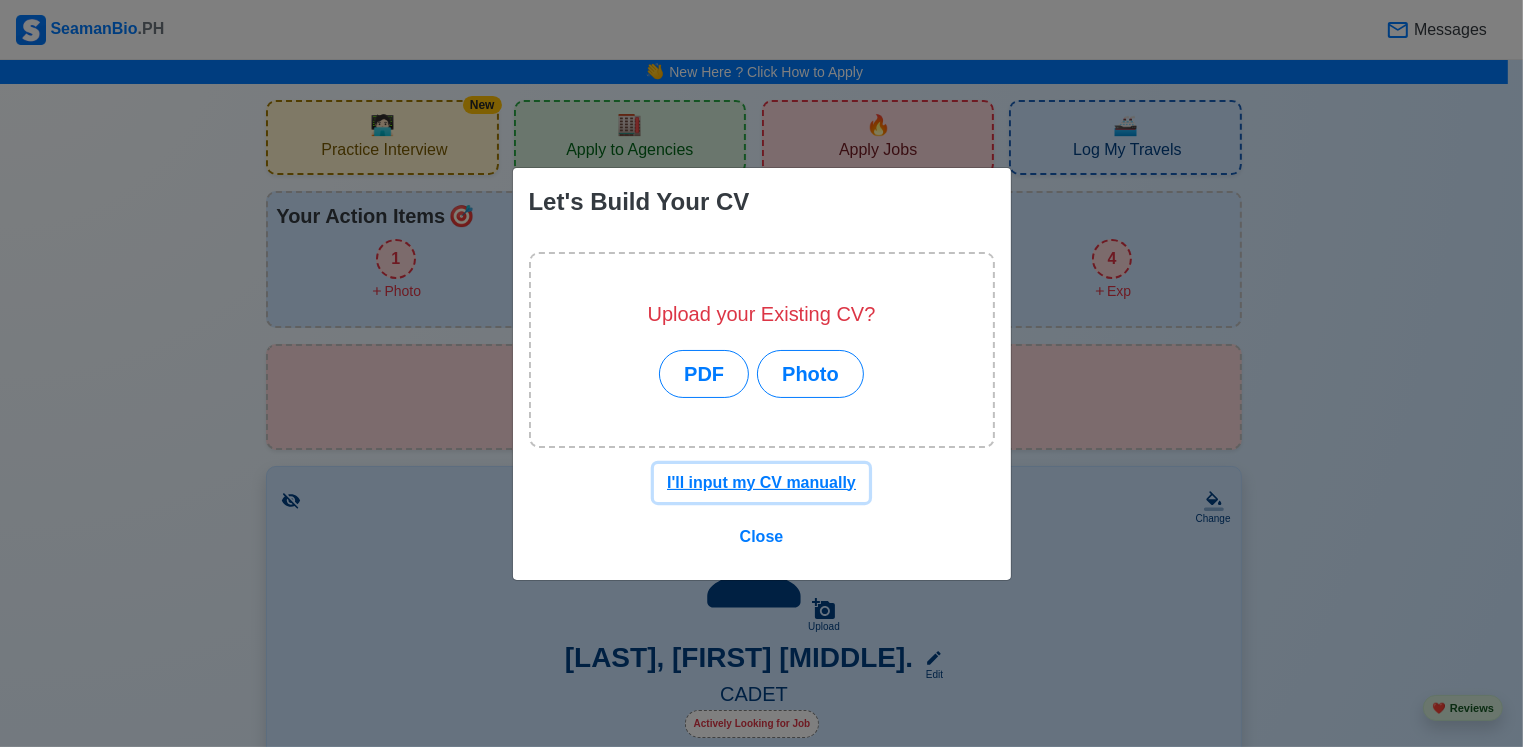 click on "I'll input my CV manually" at bounding box center [761, 482] 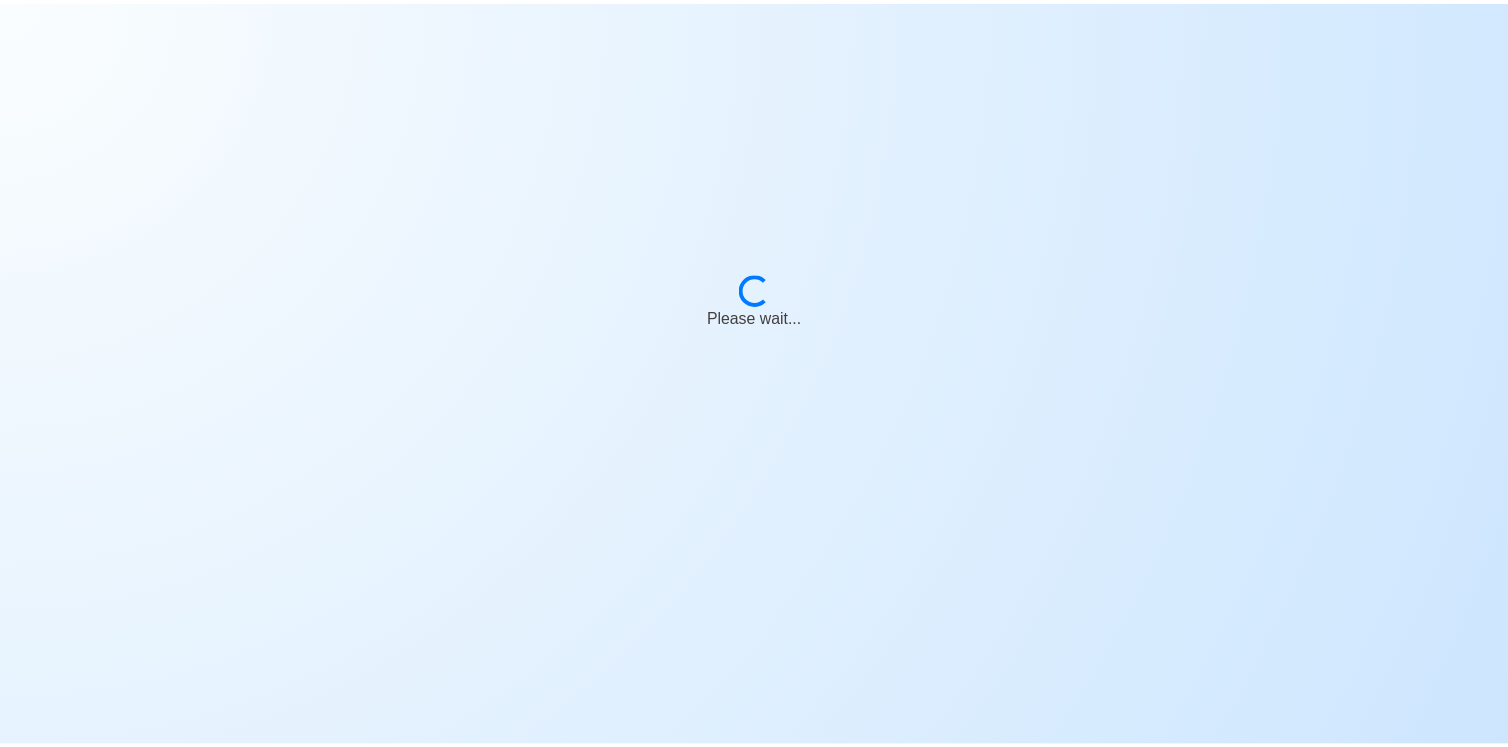 scroll, scrollTop: 0, scrollLeft: 0, axis: both 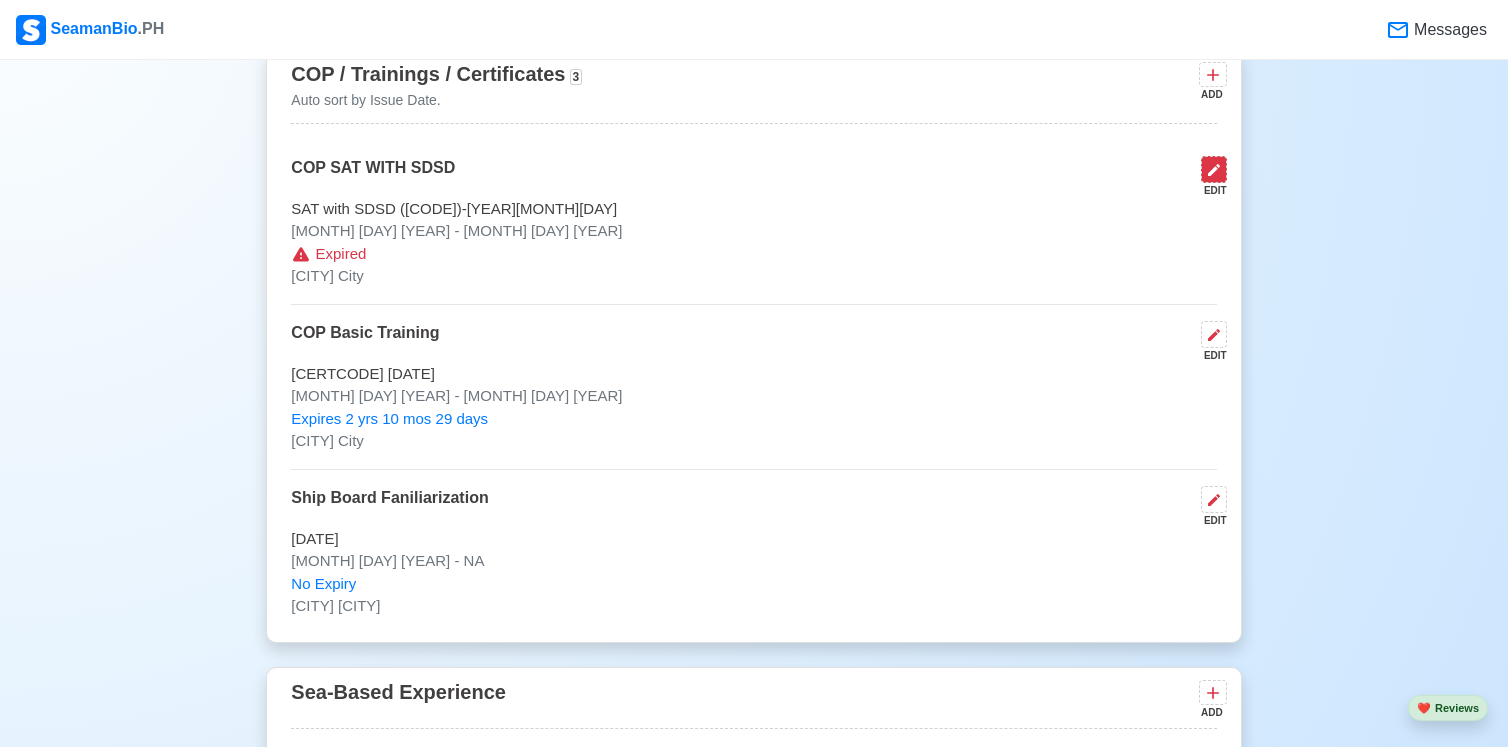 click 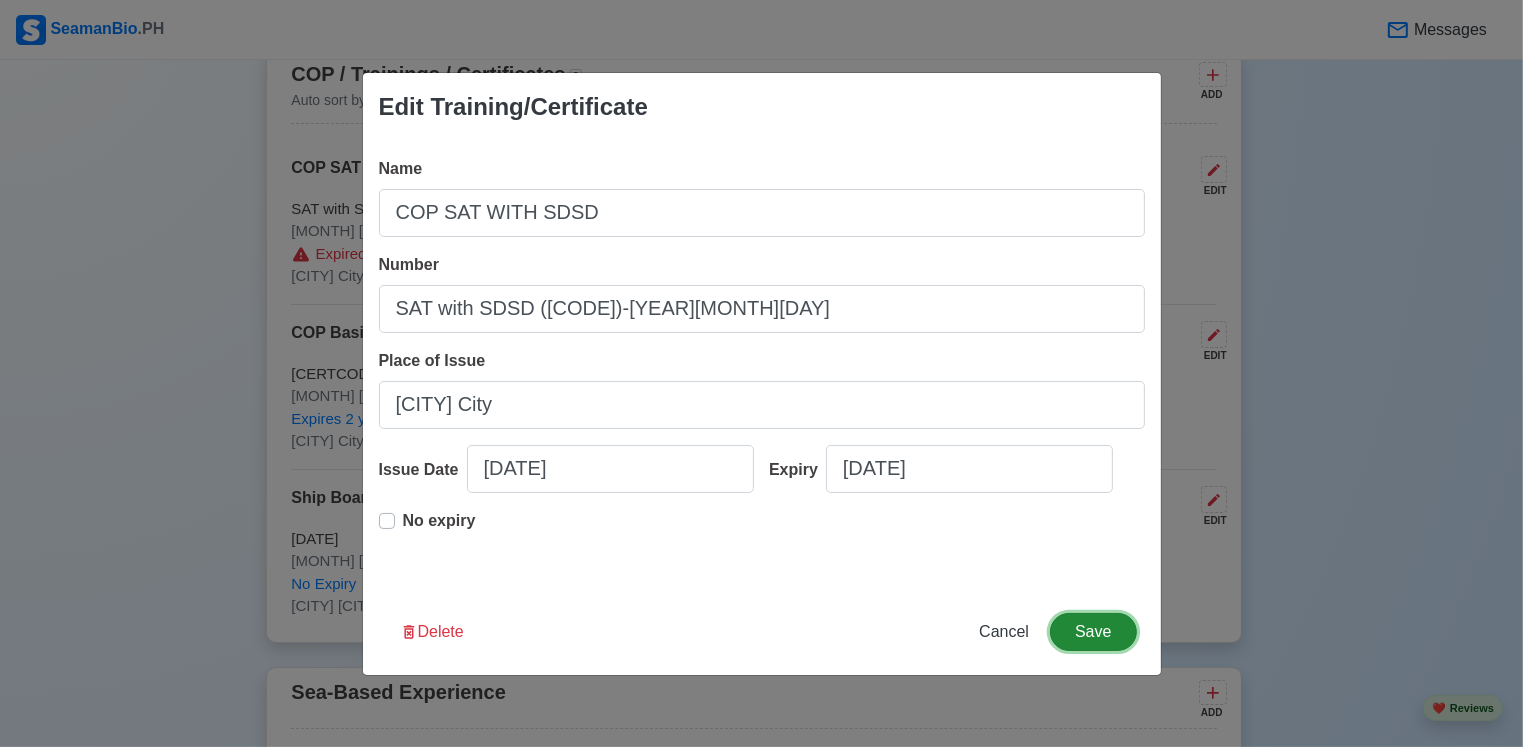 click on "Save" at bounding box center [1093, 632] 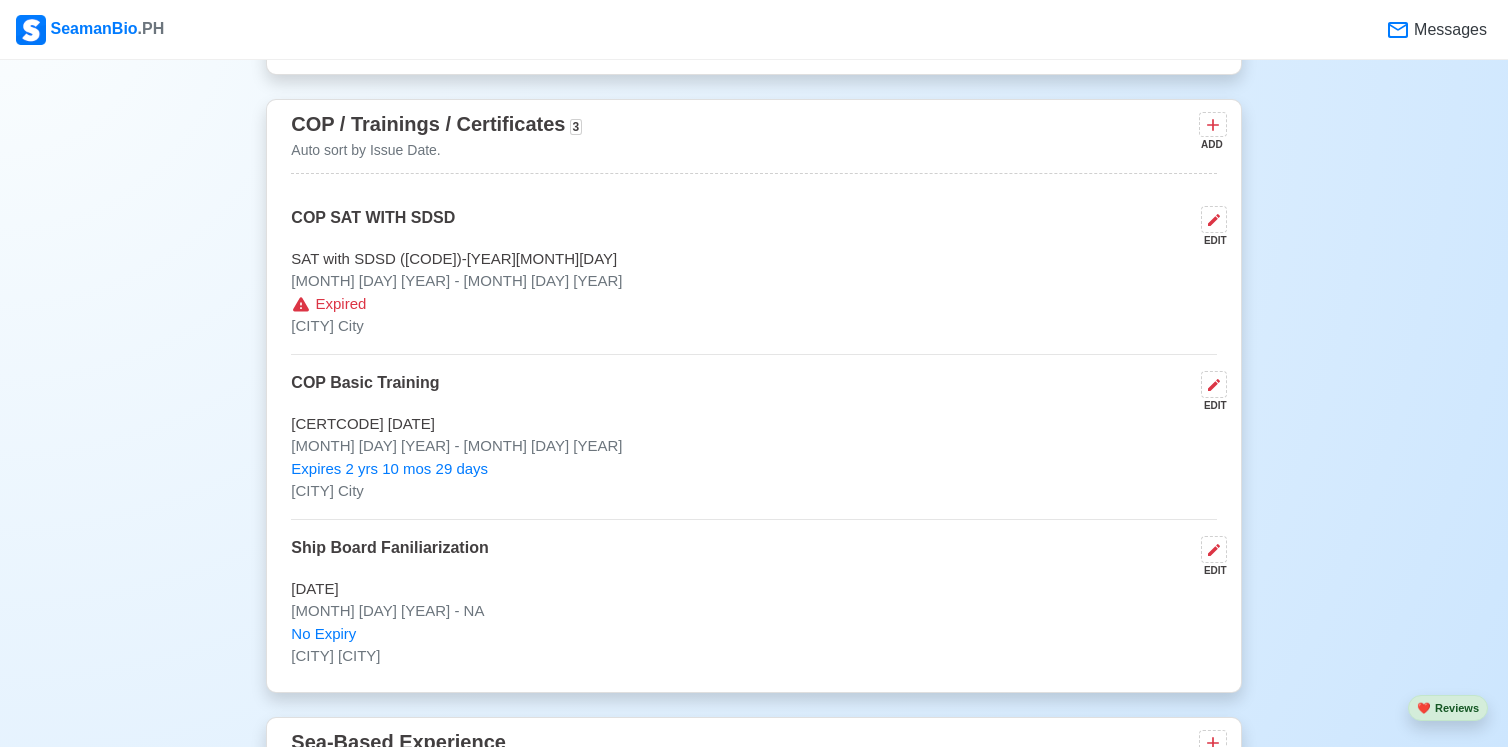 scroll, scrollTop: 2852, scrollLeft: 0, axis: vertical 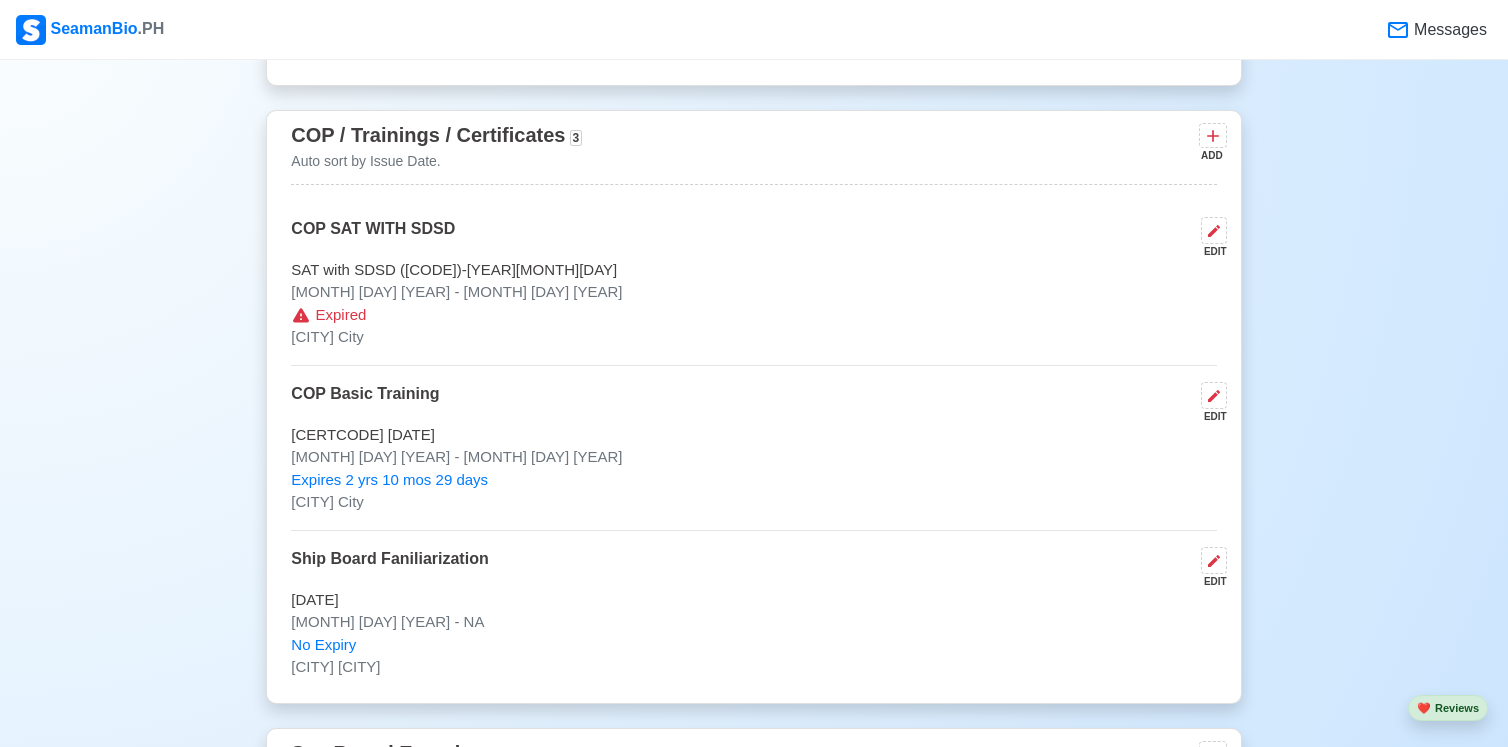 click on "Upload Existing CV Change Upload [LAST NAME], [FIRST NAME] [MIDDLE INITIAL]. Edit CADET Actively Looking for Job SRN [SRN] [EMAIL] [PHONE] [MONTH] [DAY], [YEAR] • [AGE] yo Male • [HEIGHT] cm • [WEIGHT] kg [STREET] [BARANGAY] [CITY] Philippines 🇵🇭 Availability Immediate Download & Convert to PDF 🎨 Choose Other CV Design ✍️ Add My Signature Objective To obtain a seafarer Cadet position on a passenger/cargo vessel where I can develop my skills and knowledge in the maritime industry through hands-on experience. EDIT Statutory Info ADD Let's start adding your SSS, TIN, Pag-IBIG, PhilHealth. Add Info Education 3 Auto sort by Start Date. ADD [UNIVERSITY] EDIT BS IN MARINE TRANSPORTATION [YEAR] - [YEAR] [HIGH SCHOOL NAME] EDIT HIGH SCHOOL EDIT 2 ADD EDIT 3" at bounding box center (754, -413) 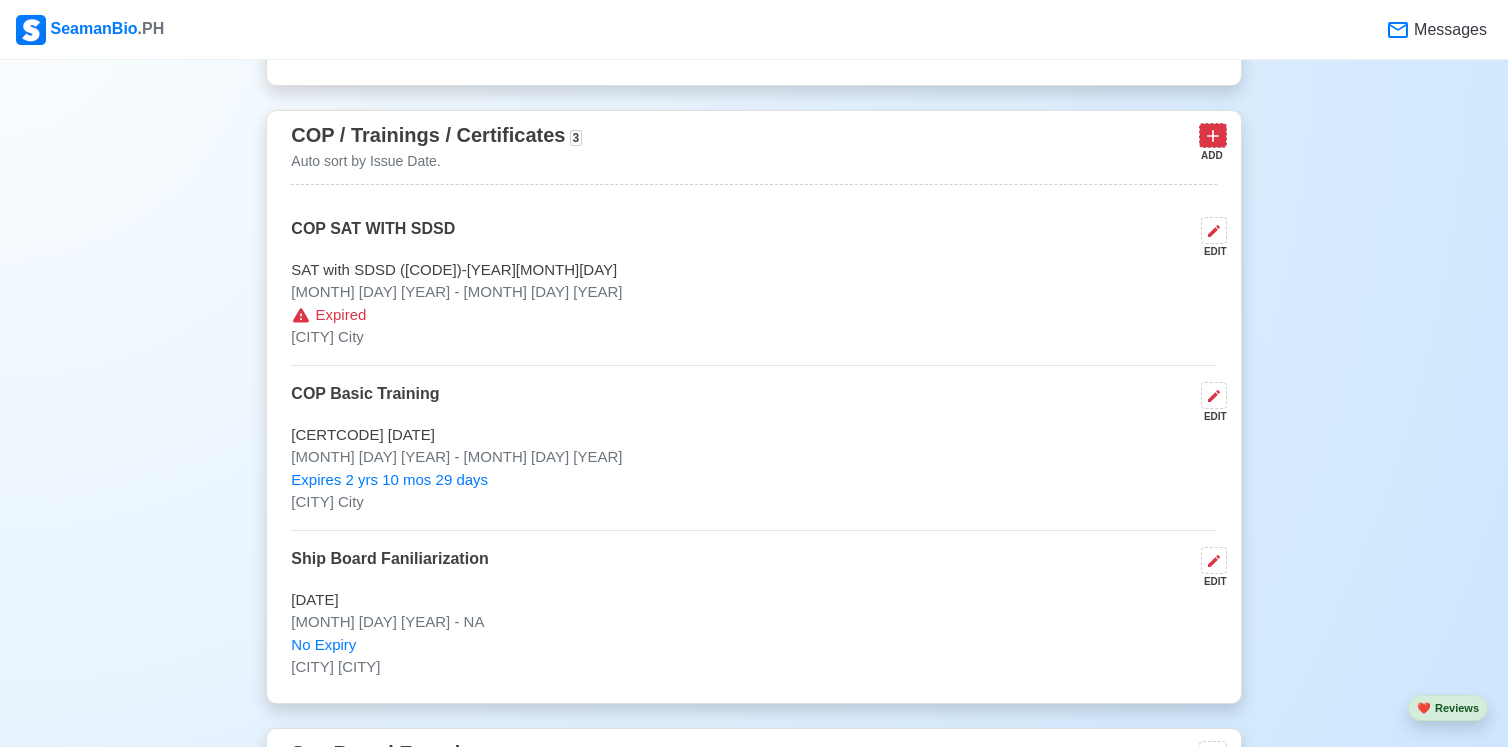 click at bounding box center [1213, 135] 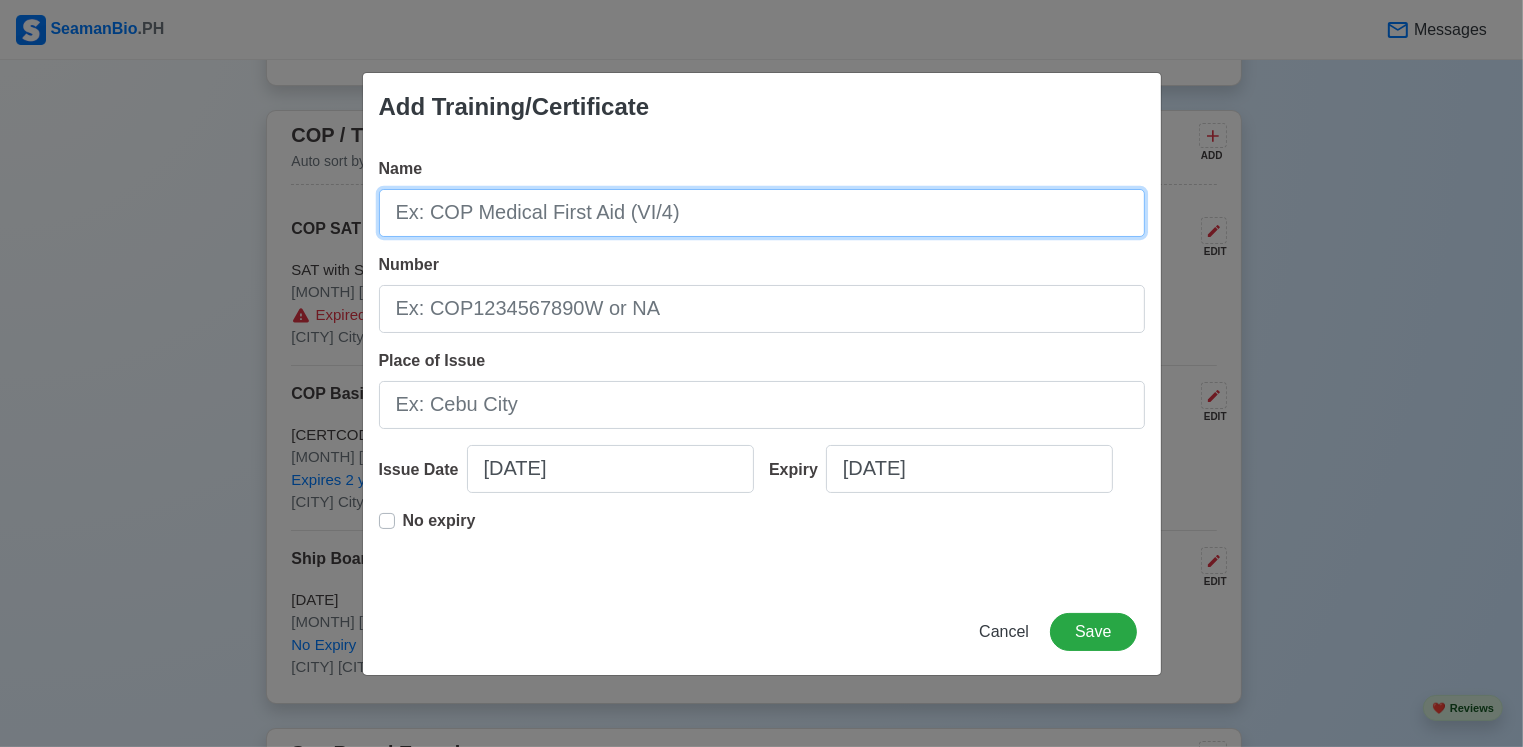 click on "Name" at bounding box center (762, 213) 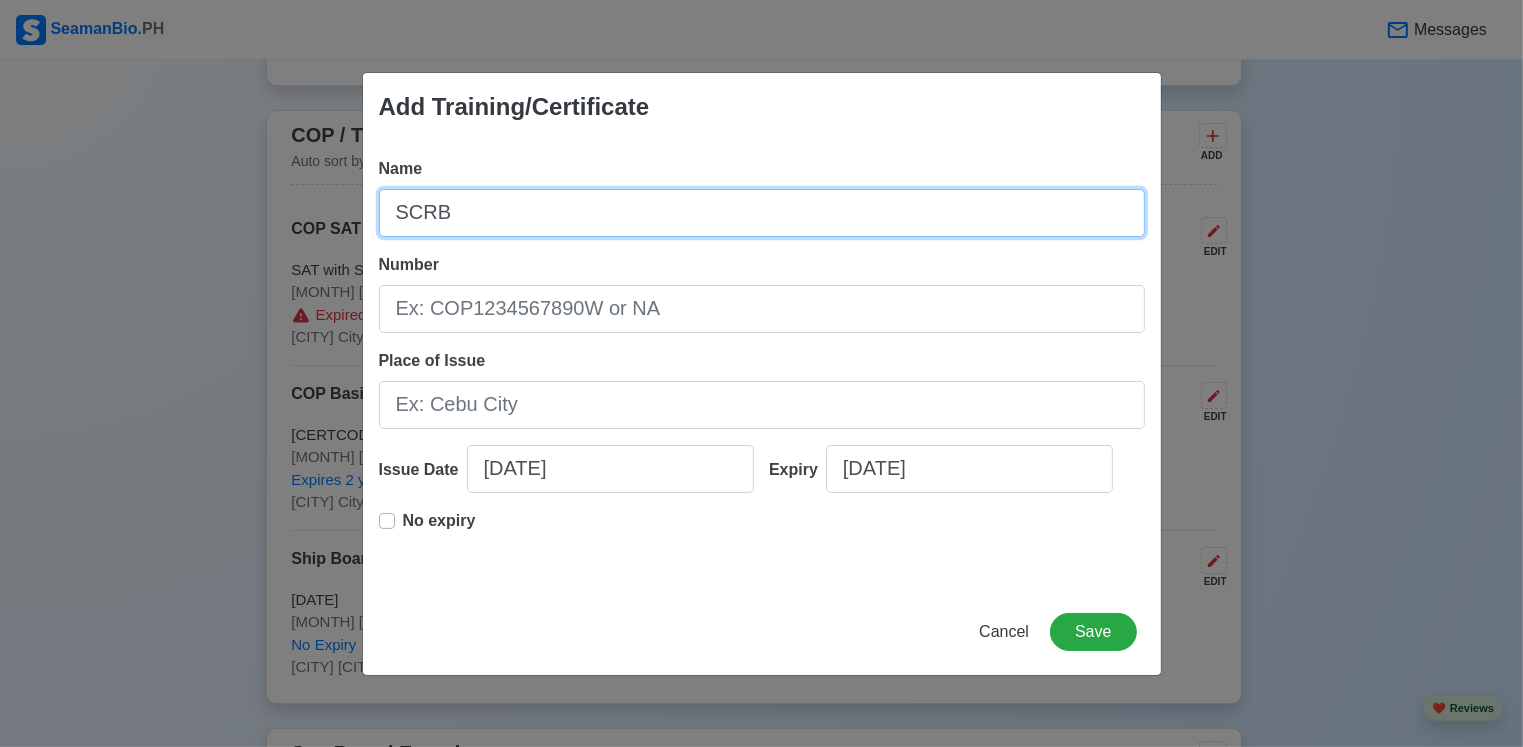 type on "SCRB" 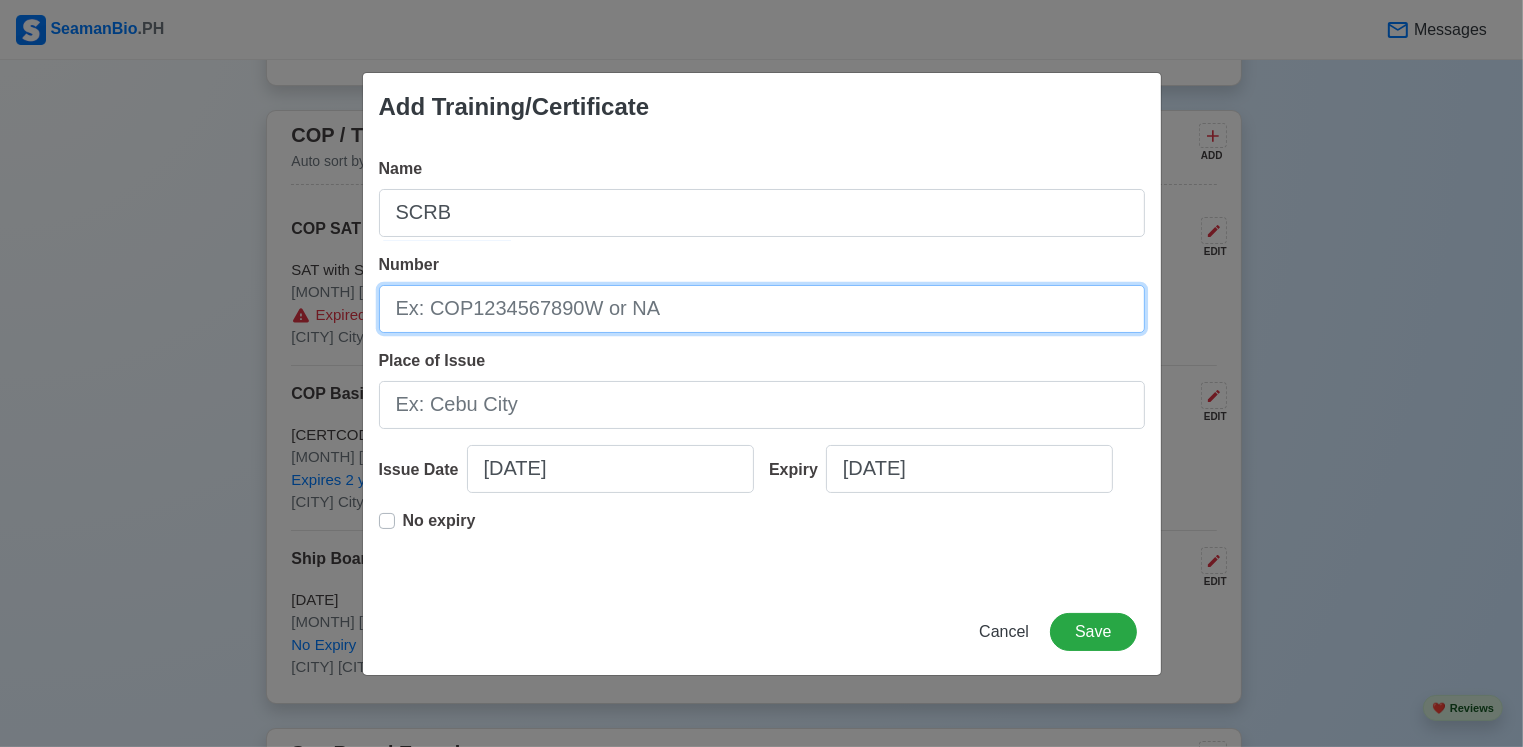click on "Number" at bounding box center (762, 309) 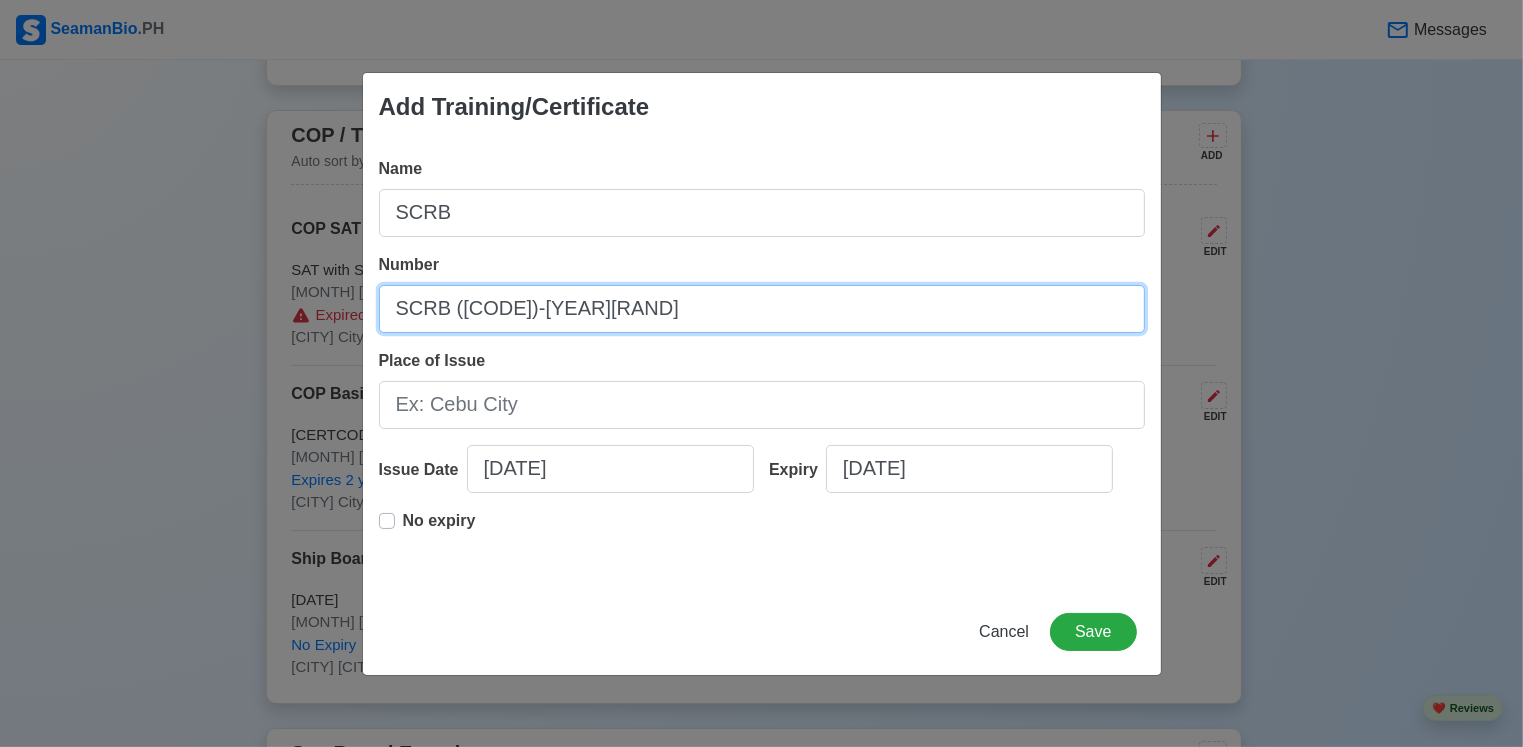 type on "SCRB ([CODE])-[YEAR][RAND]" 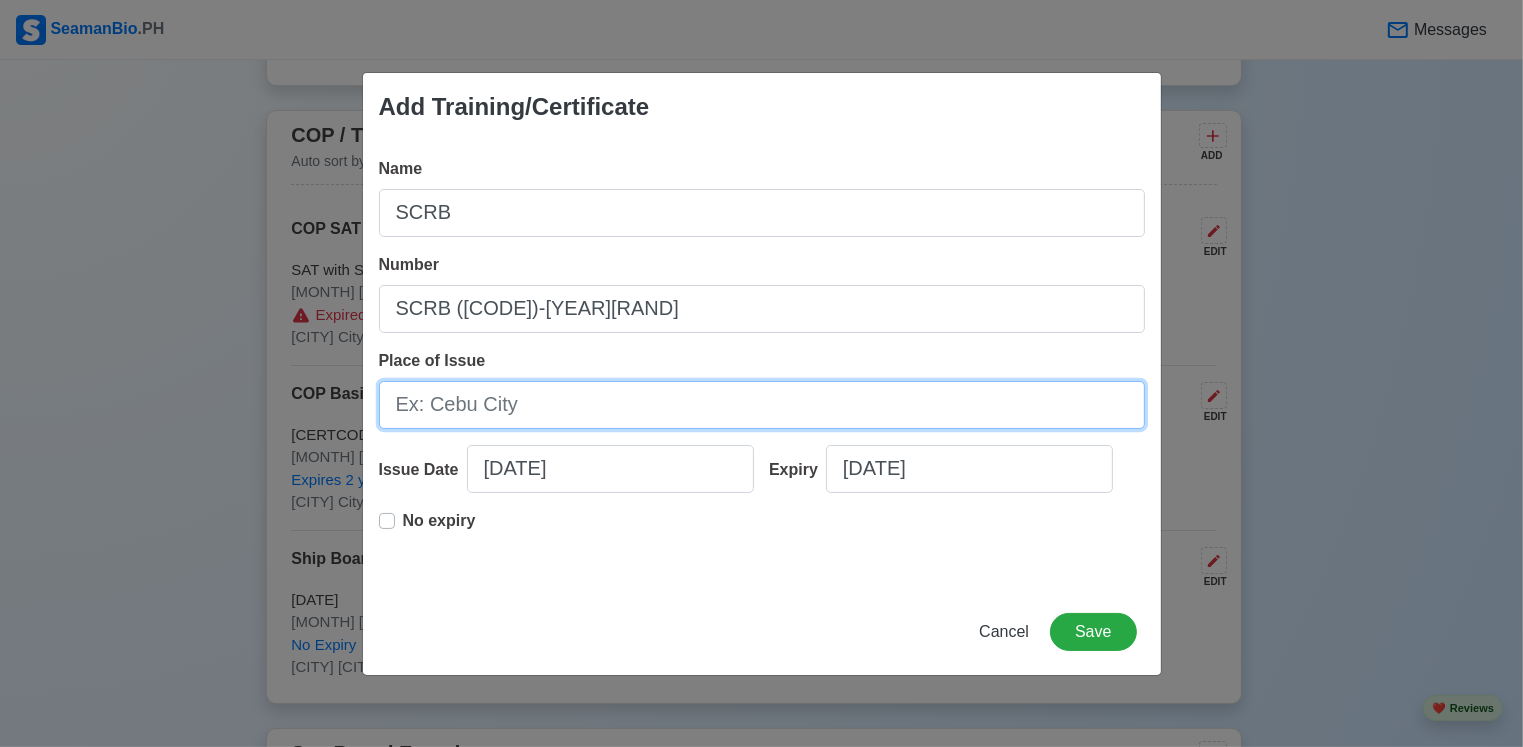 click on "Place of Issue" at bounding box center (762, 405) 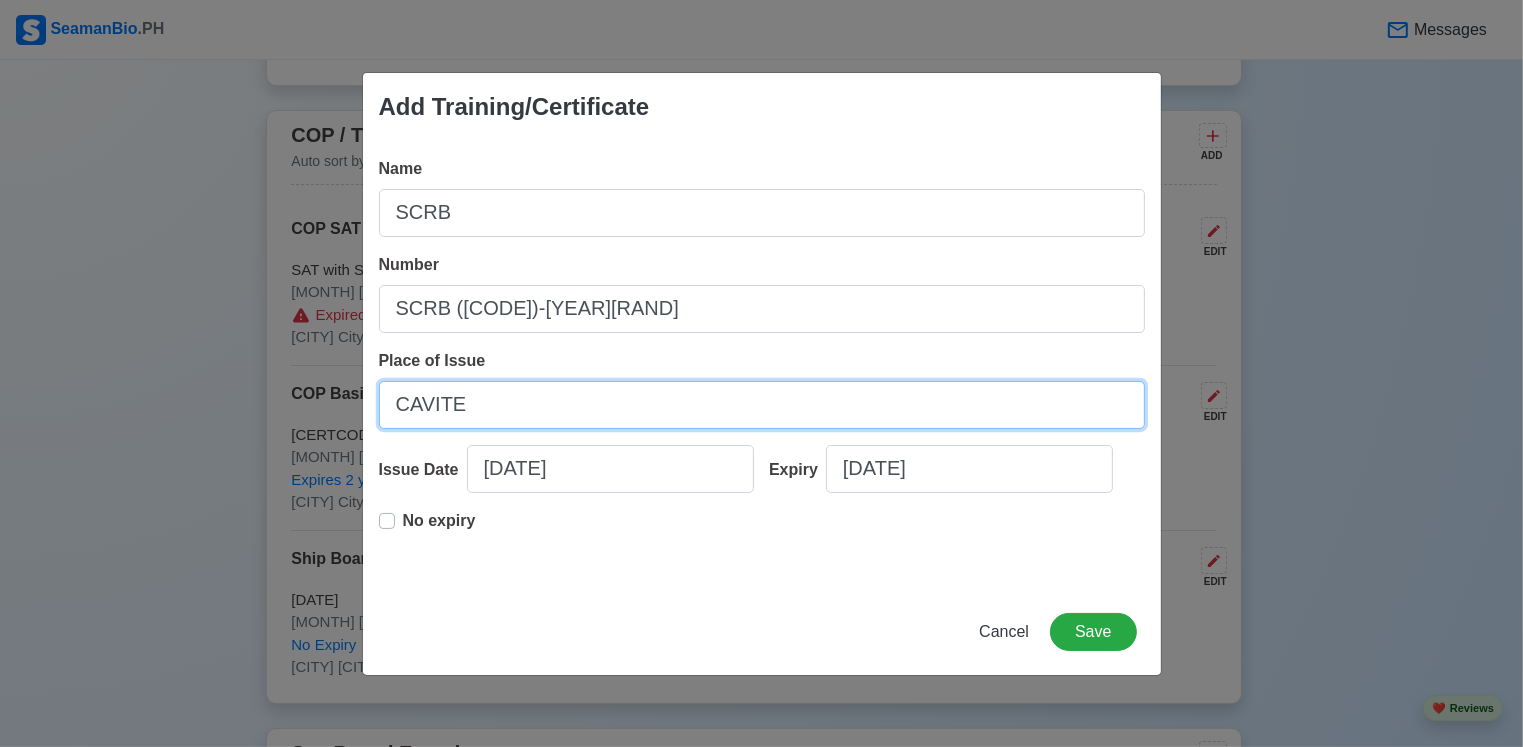 type on "CAVITE" 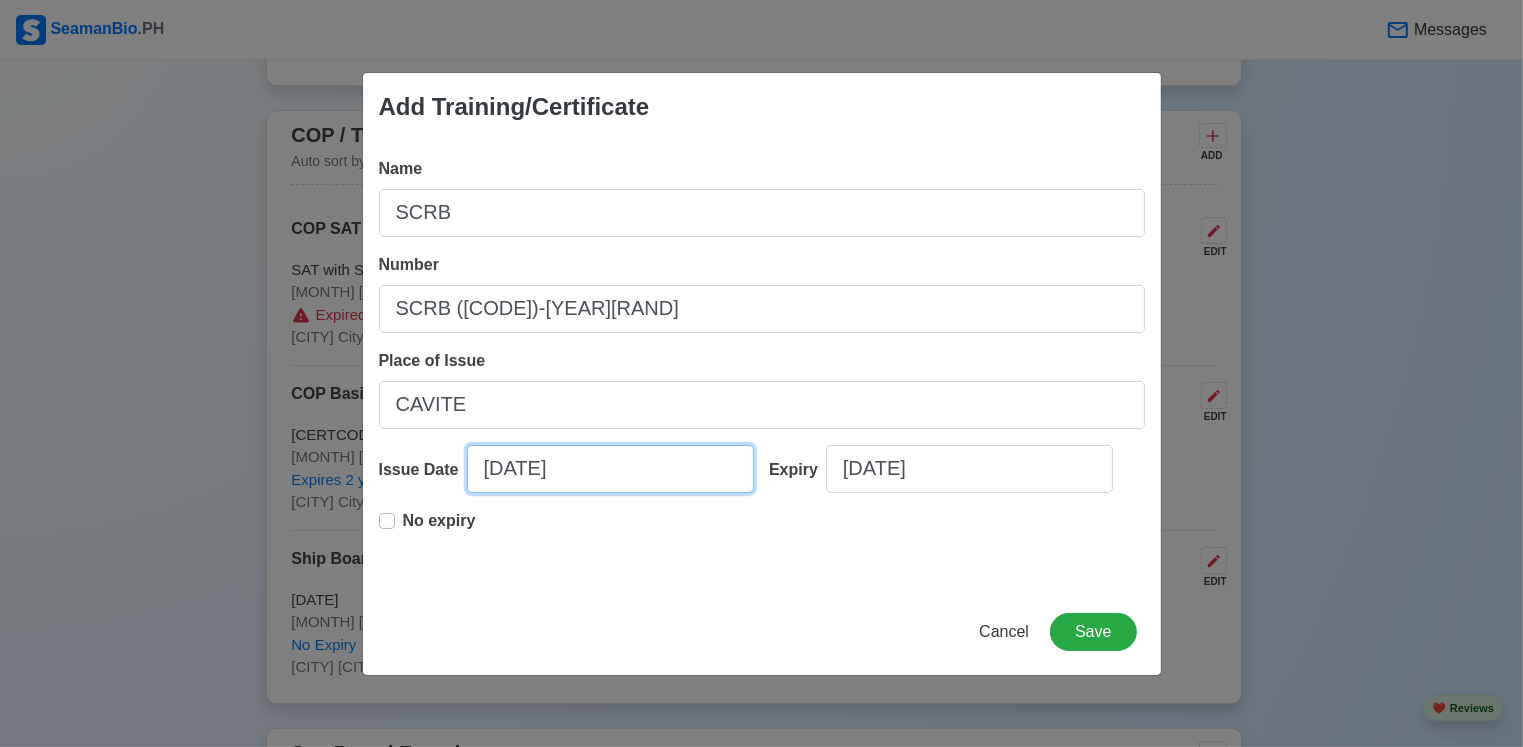 select on "****" 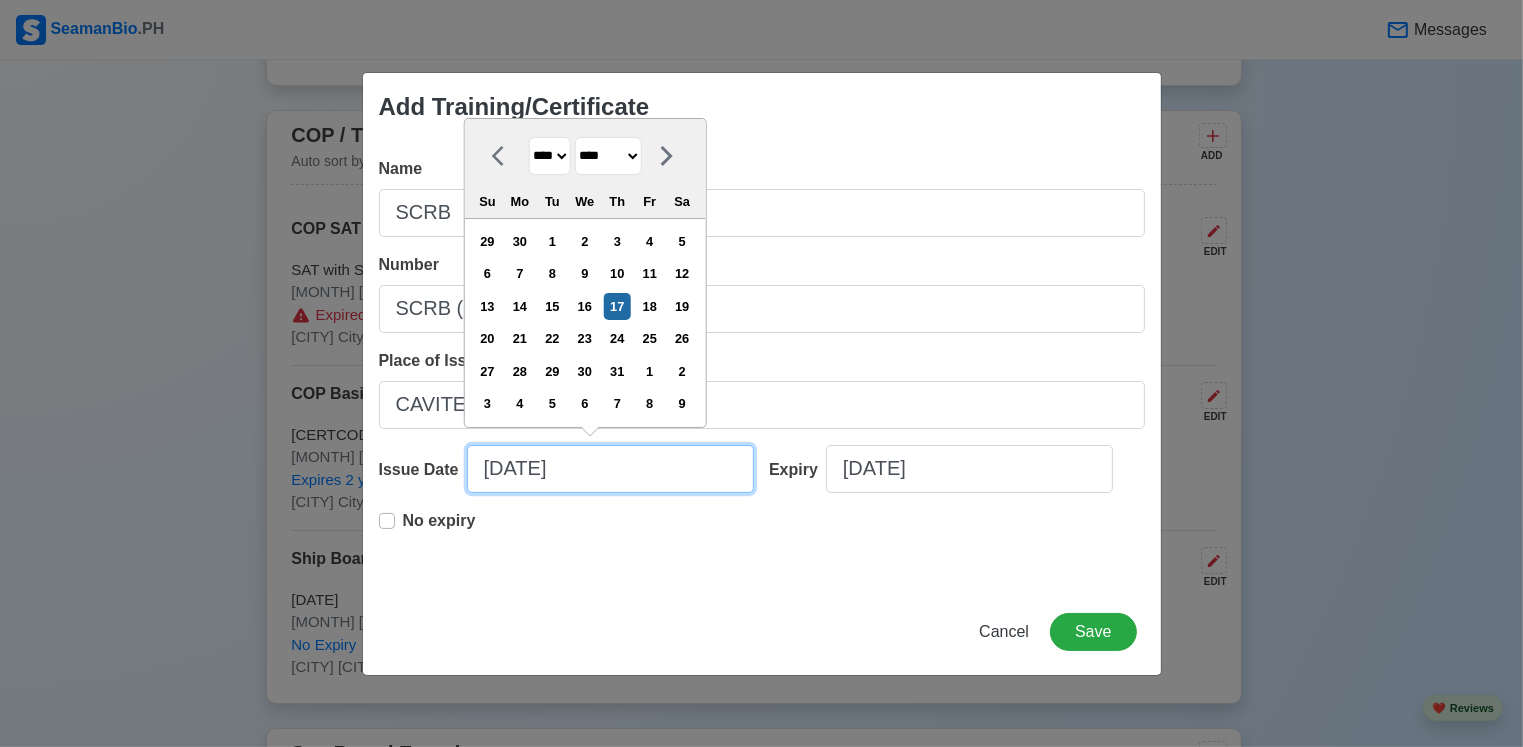 click on "[DATE]" at bounding box center [610, 469] 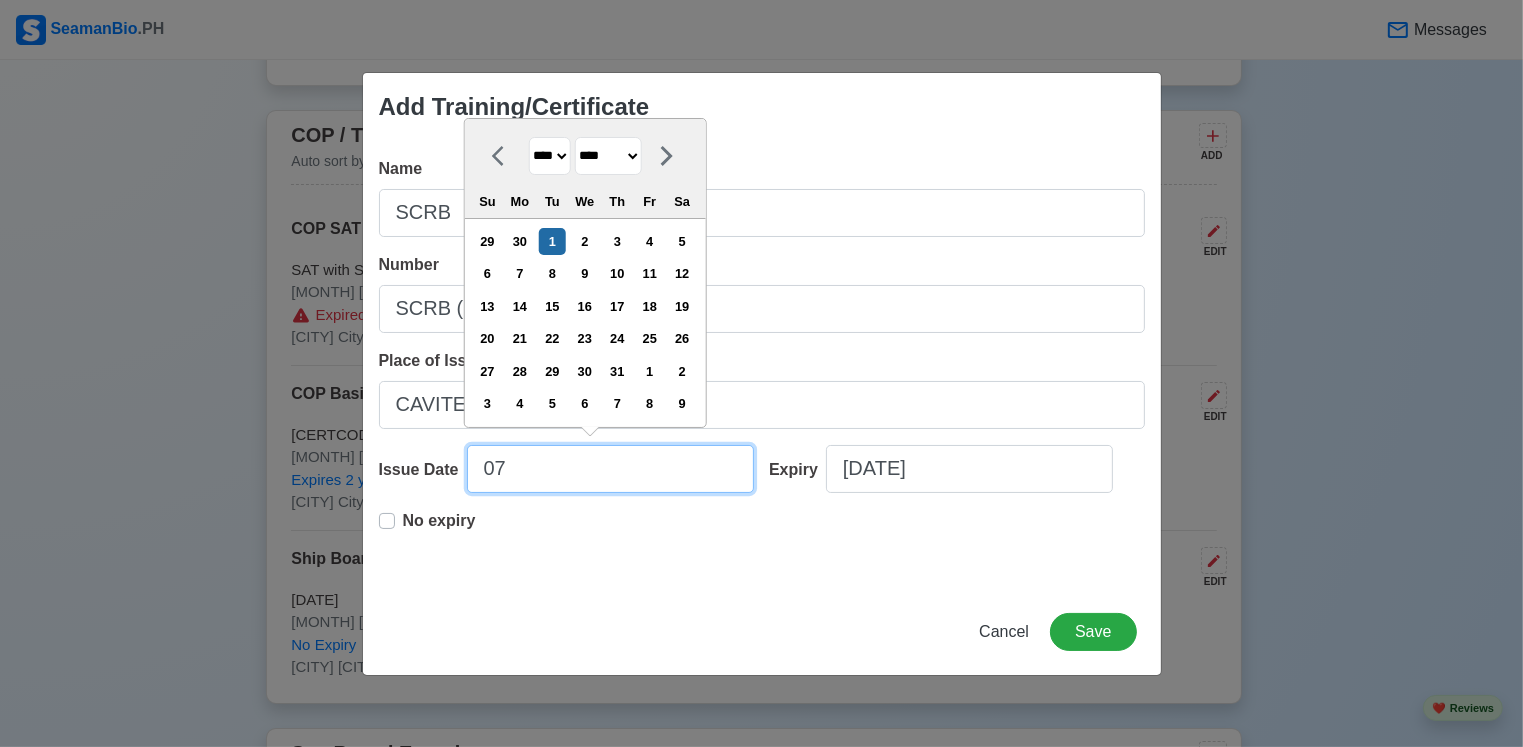 type on "0" 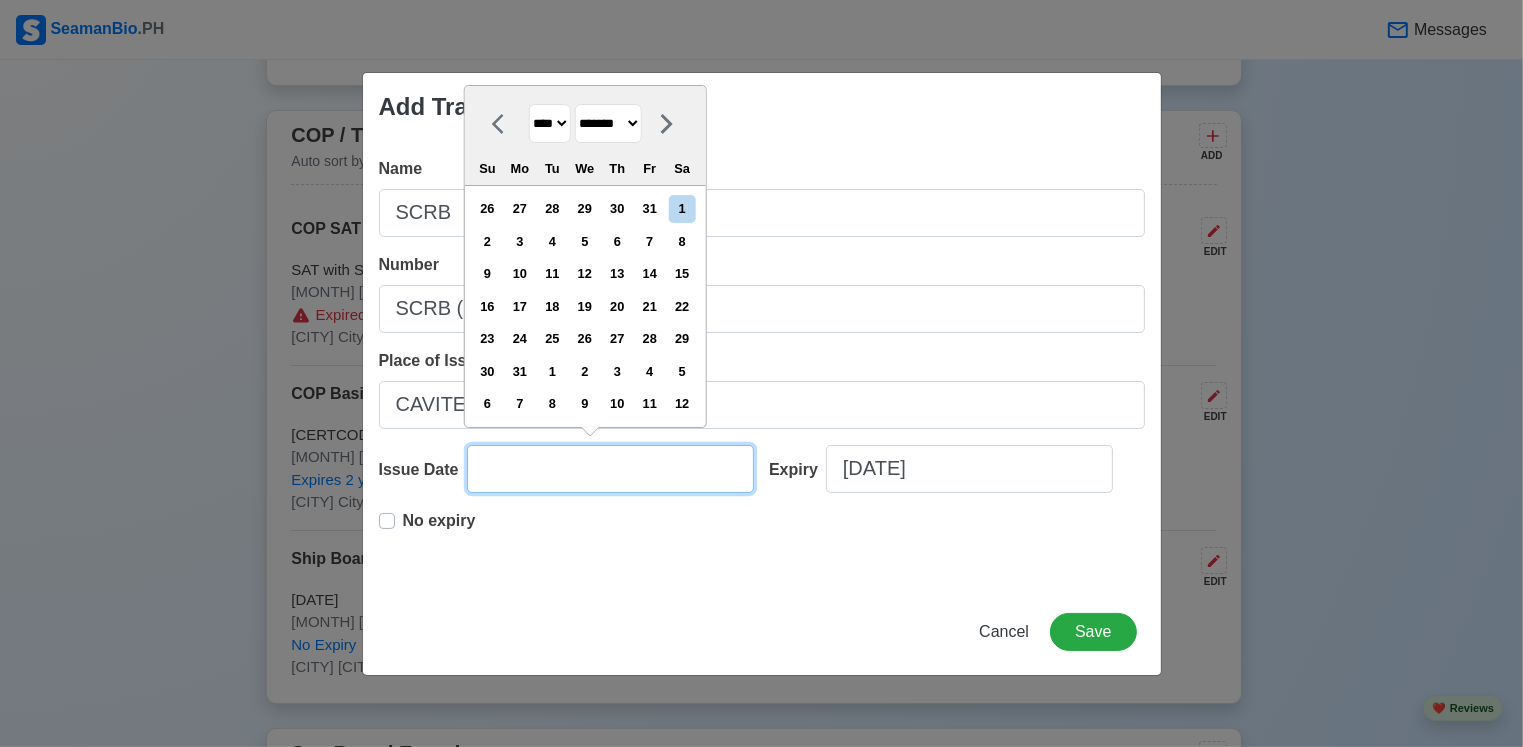 drag, startPoint x: 584, startPoint y: 462, endPoint x: 765, endPoint y: 419, distance: 186.03763 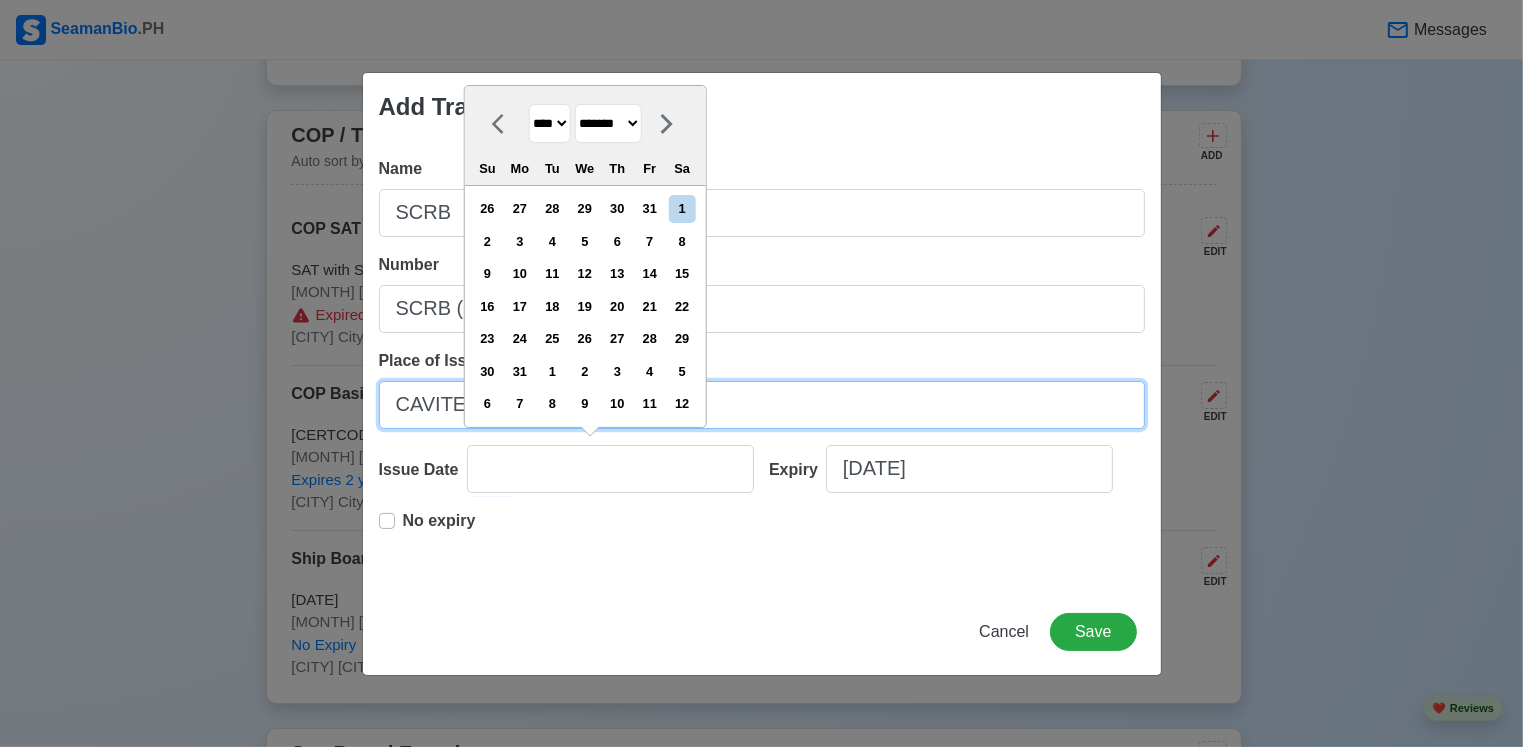 type on "[DATE]" 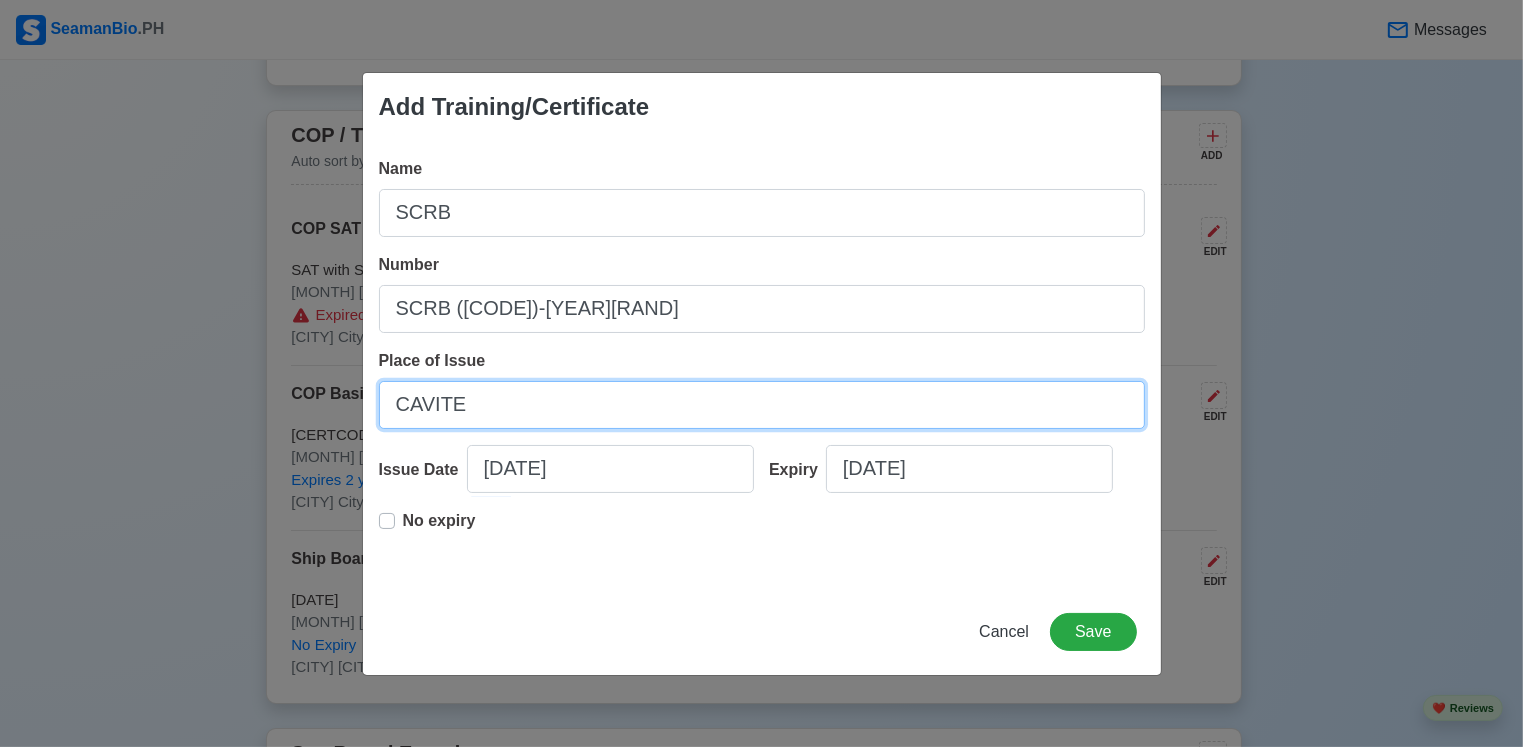 click on "CAVITE" at bounding box center (762, 405) 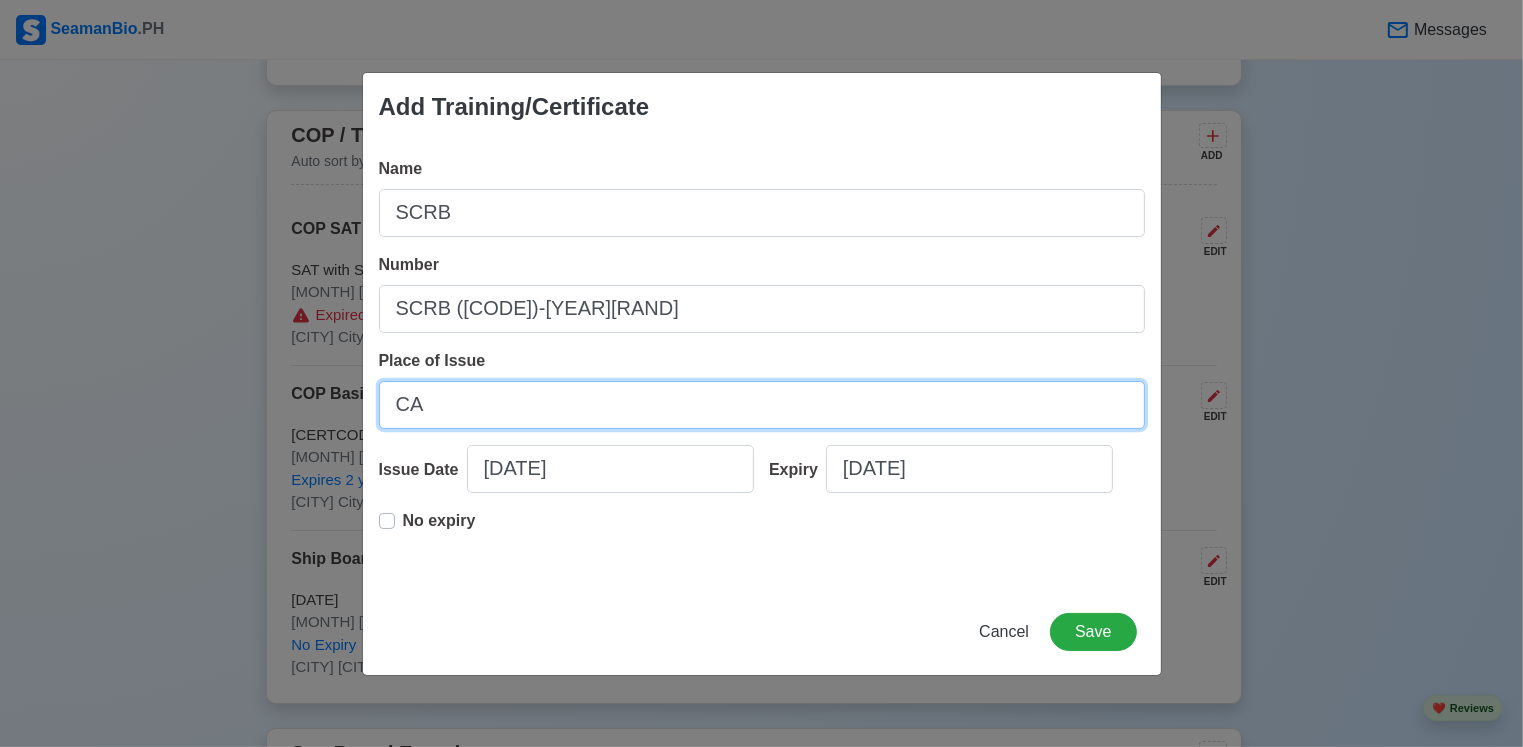 type on "C" 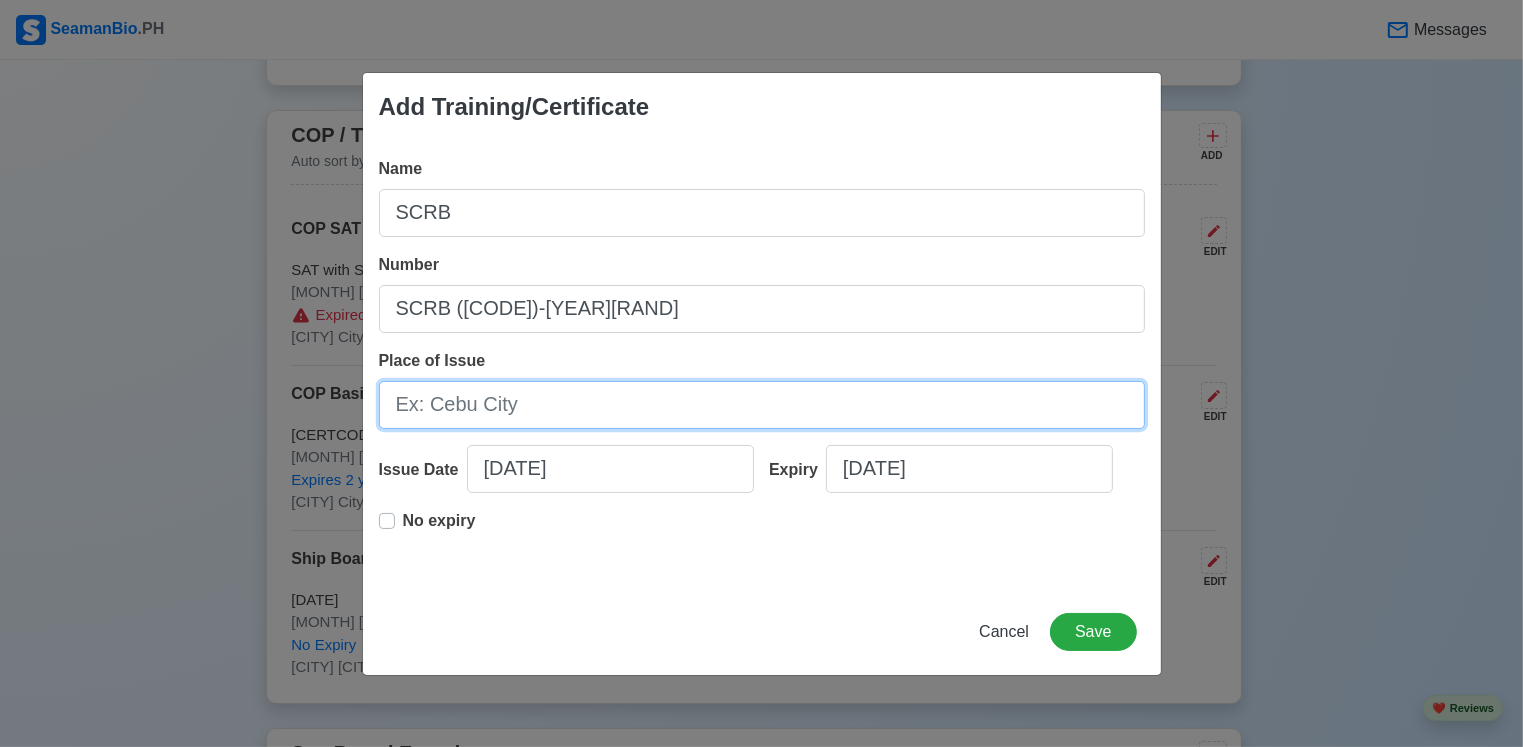 type on "p" 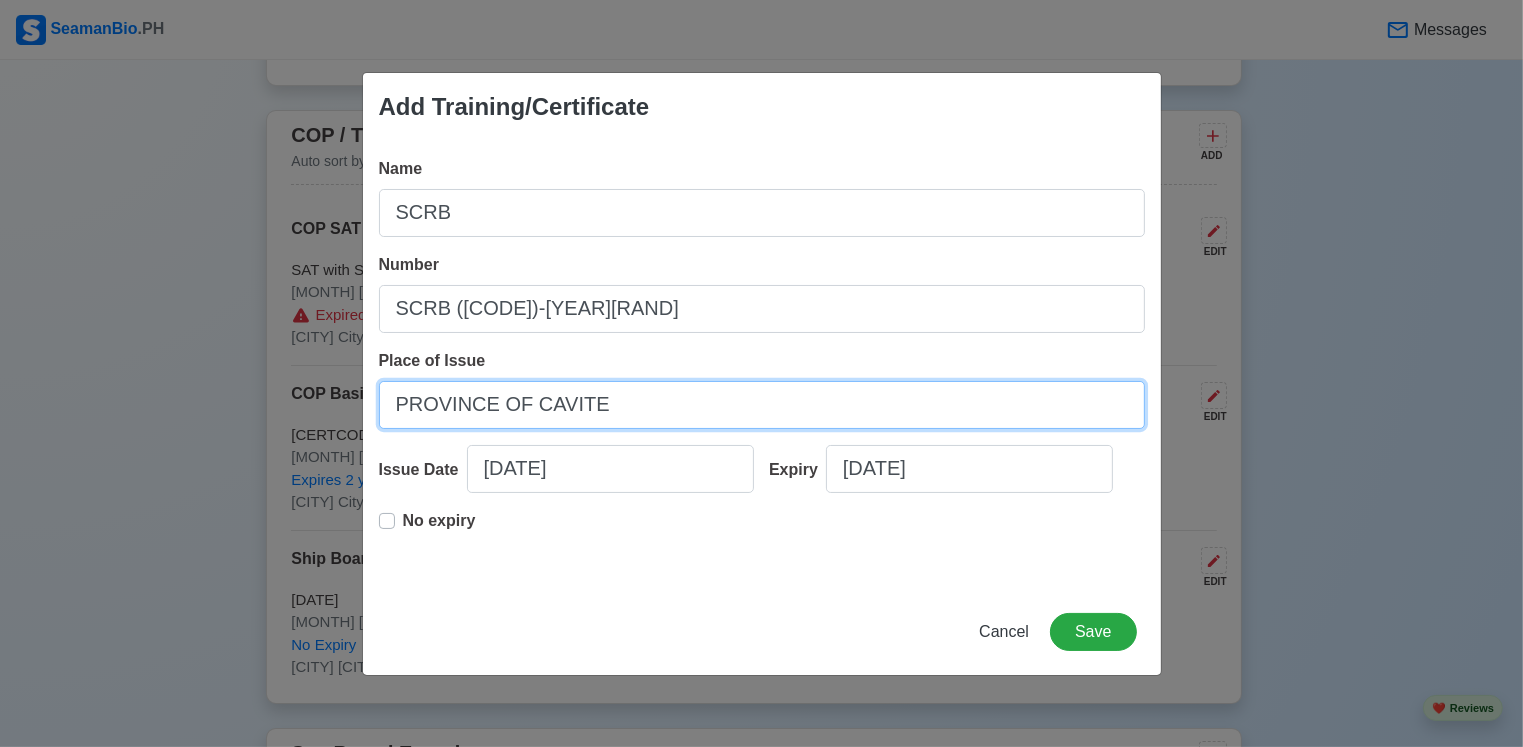 type on "PROVINCE OF CAVITE" 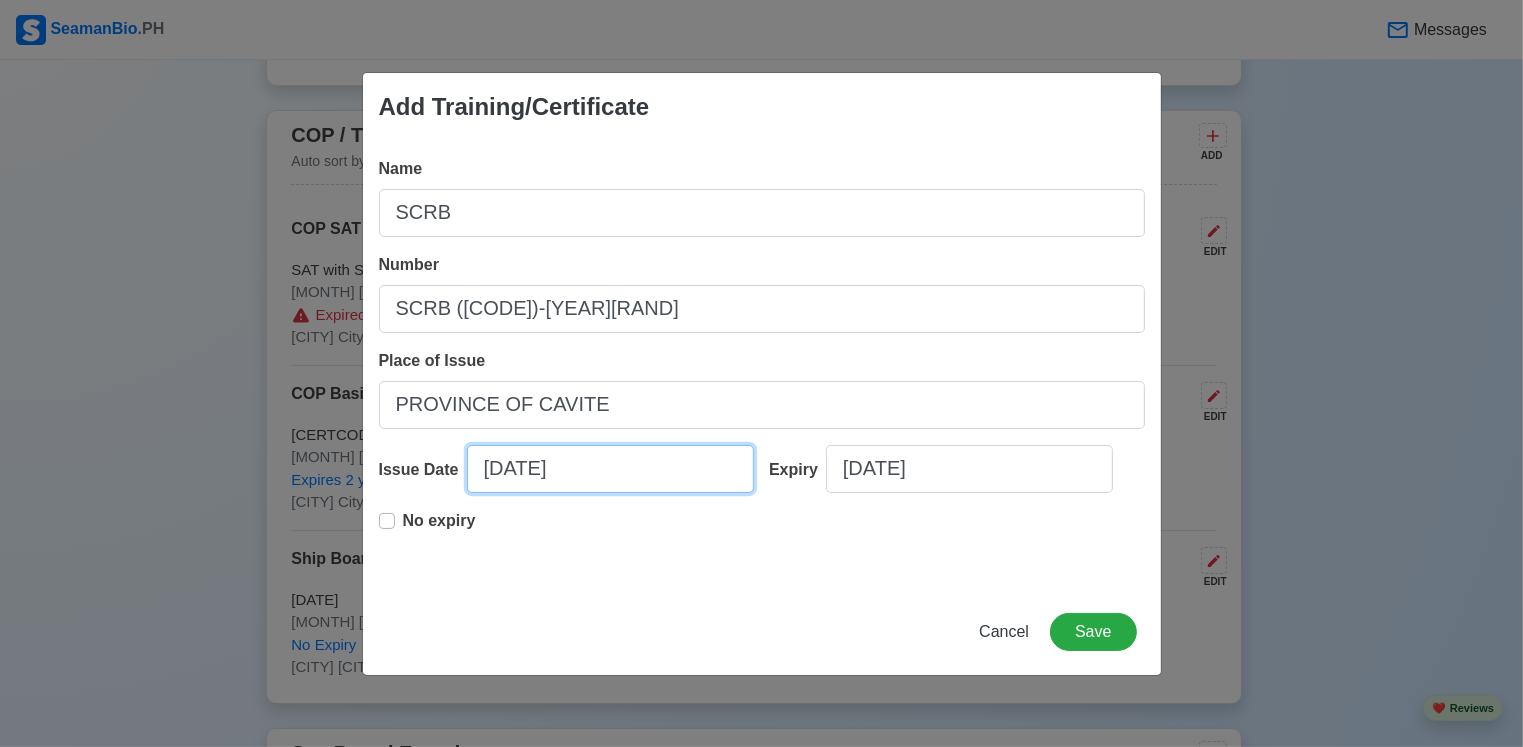 select on "****" 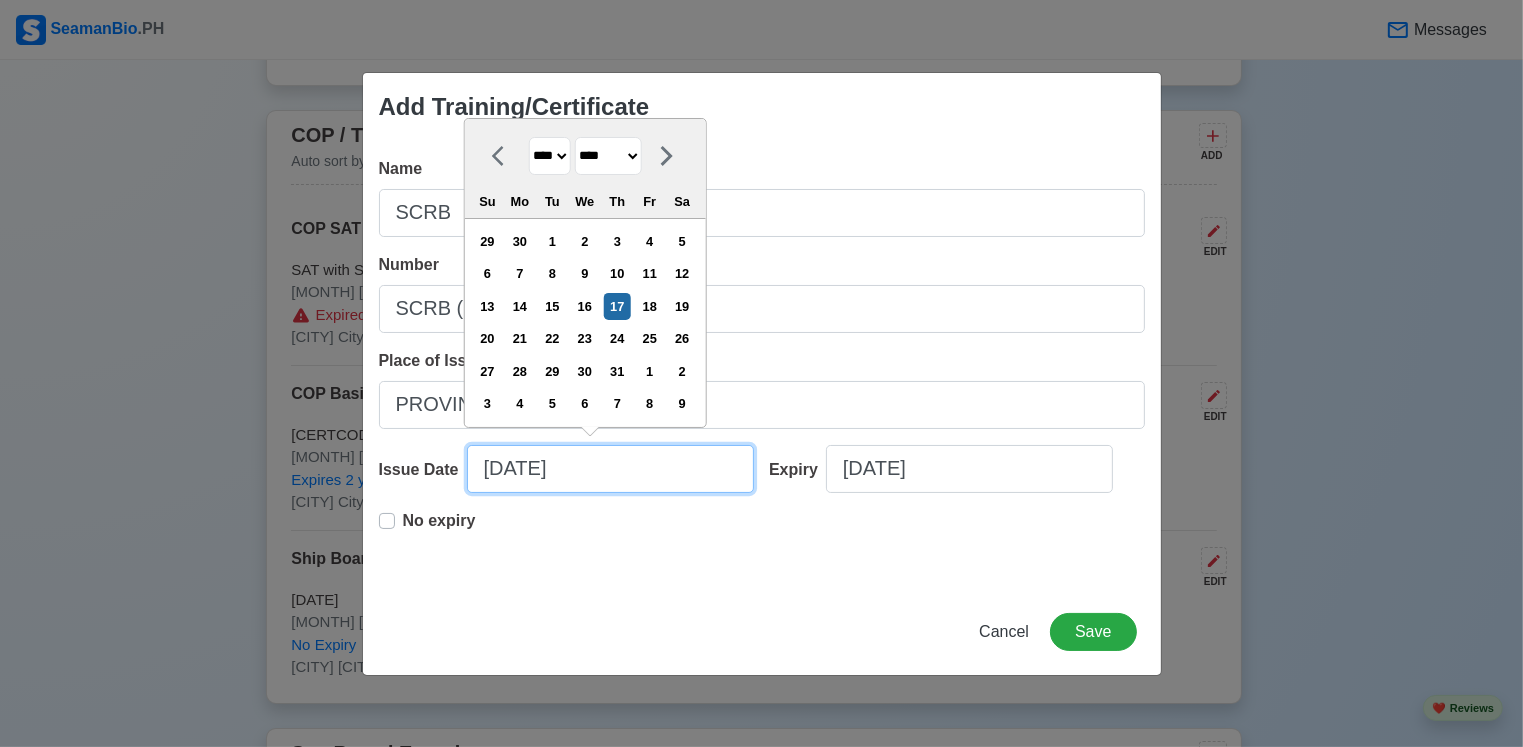 click on "[DATE]" at bounding box center (610, 469) 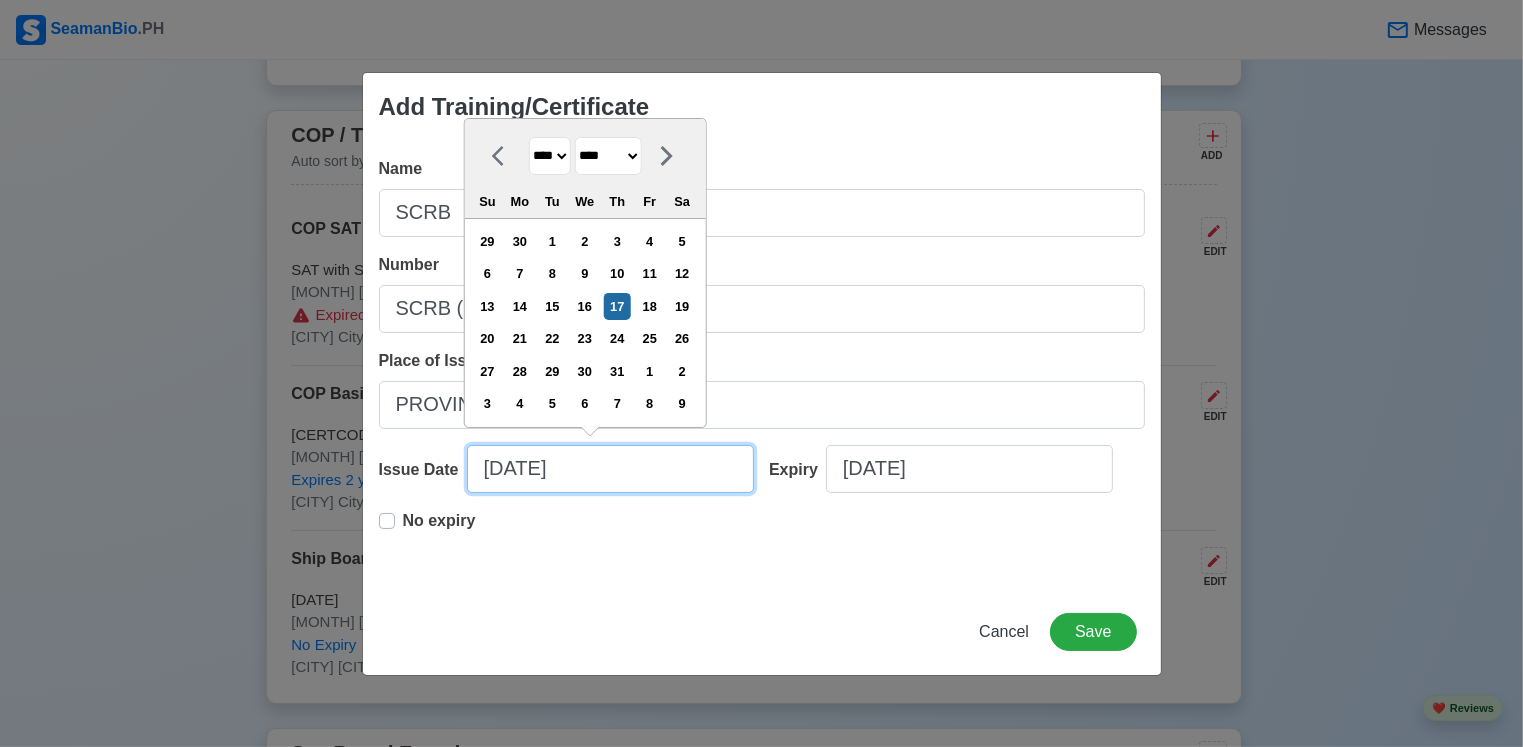 type on "[DATE]" 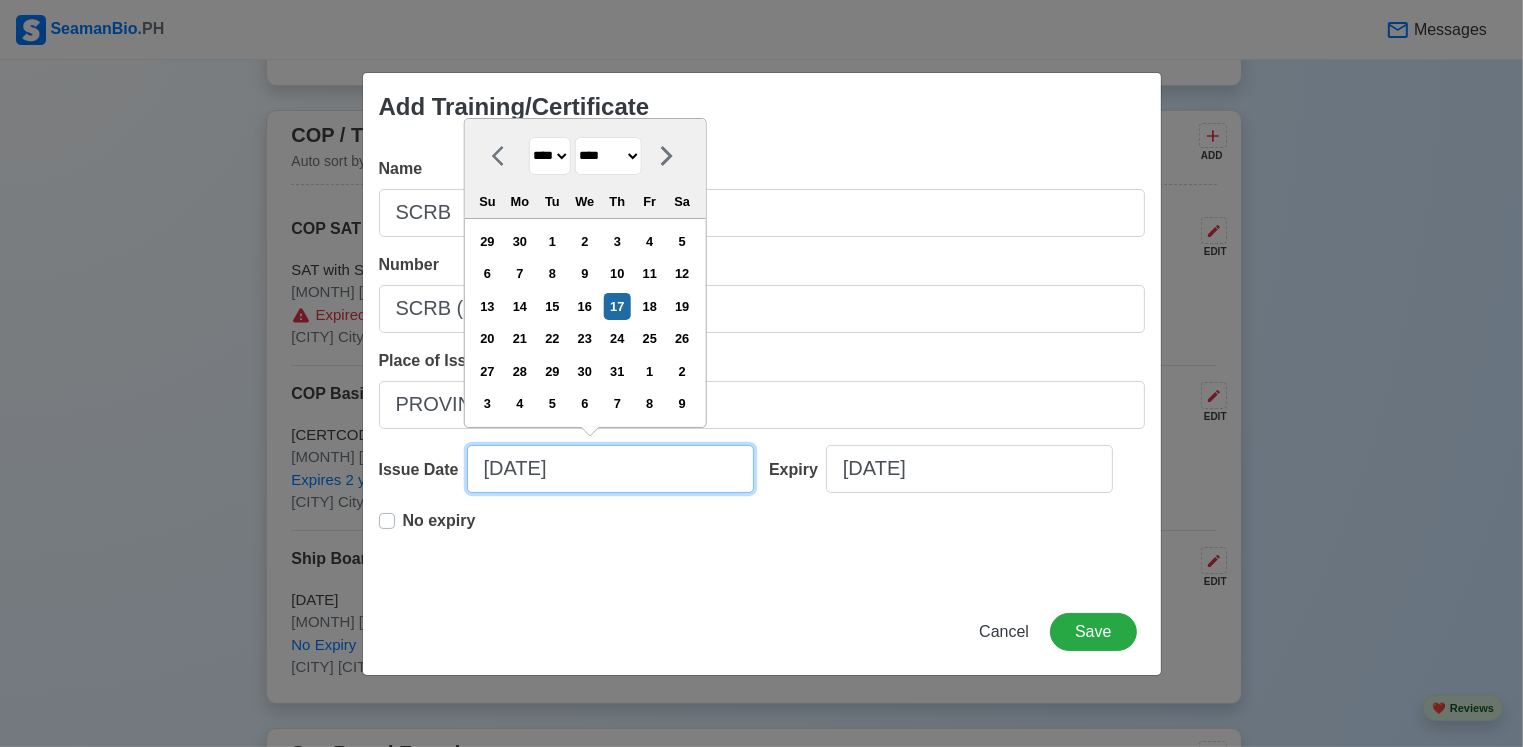 select on "****" 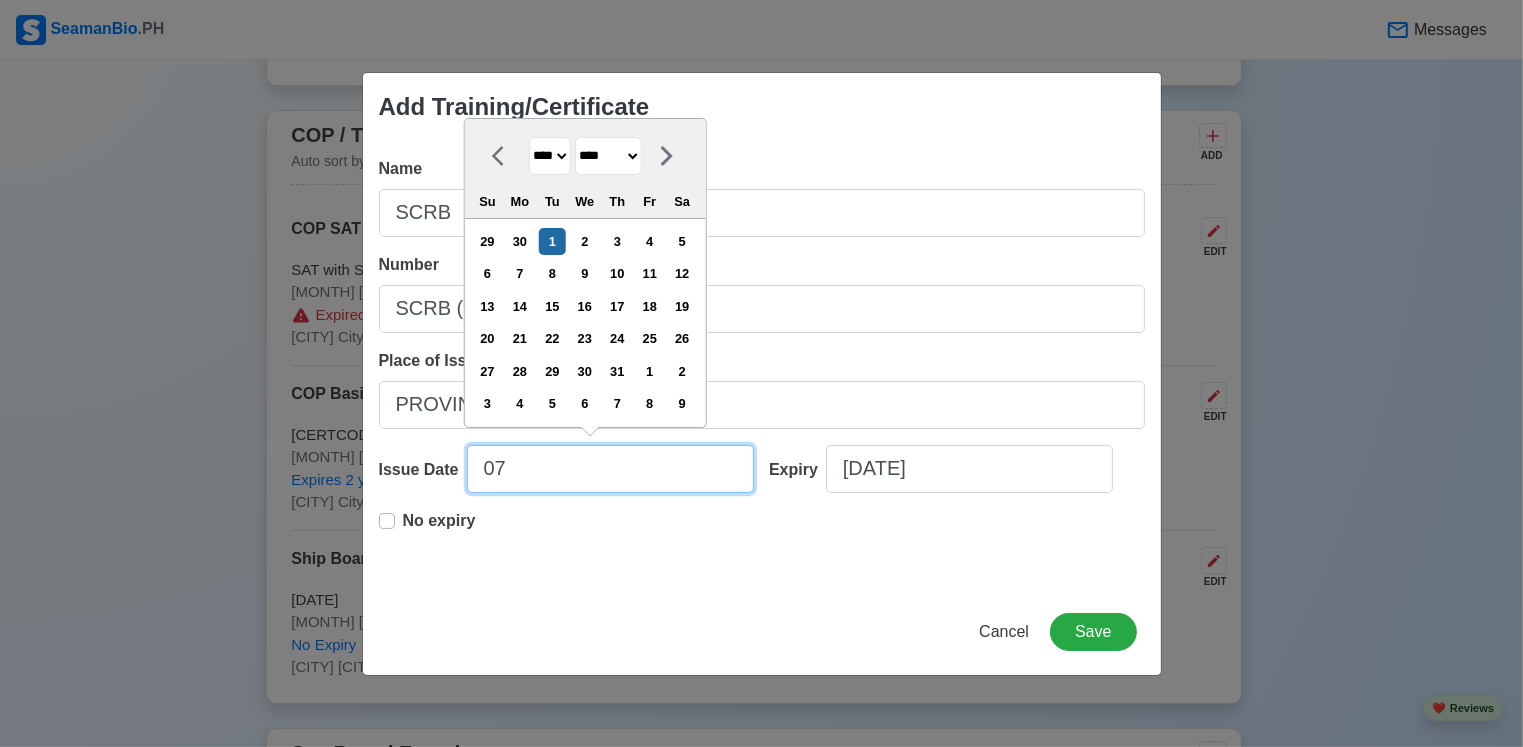 type on "0" 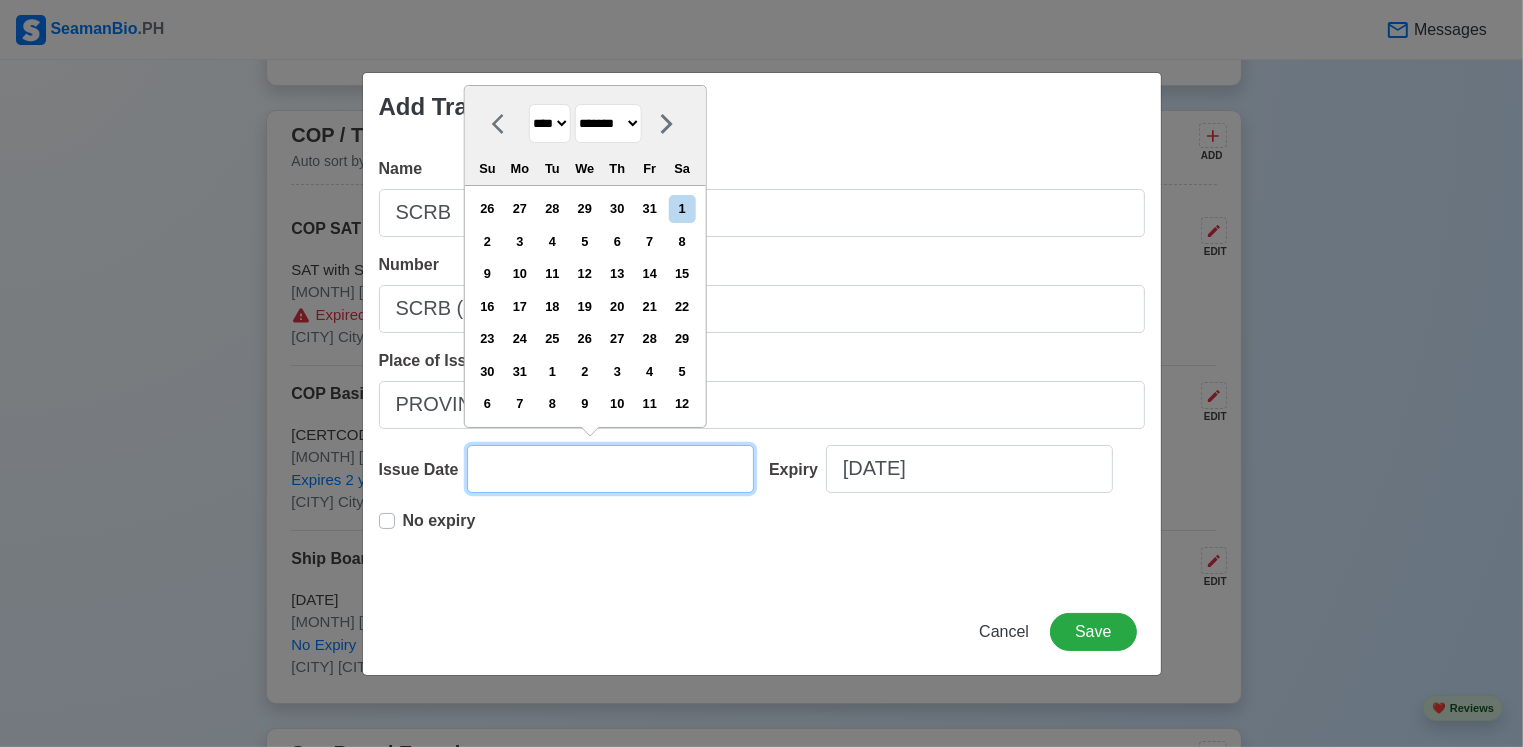type 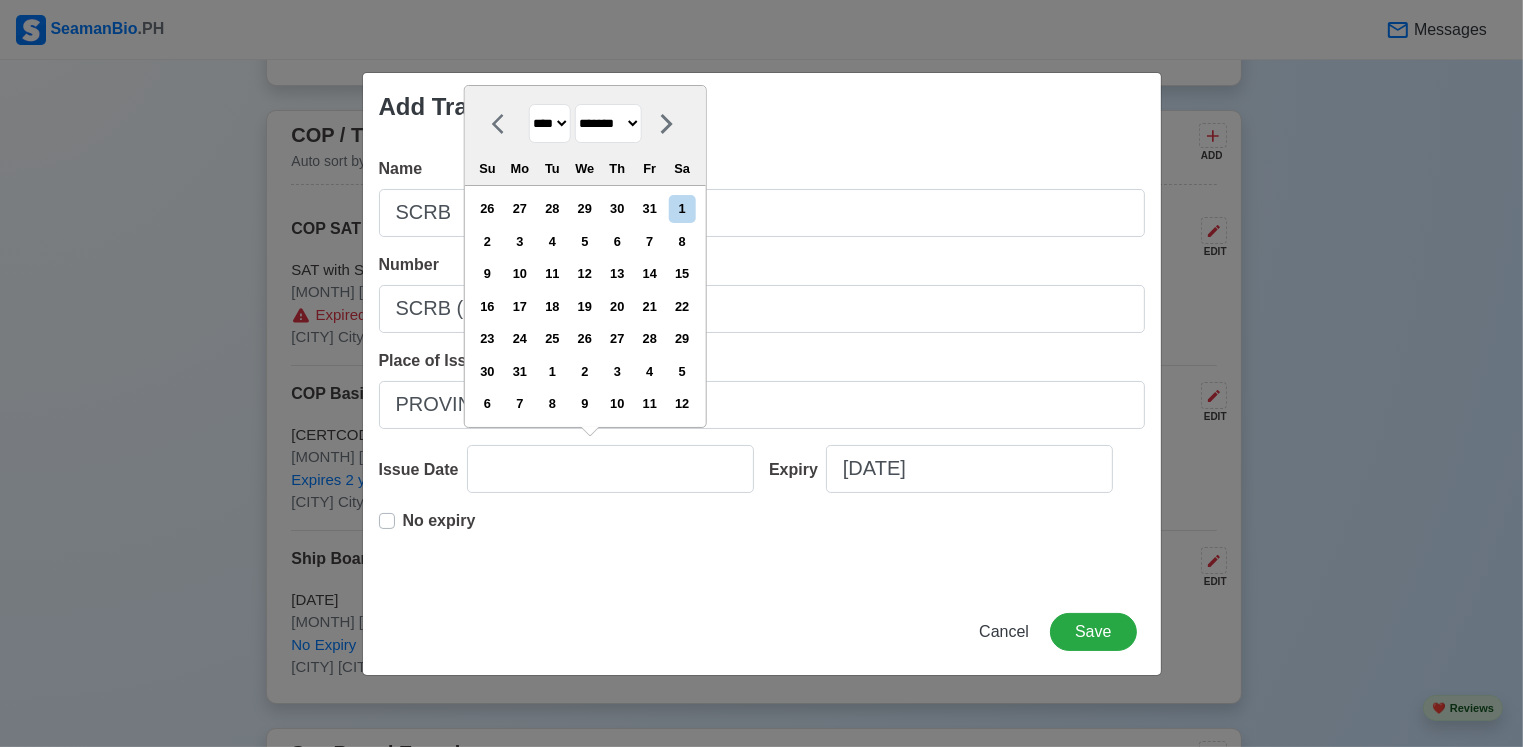 click on "**** **** **** **** **** **** **** **** **** **** **** **** **** **** **** **** **** **** **** **** **** **** **** **** **** **** **** **** **** **** **** **** **** **** **** **** **** **** **** **** **** **** **** **** **** **** **** **** **** **** **** **** **** **** **** **** **** **** **** **** **** **** **** **** **** **** **** **** **** **** **** **** **** **** **** **** **** **** **** **** **** **** **** **** **** **** **** **** **** **** **** **** **** **** **** **** **** **** **** **** **** **** **** **** **** ****" at bounding box center (549, 123) 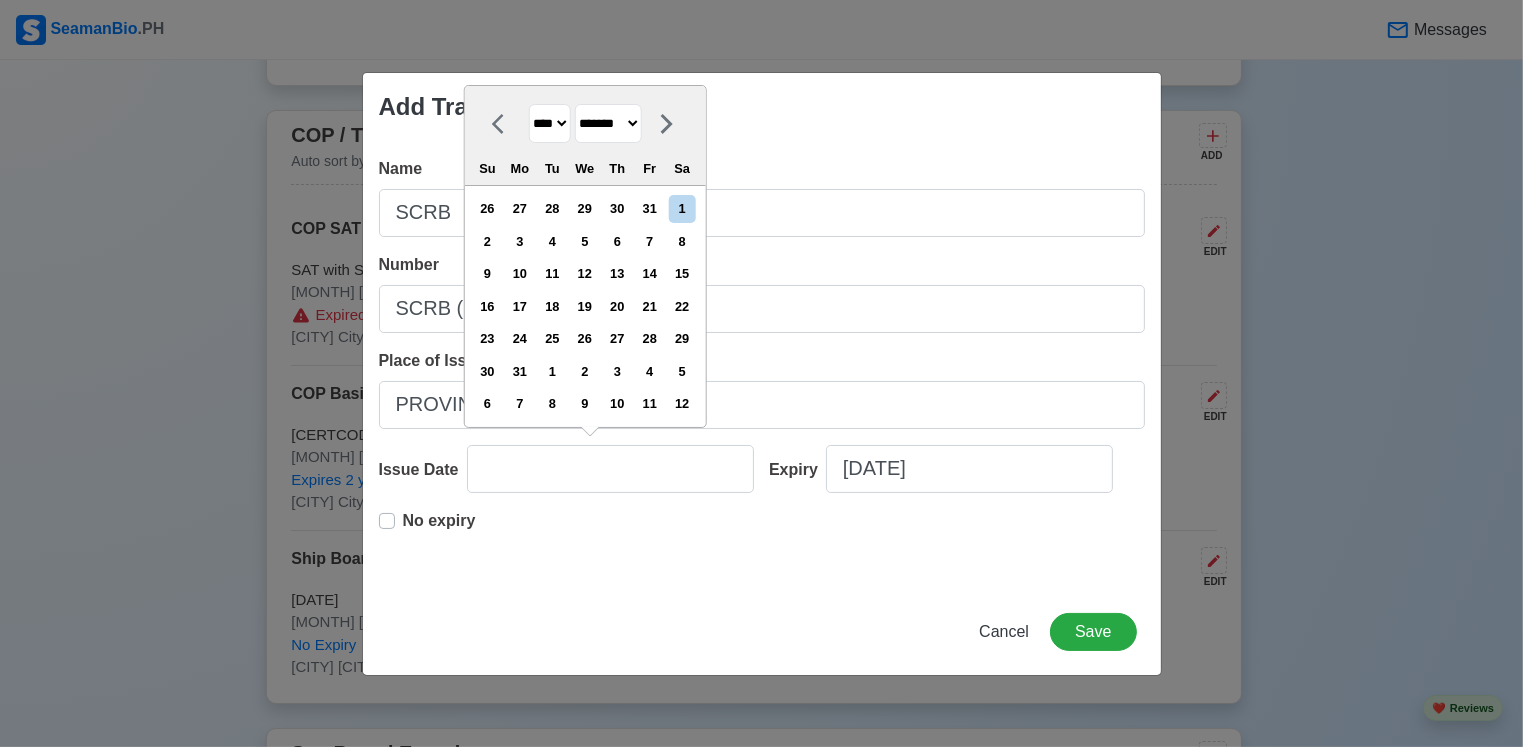 select on "****" 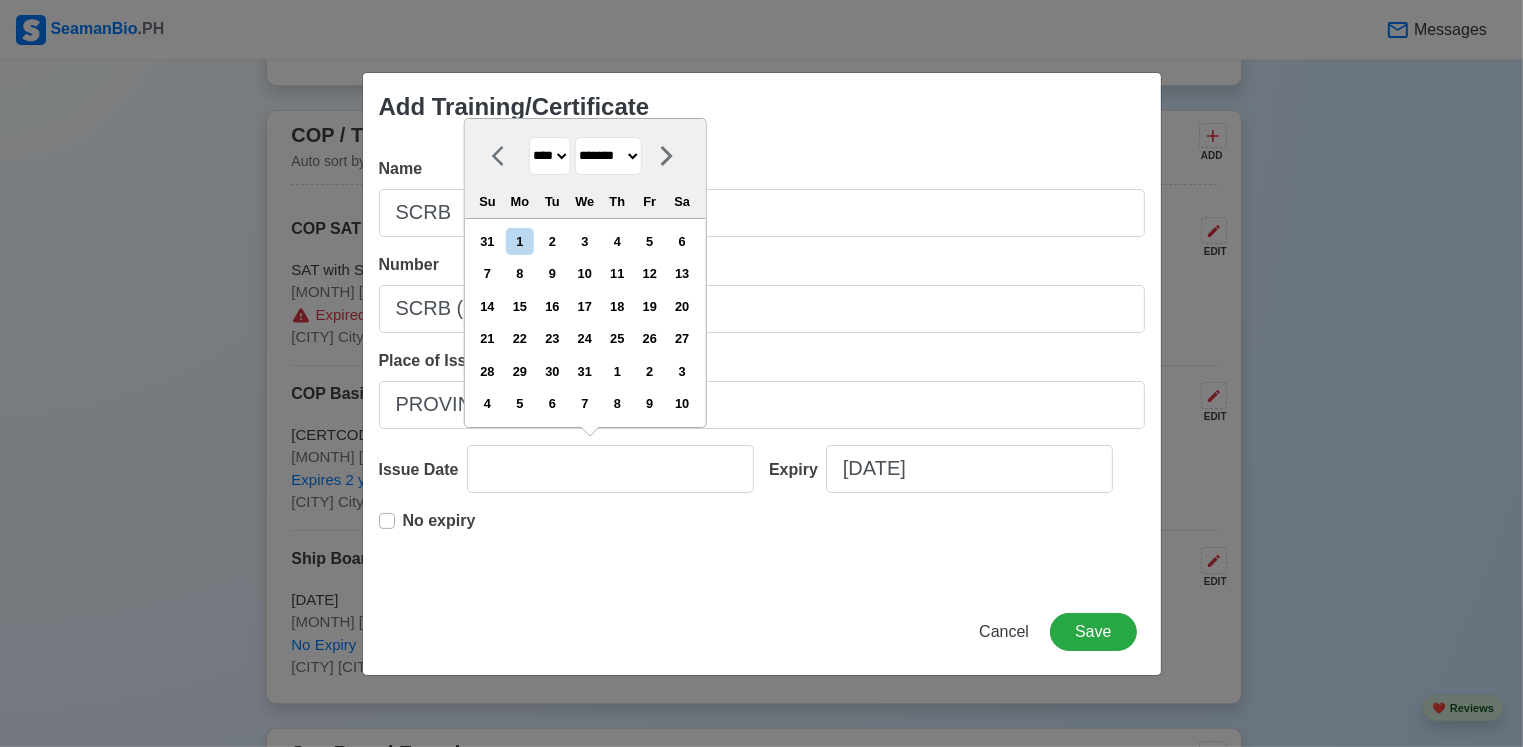 click on "******* ******** ***** ***** *** **** **** ****** ********* ******* ******** ********" at bounding box center [607, 156] 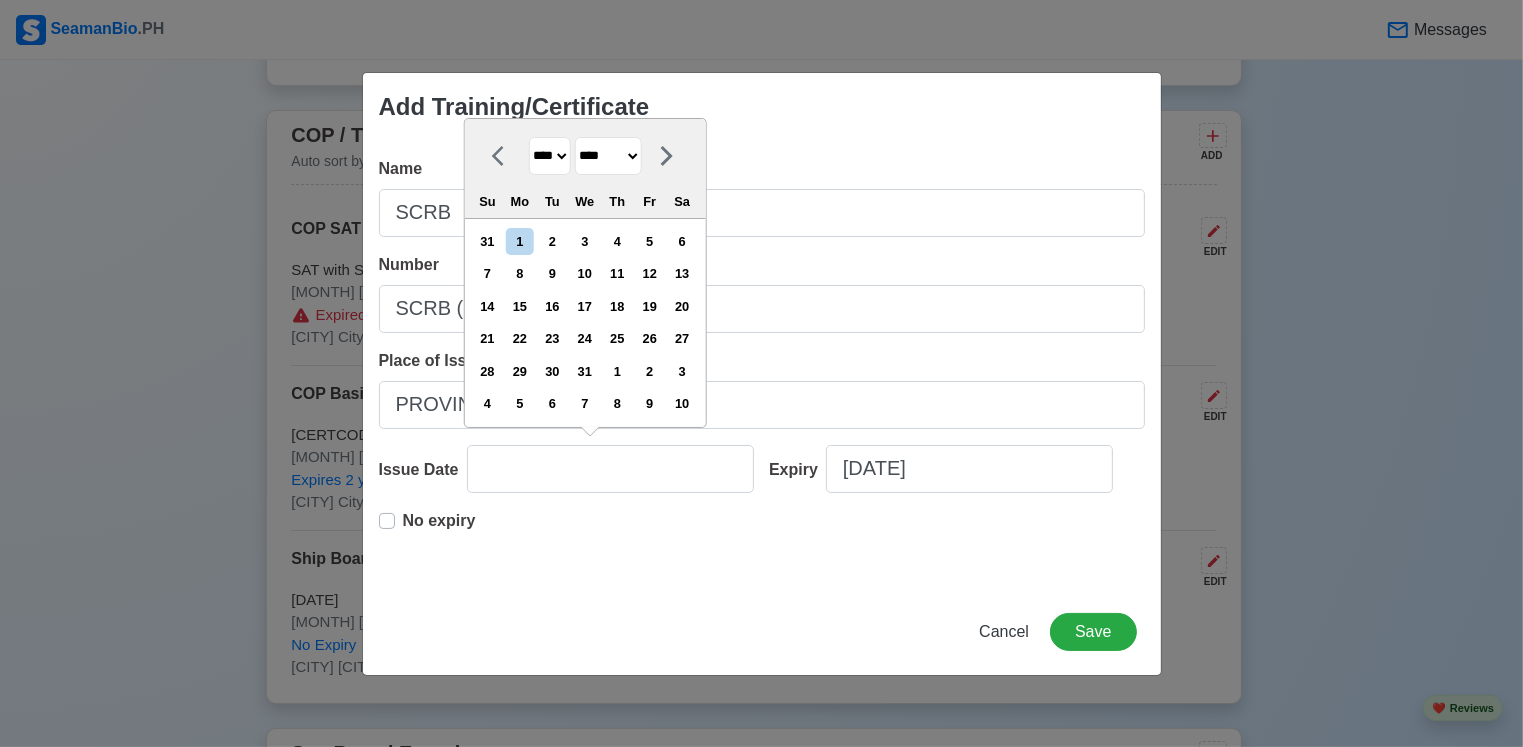 click on "******* ******** ***** ***** *** **** **** ****** ********* ******* ******** ********" at bounding box center [607, 156] 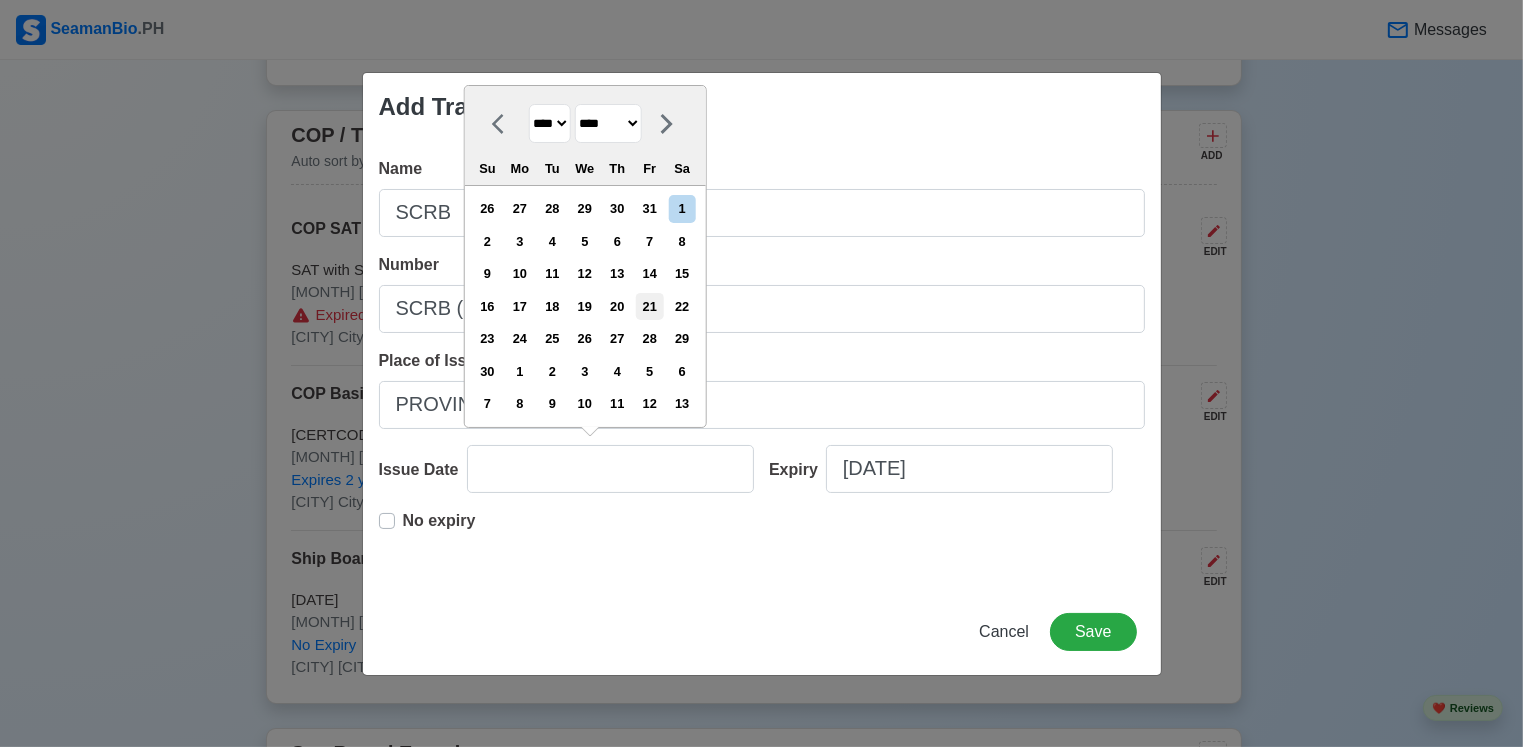 click on "21" at bounding box center [649, 306] 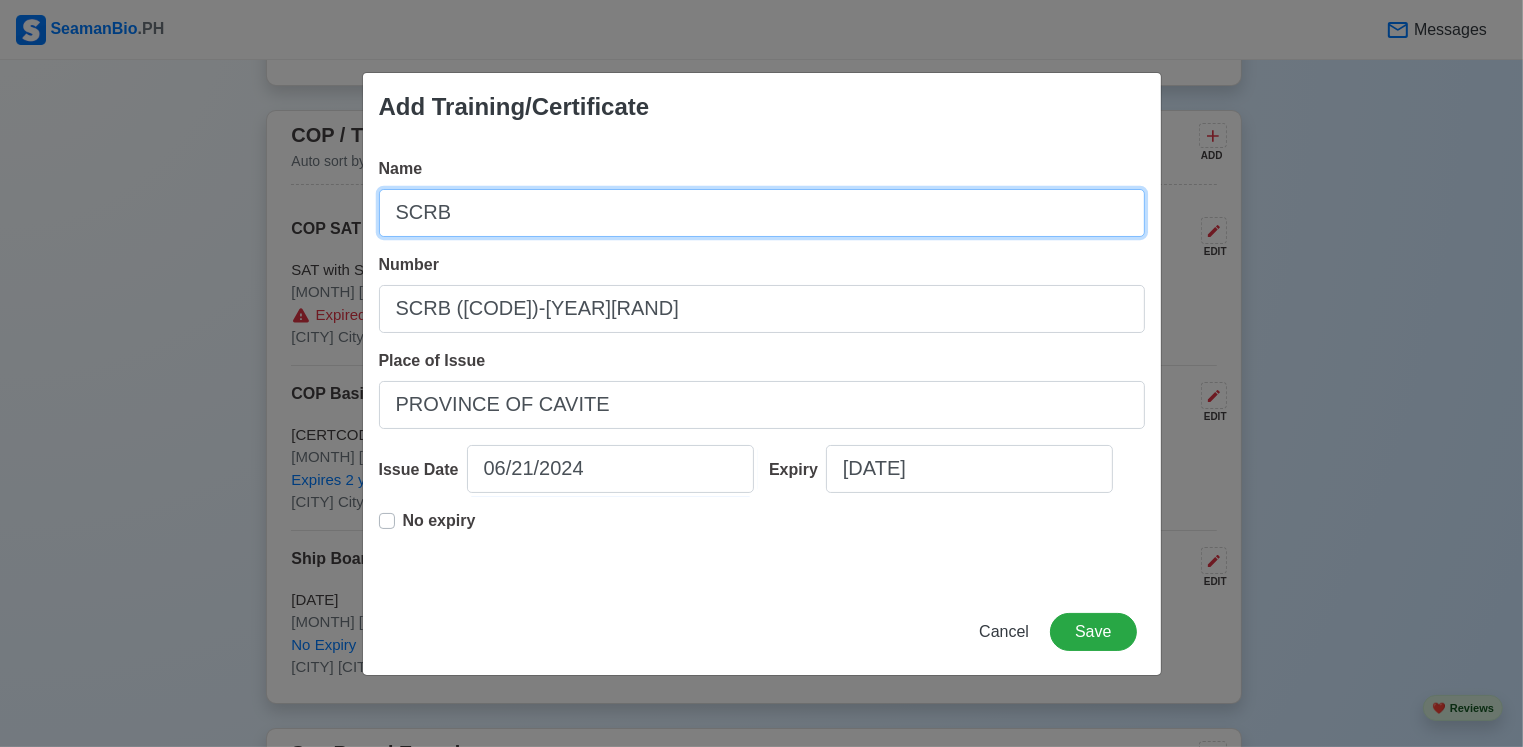 click on "SCRB" at bounding box center (762, 213) 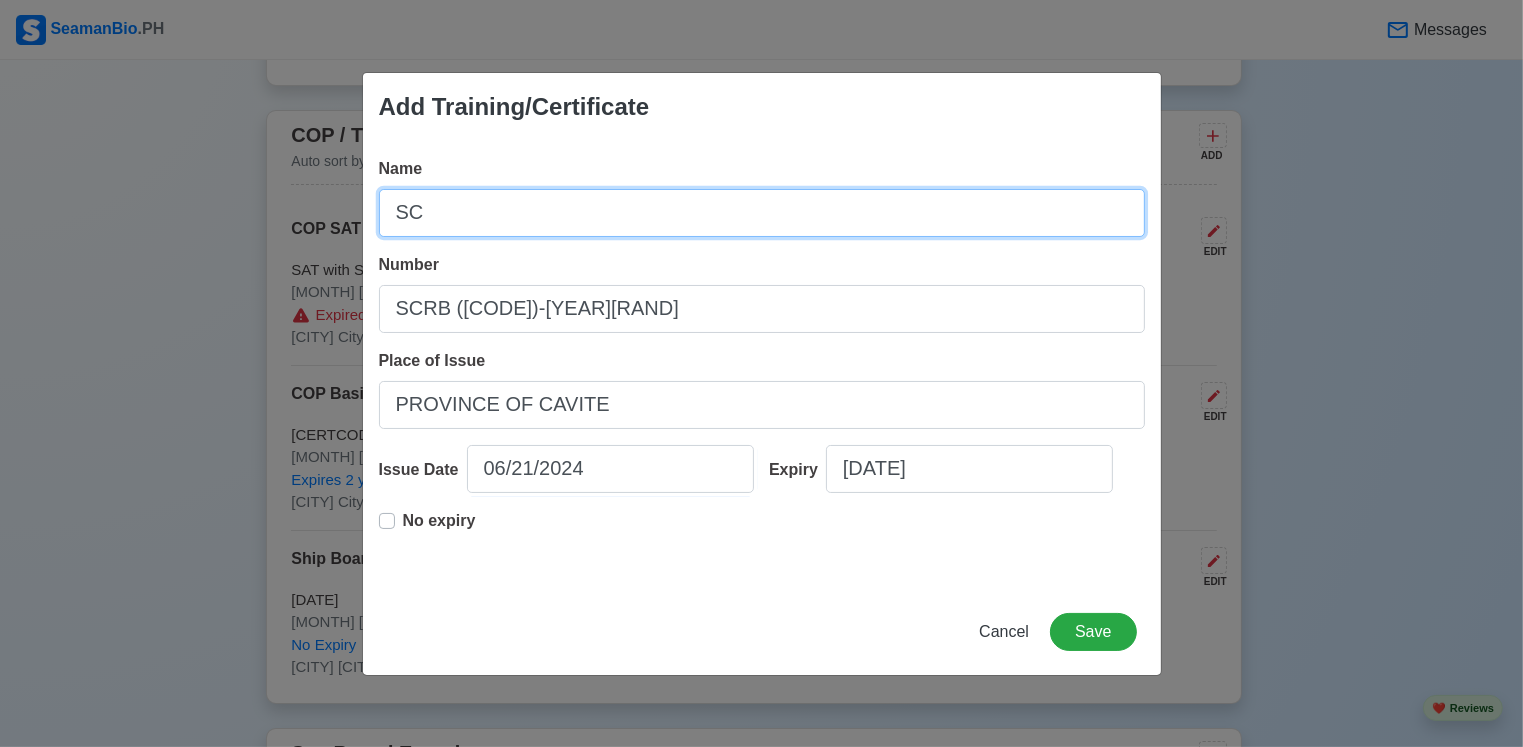 type on "S" 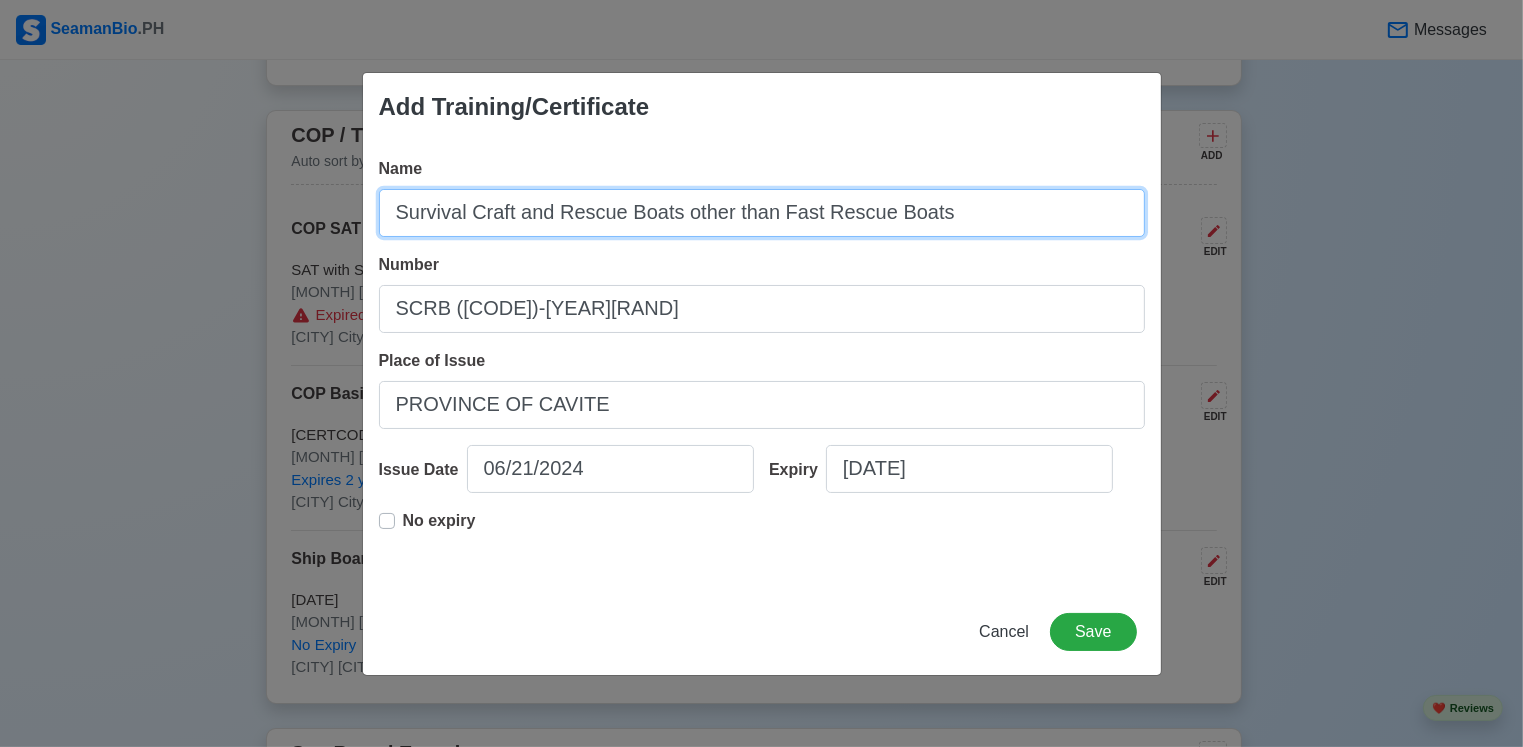 type on "Survival Craft and Rescue Boats other than Fast Rescue Boats" 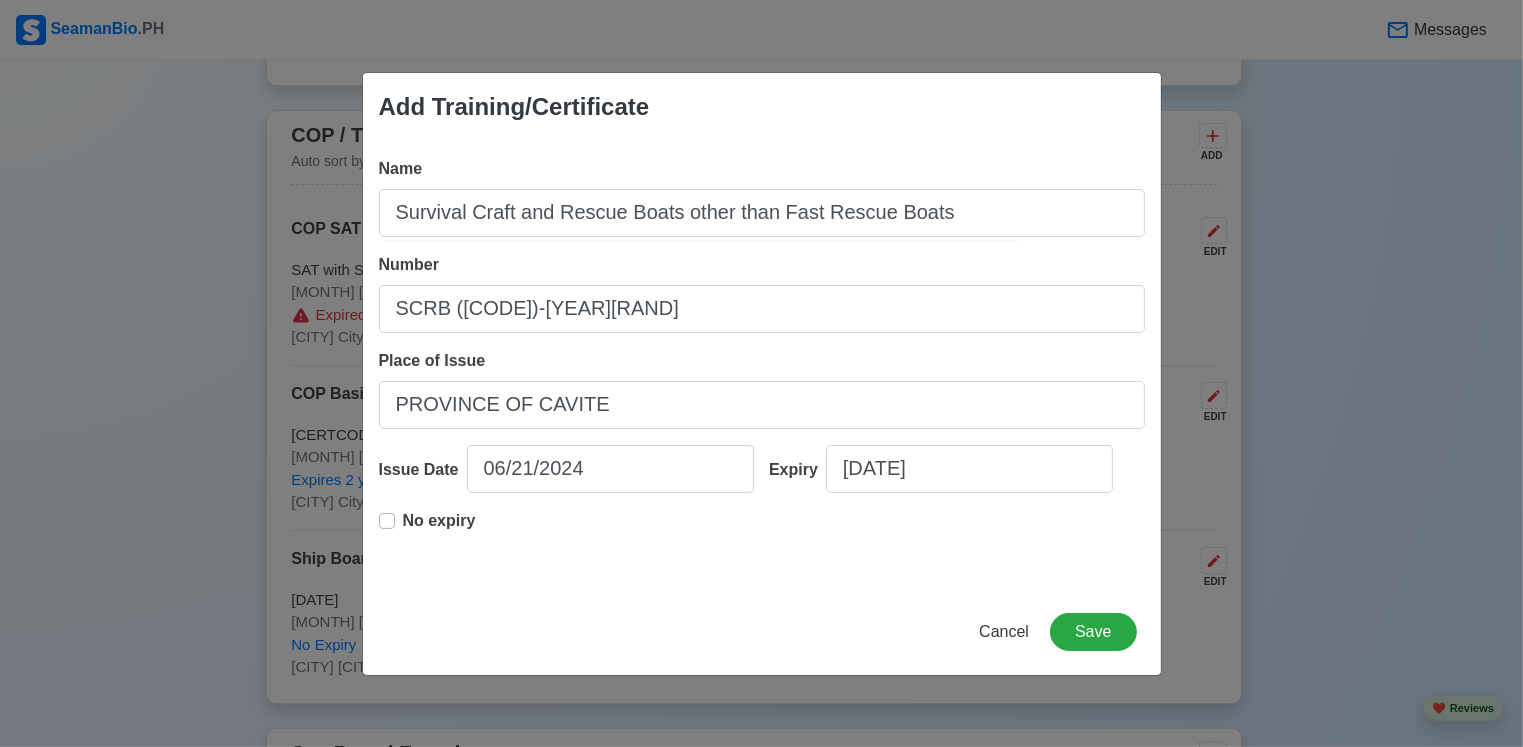 click on "No expiry" at bounding box center (439, 529) 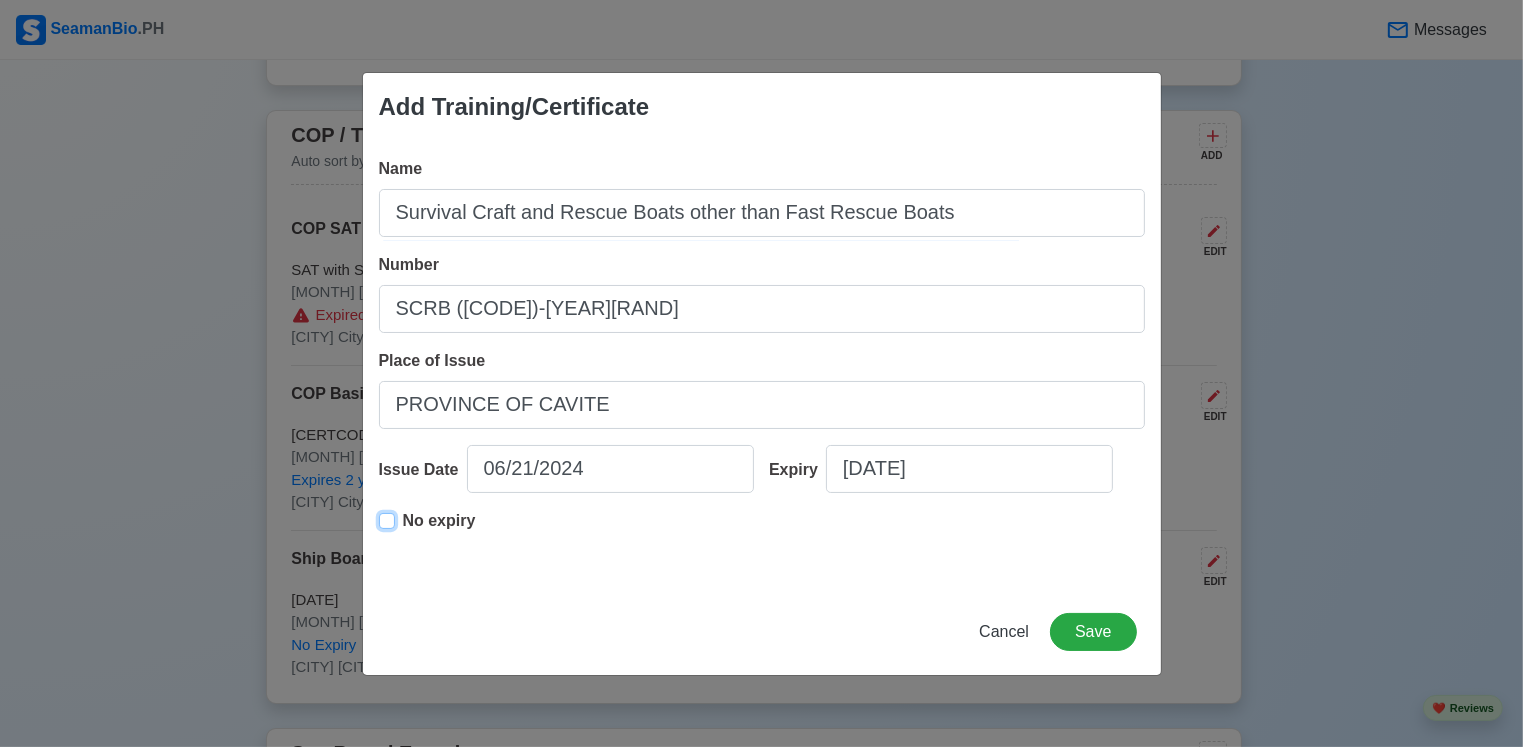 type on "06/21/2024" 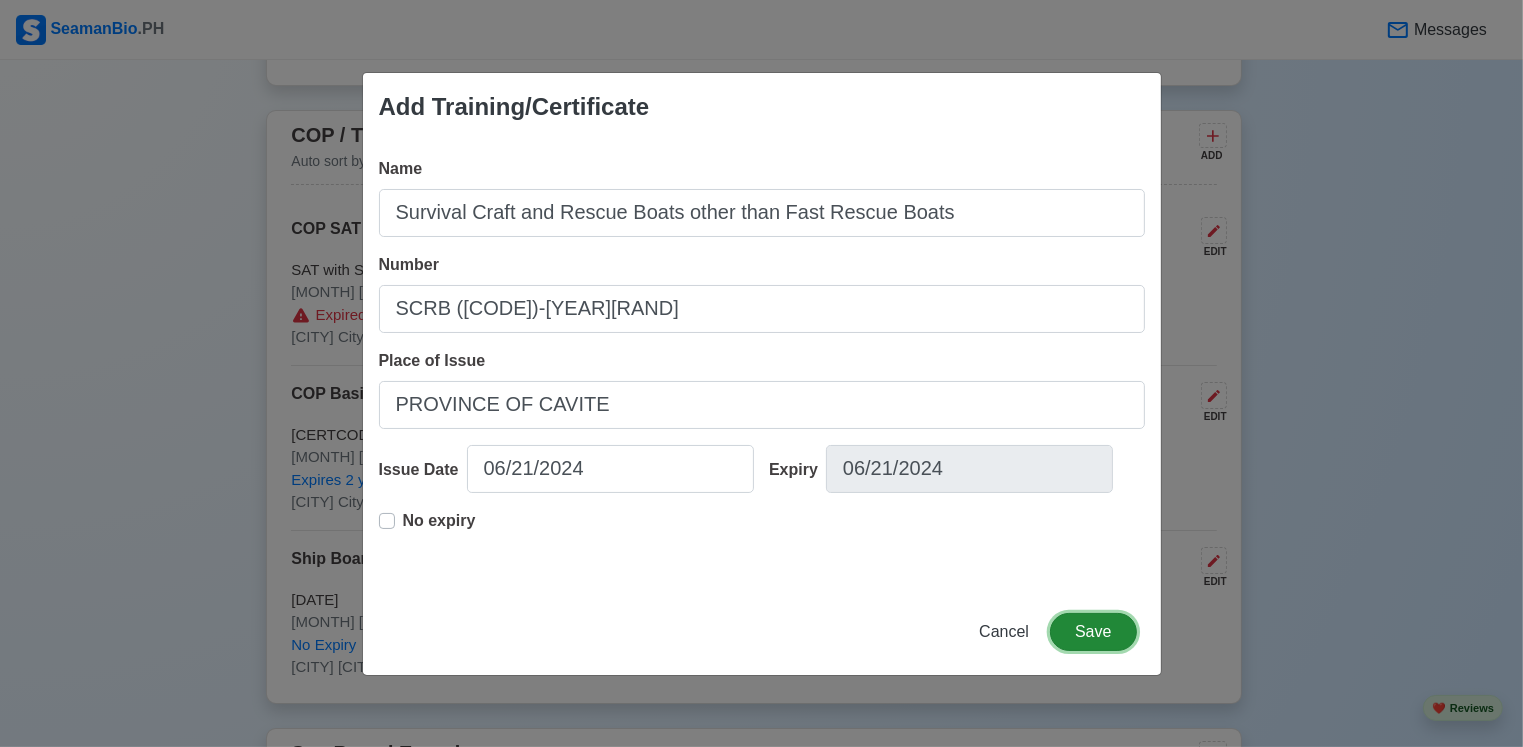 click on "Save" at bounding box center [1093, 632] 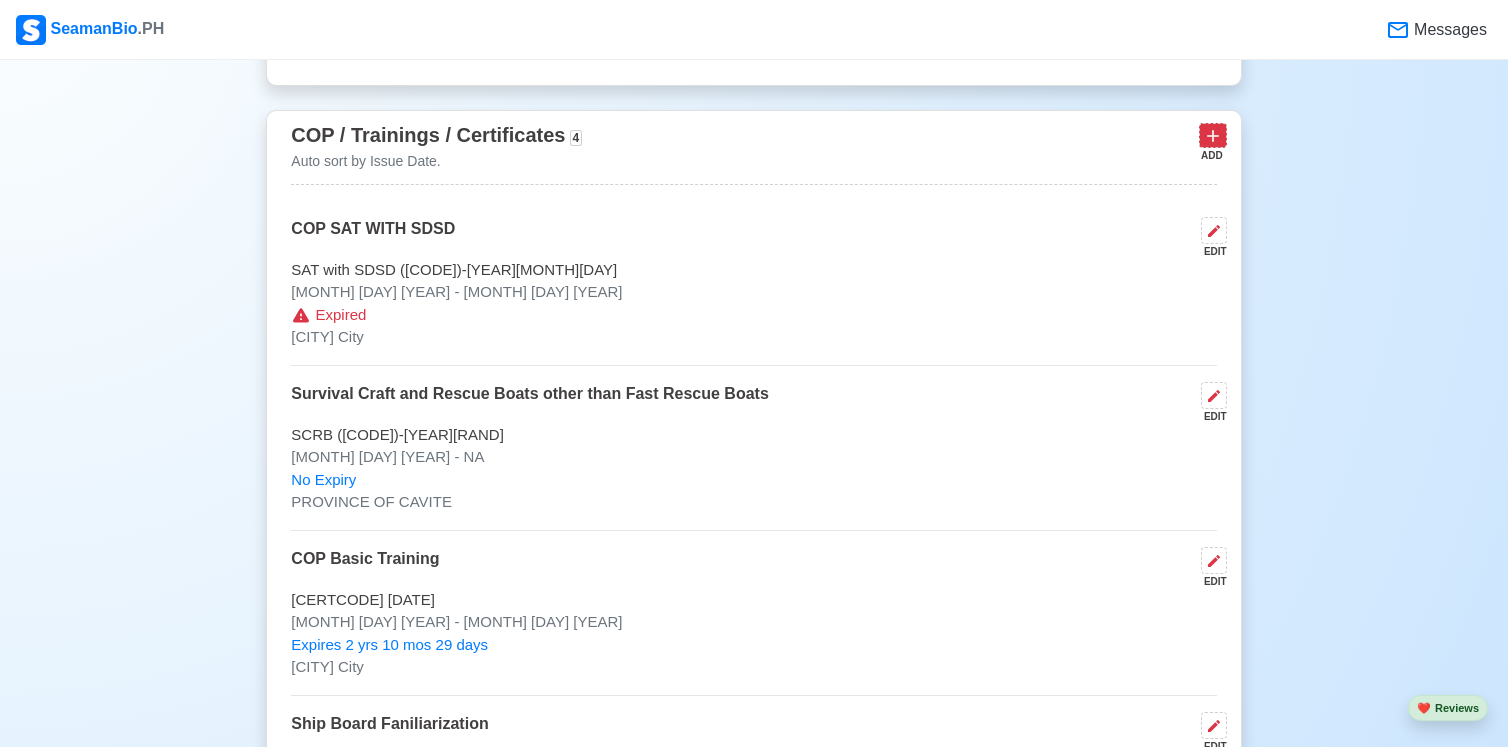 click 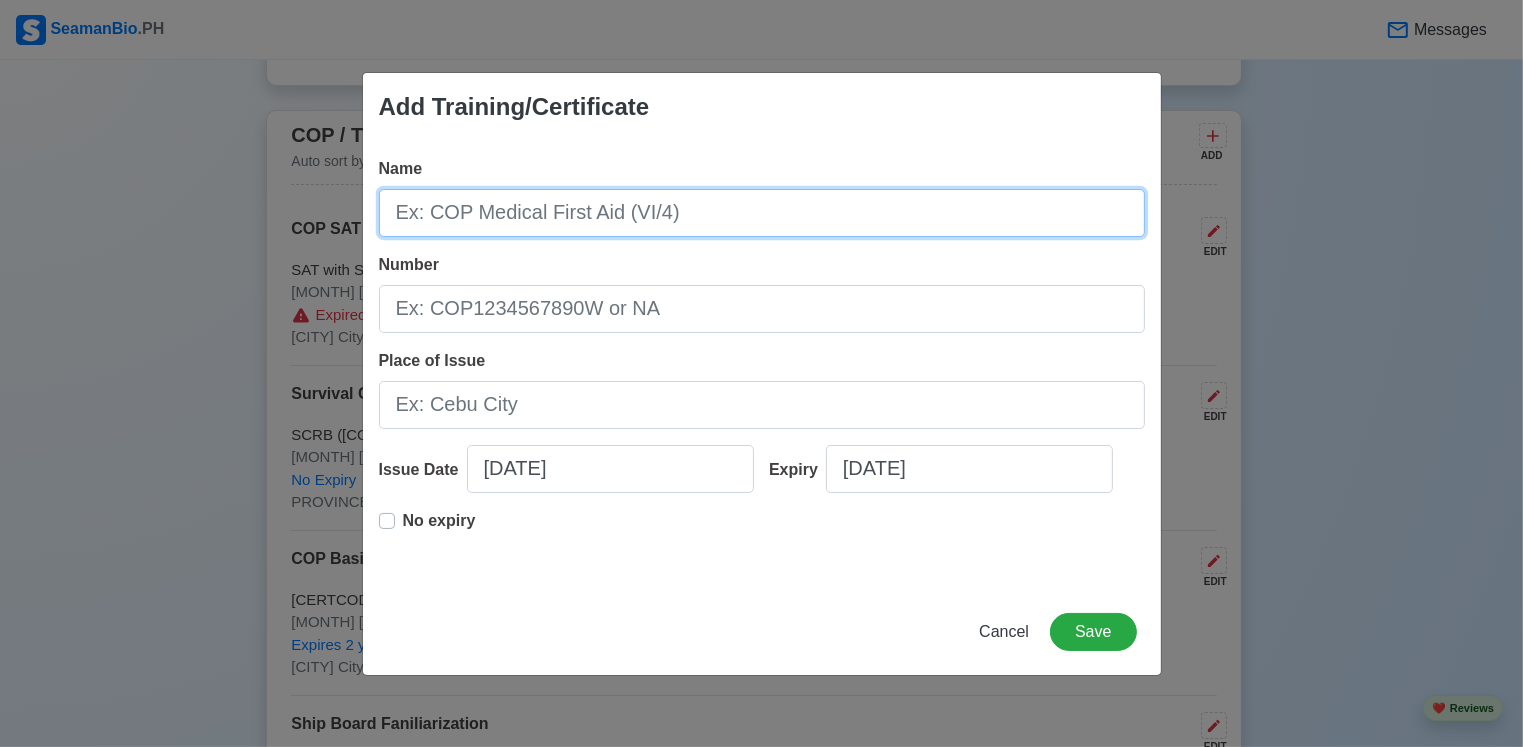 click on "Name" at bounding box center (762, 213) 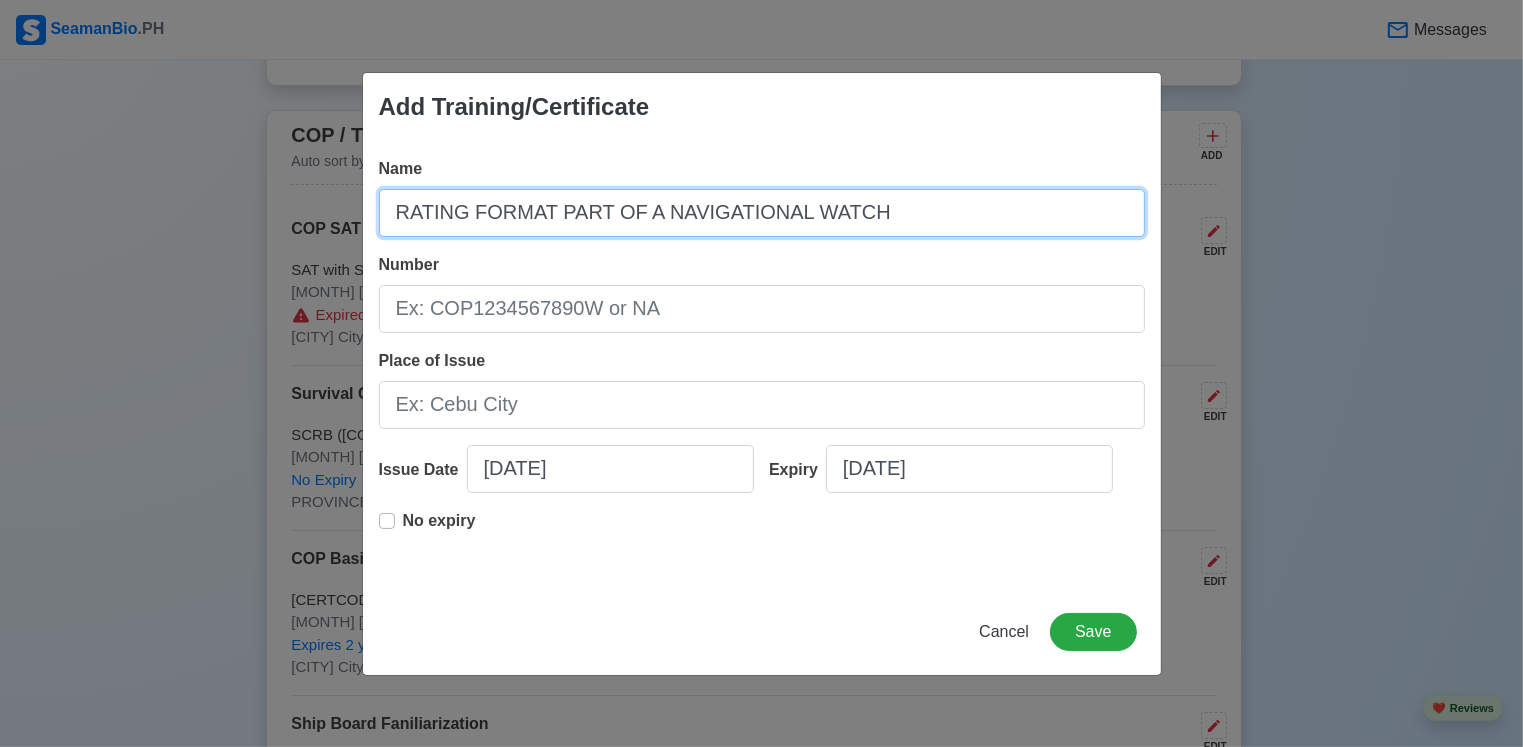type on "RATING FORMAT PART OF A NAVIGATIONAL WATCH" 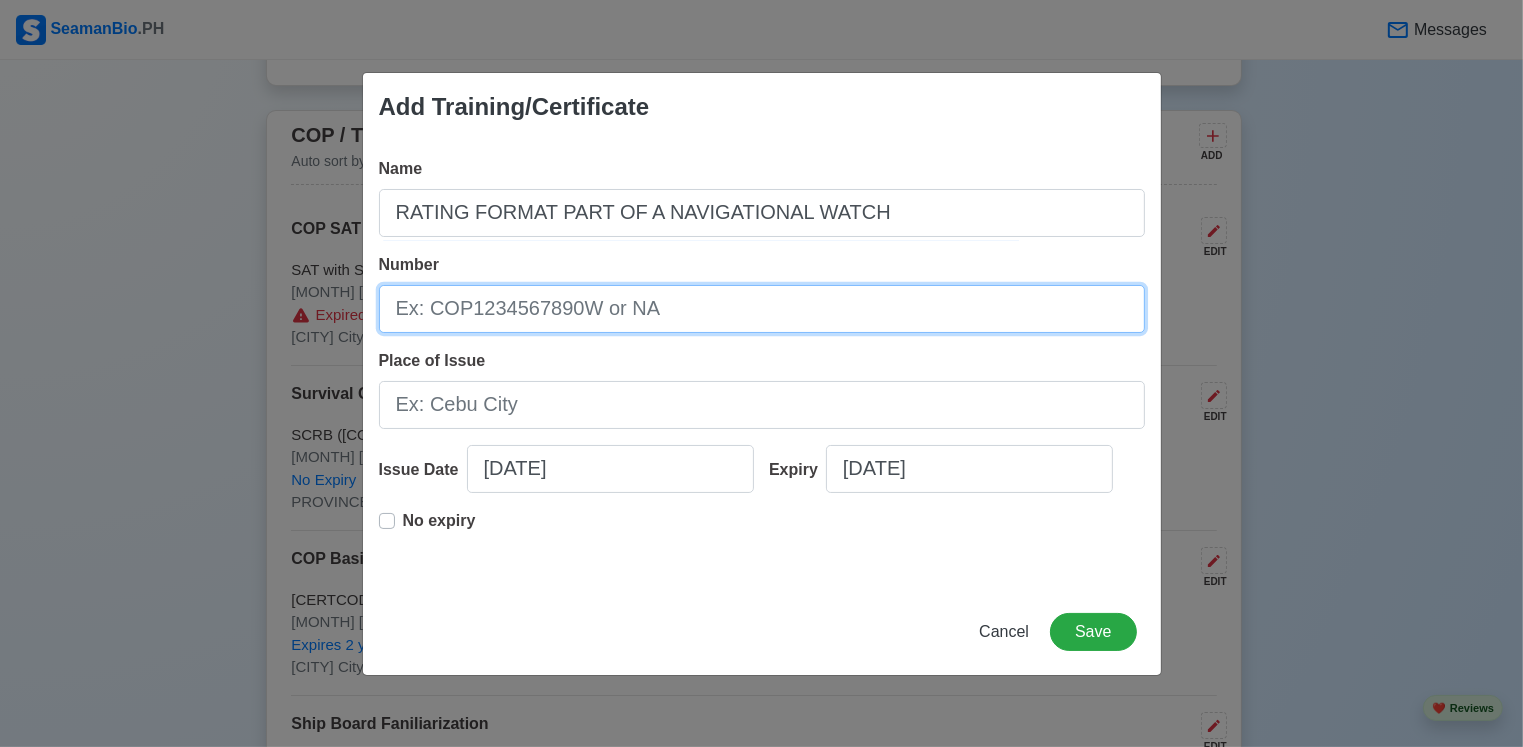 click on "Number" at bounding box center [762, 309] 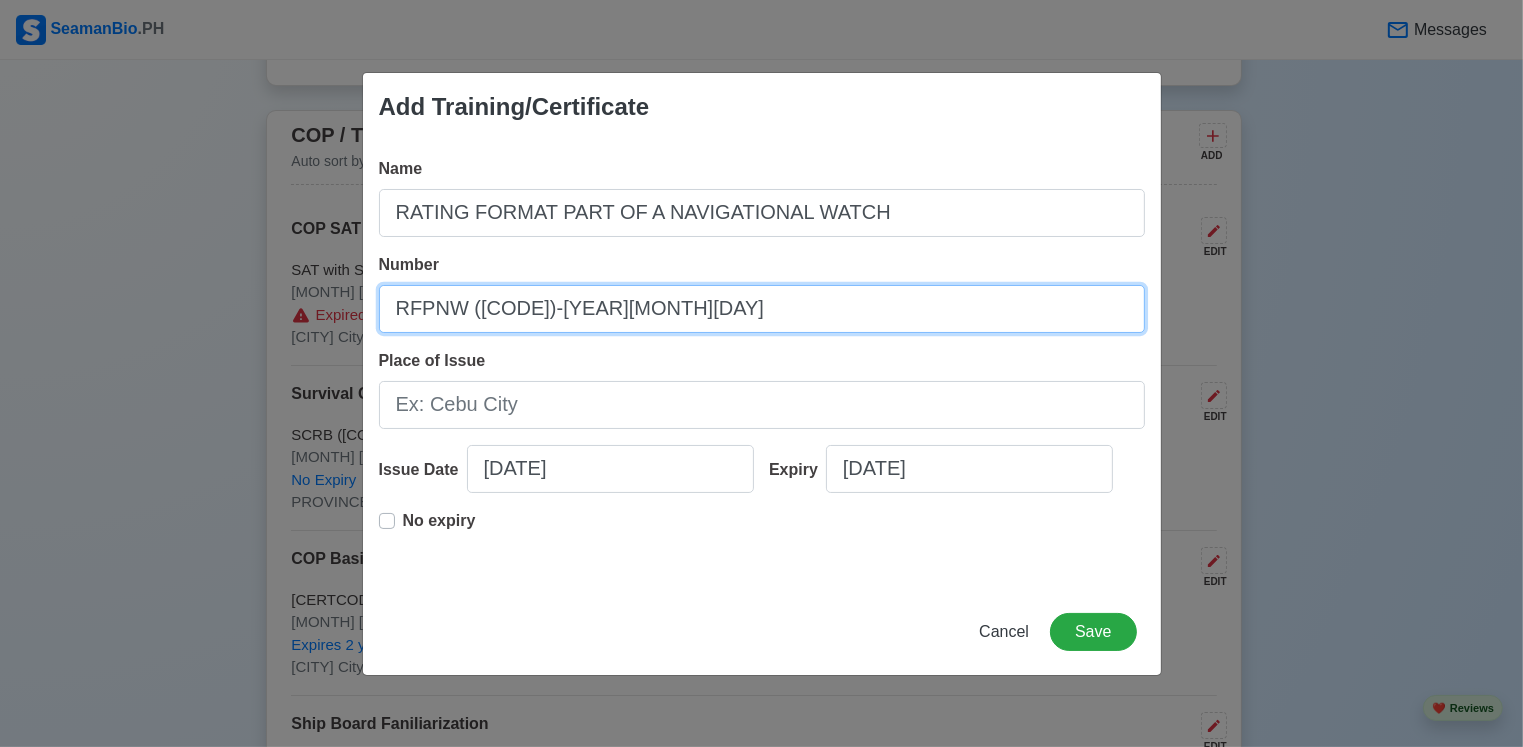 type on "RFPNW ([CODE])-[YEAR][MONTH][DAY]" 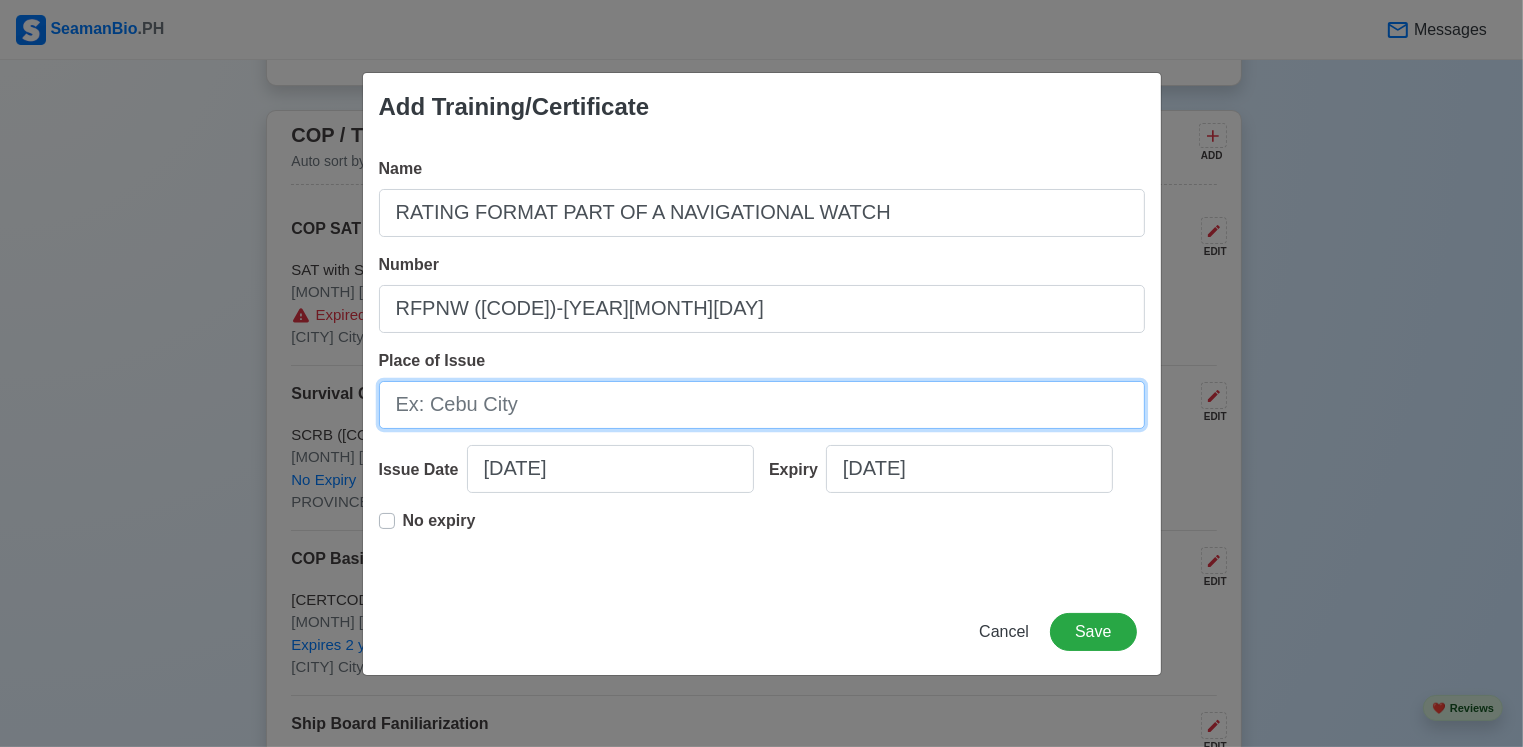 click on "Place of Issue" at bounding box center (762, 405) 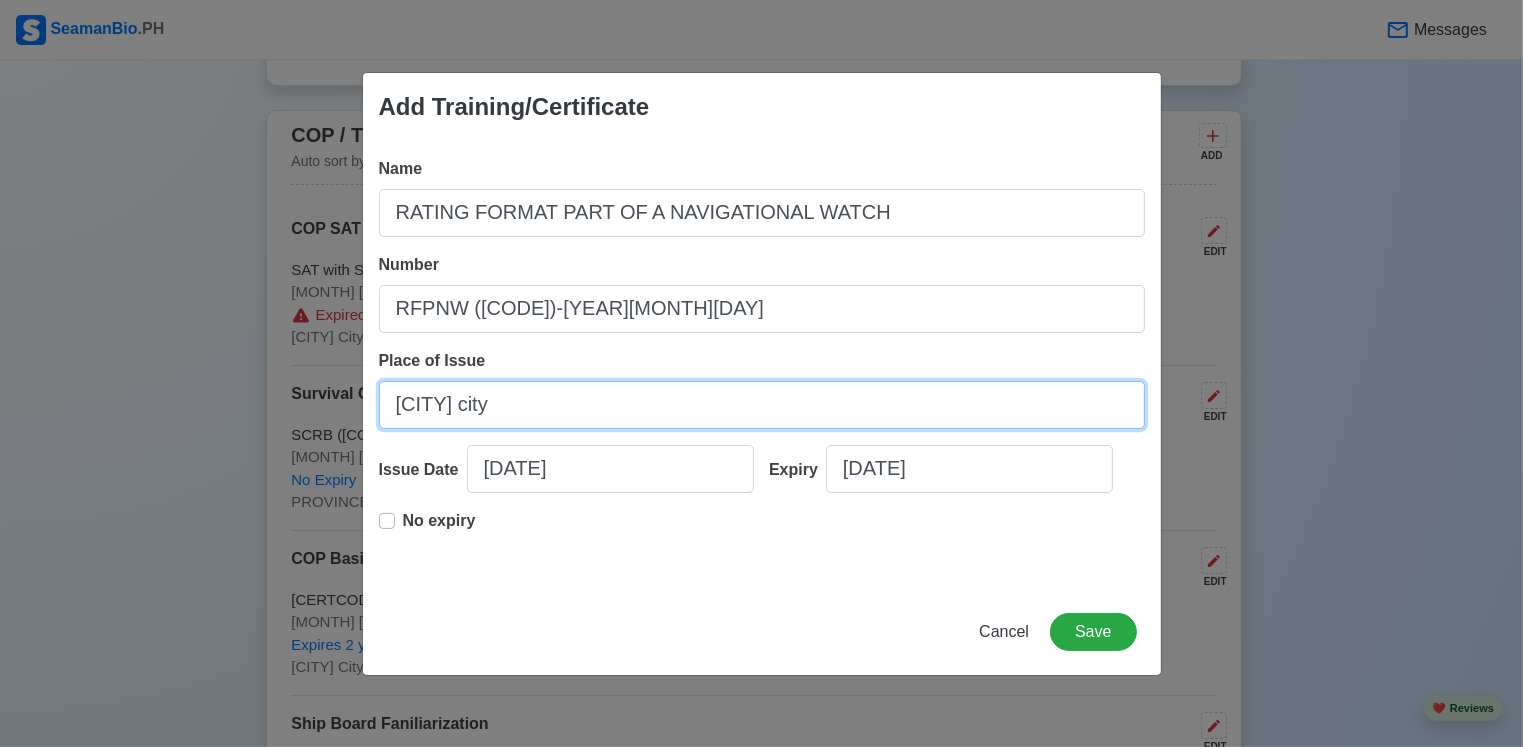 type on "[CITY] city" 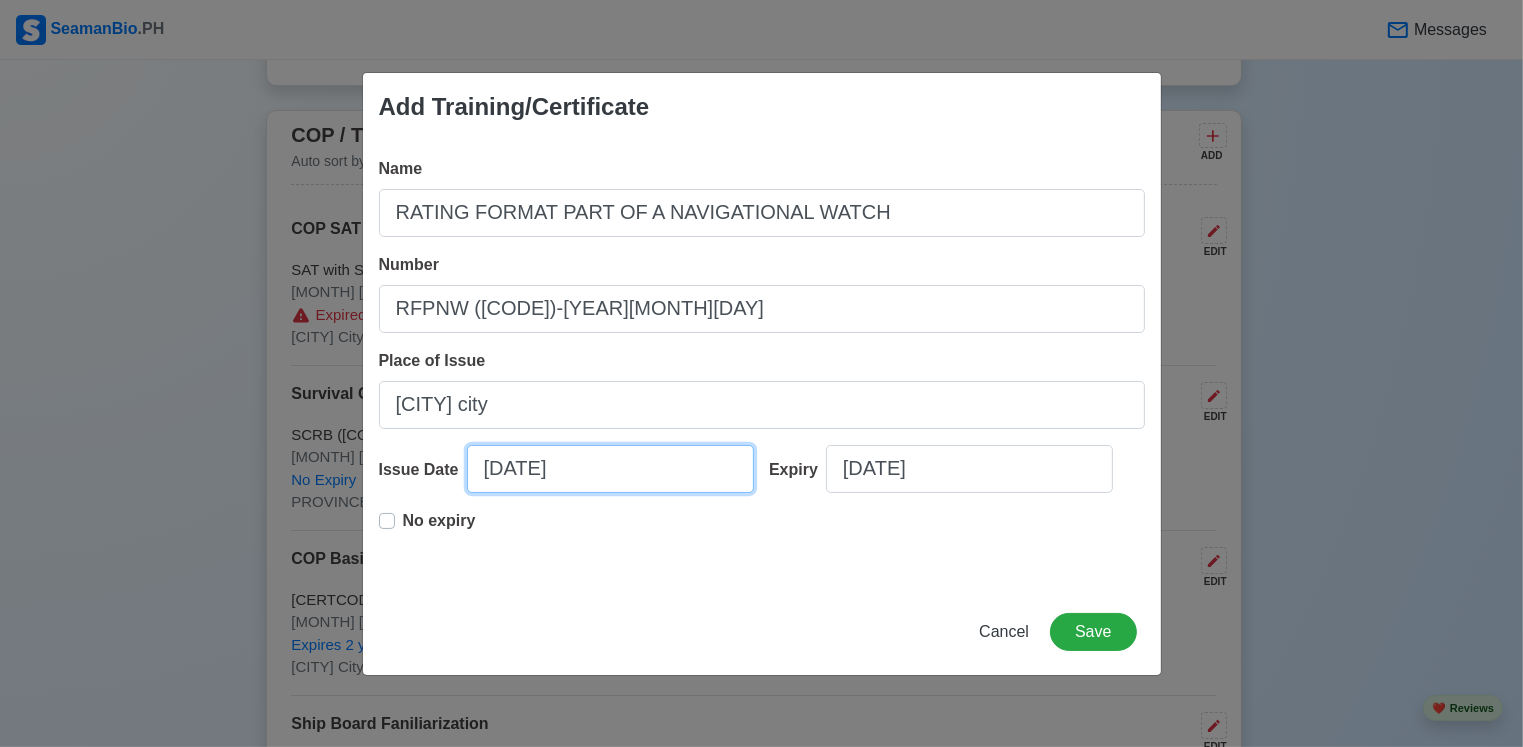 select on "****" 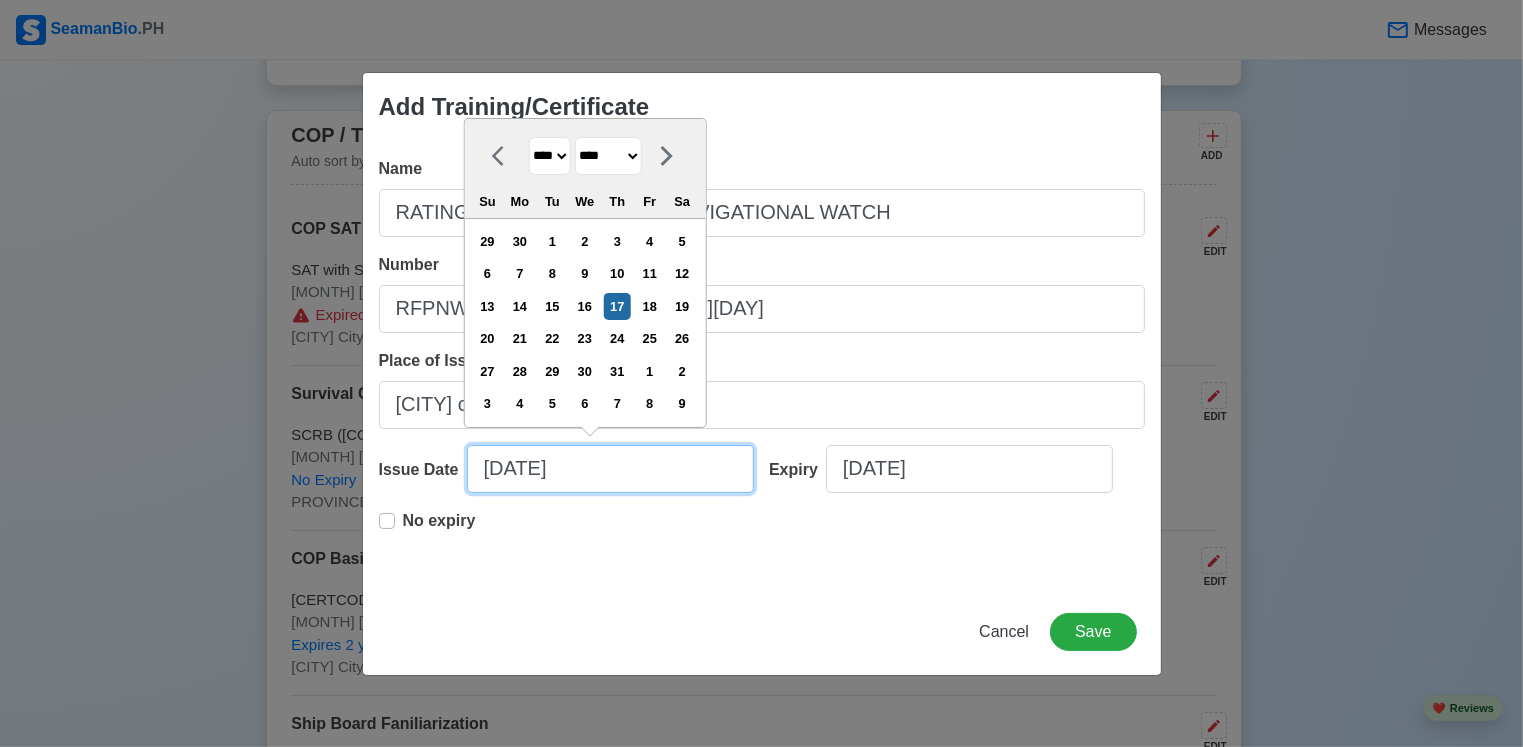 click on "[DATE]" at bounding box center (610, 469) 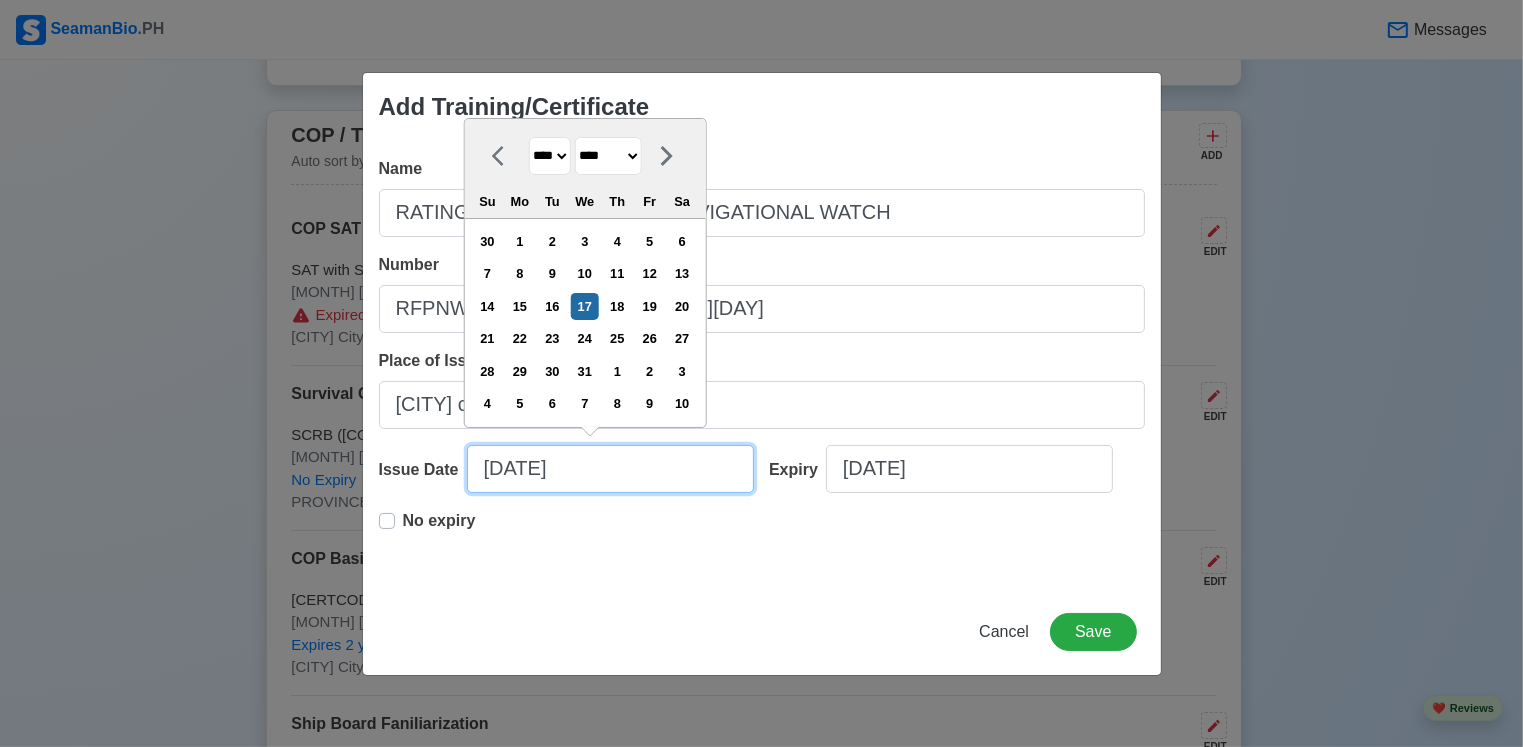 type on "[DATE]" 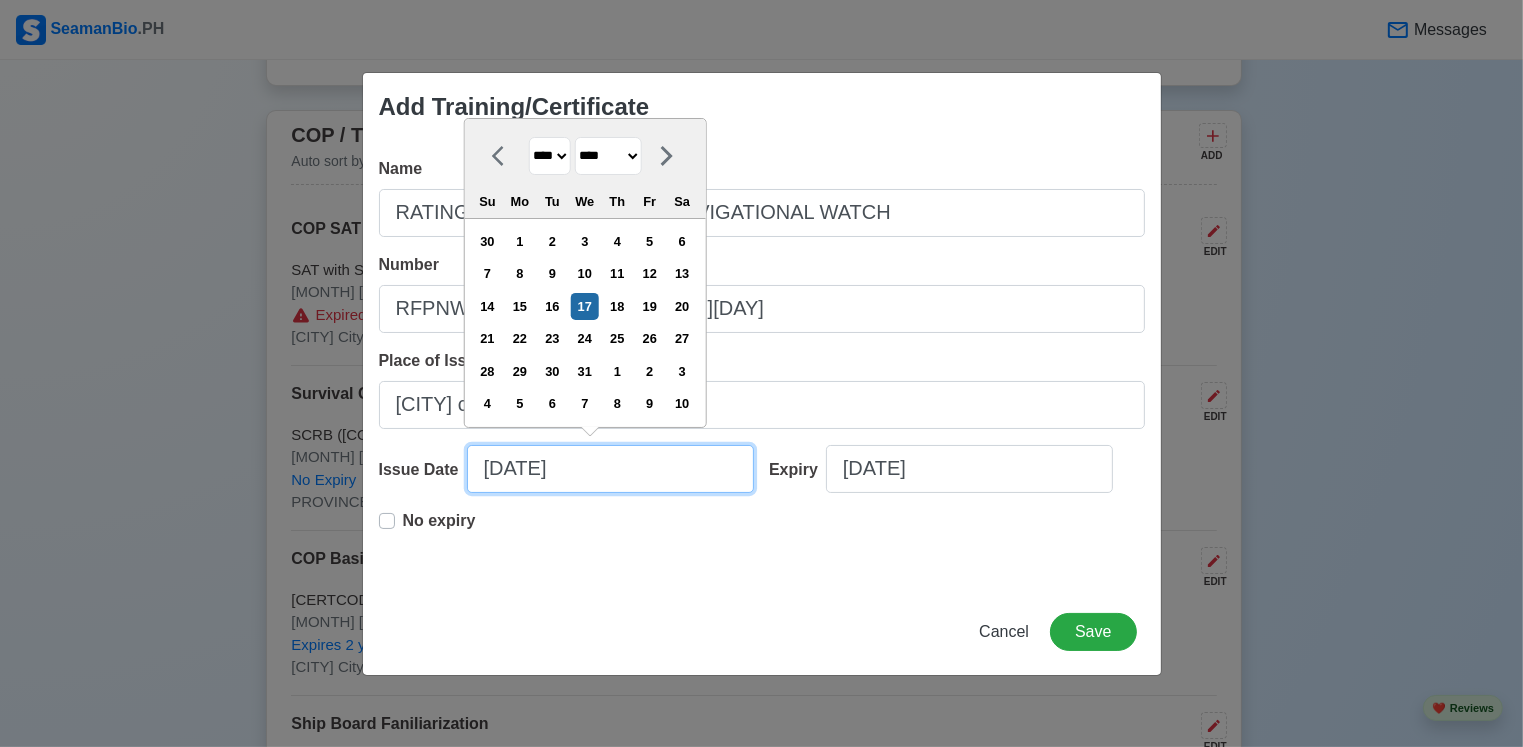 select on "****" 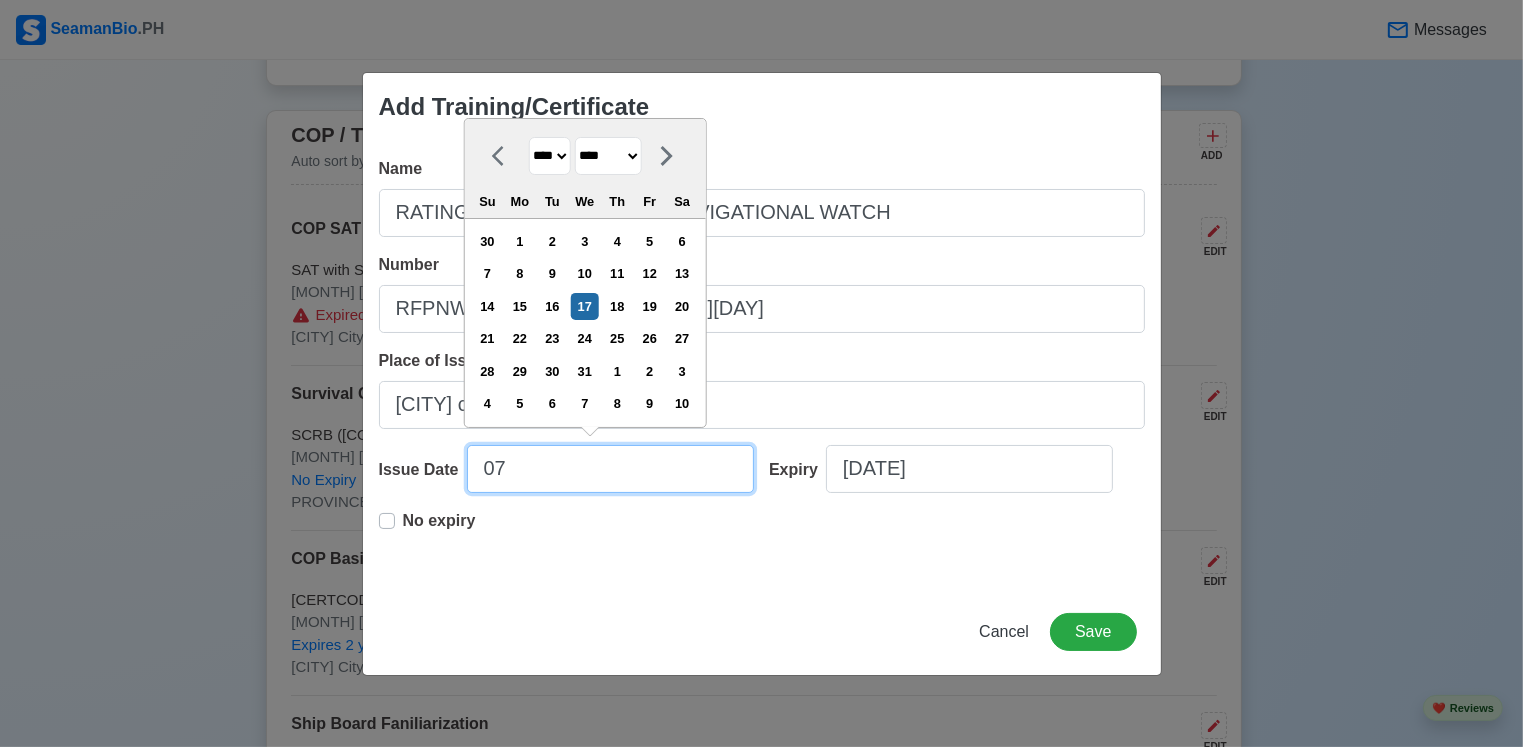 type on "0" 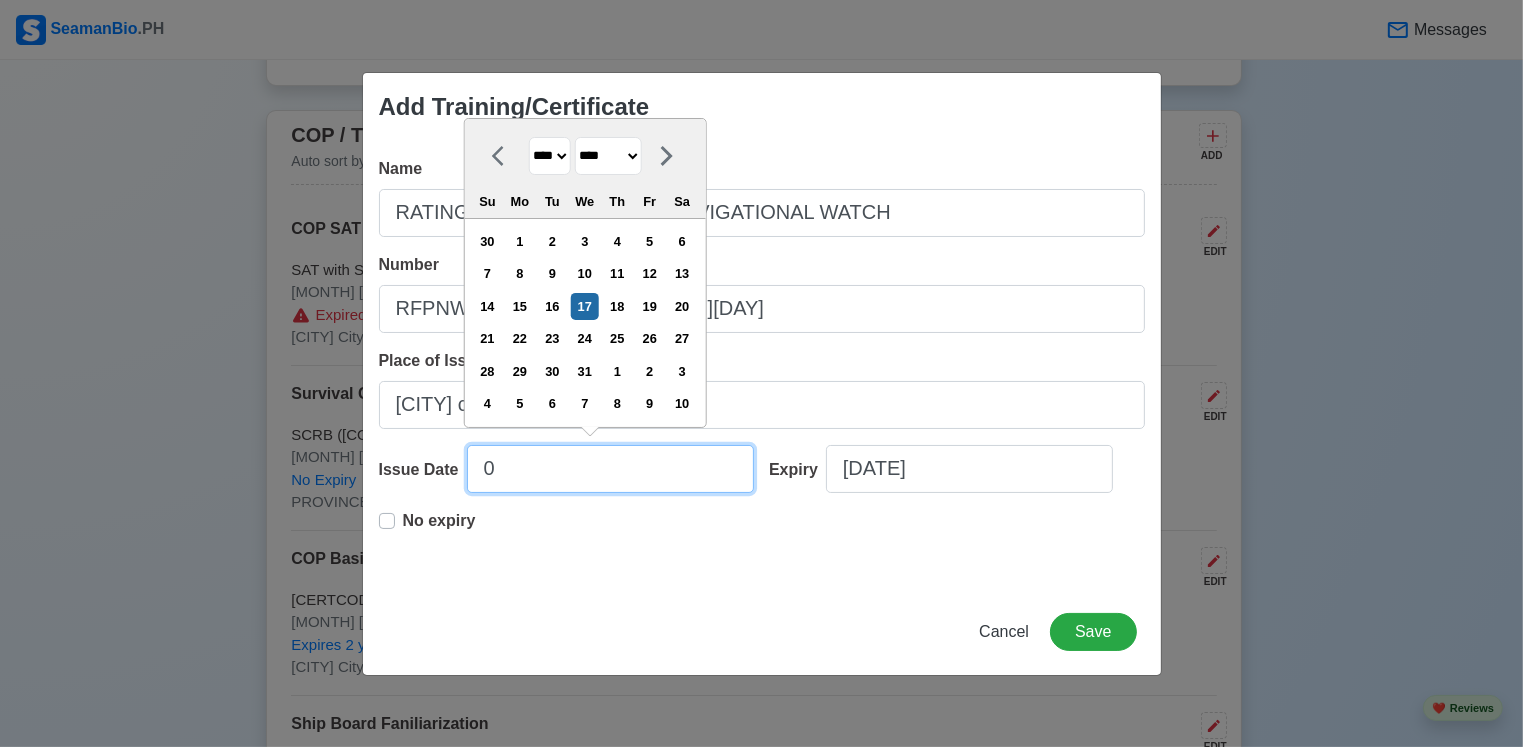 select on "****" 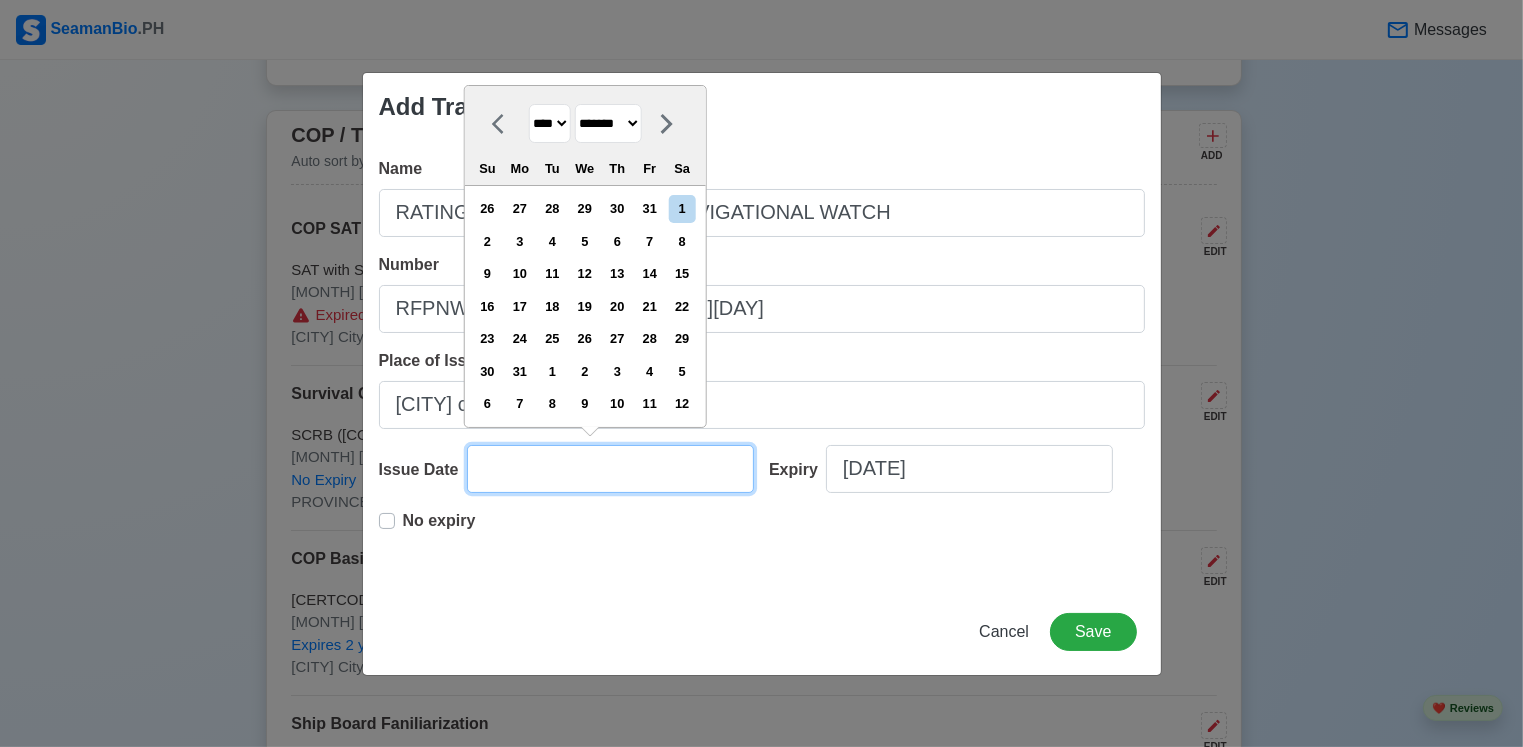 type 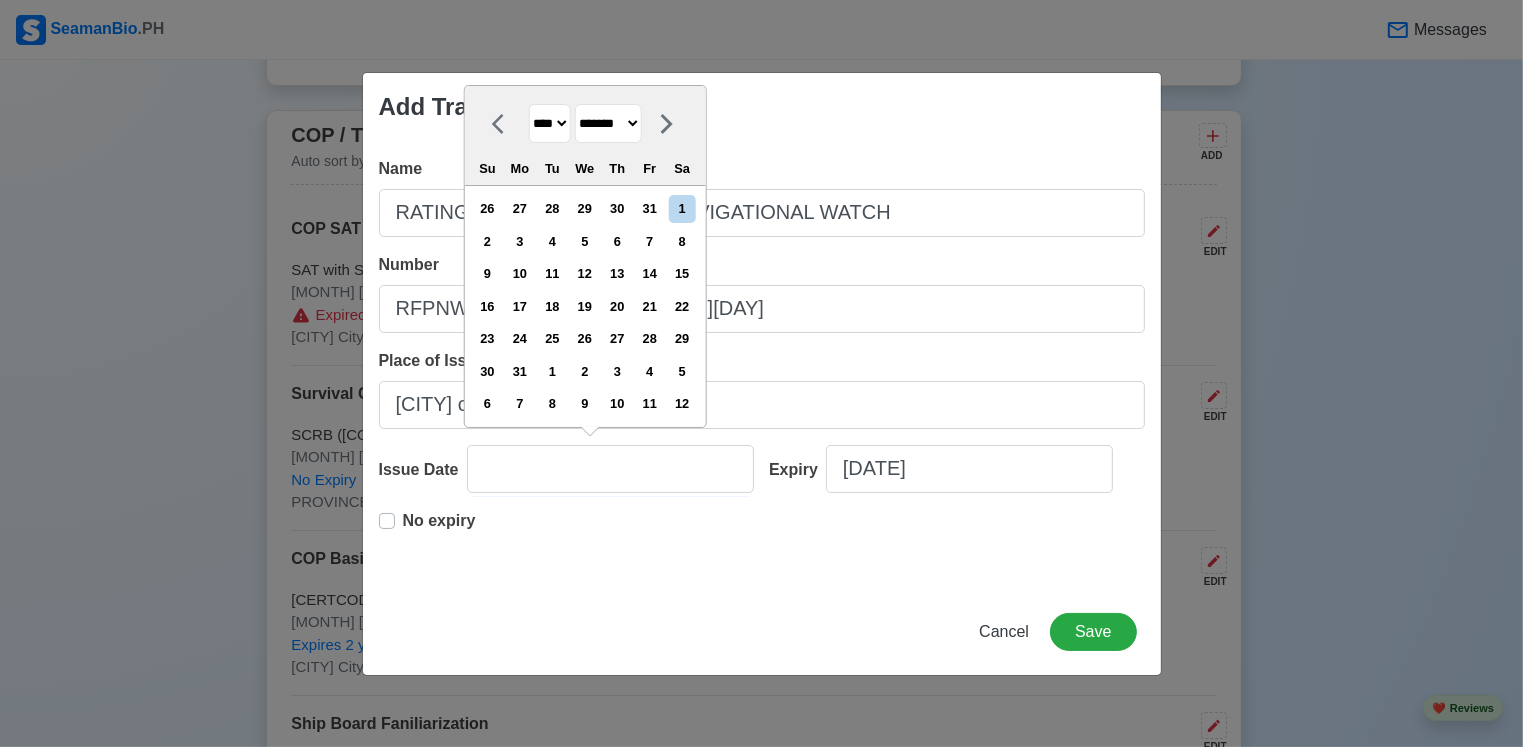 click on "**** **** **** **** **** **** **** **** **** **** **** **** **** **** **** **** **** **** **** **** **** **** **** **** **** **** **** **** **** **** **** **** **** **** **** **** **** **** **** **** **** **** **** **** **** **** **** **** **** **** **** **** **** **** **** **** **** **** **** **** **** **** **** **** **** **** **** **** **** **** **** **** **** **** **** **** **** **** **** **** **** **** **** **** **** **** **** **** **** **** **** **** **** **** **** **** **** **** **** **** **** **** **** **** **** ****" at bounding box center [549, 123] 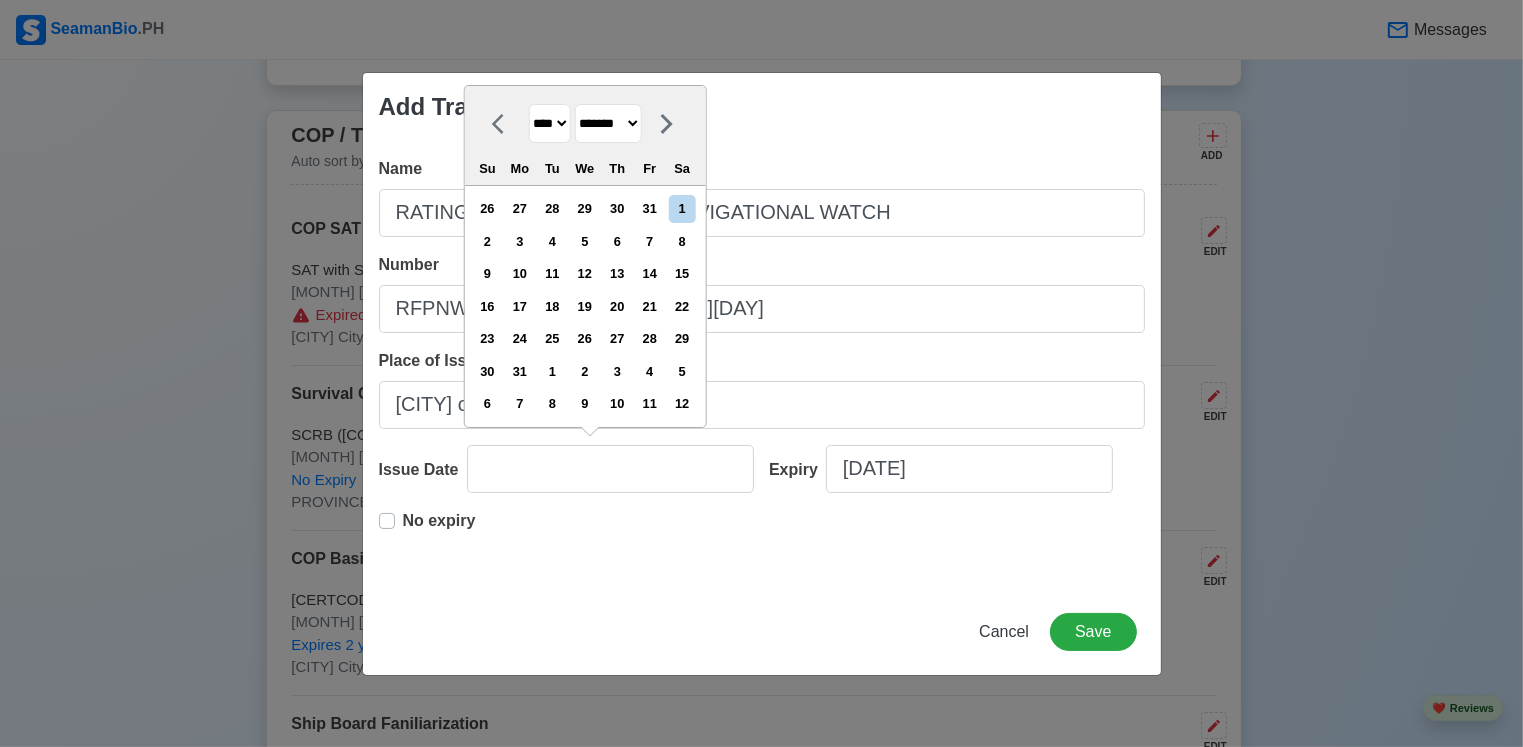 select on "****" 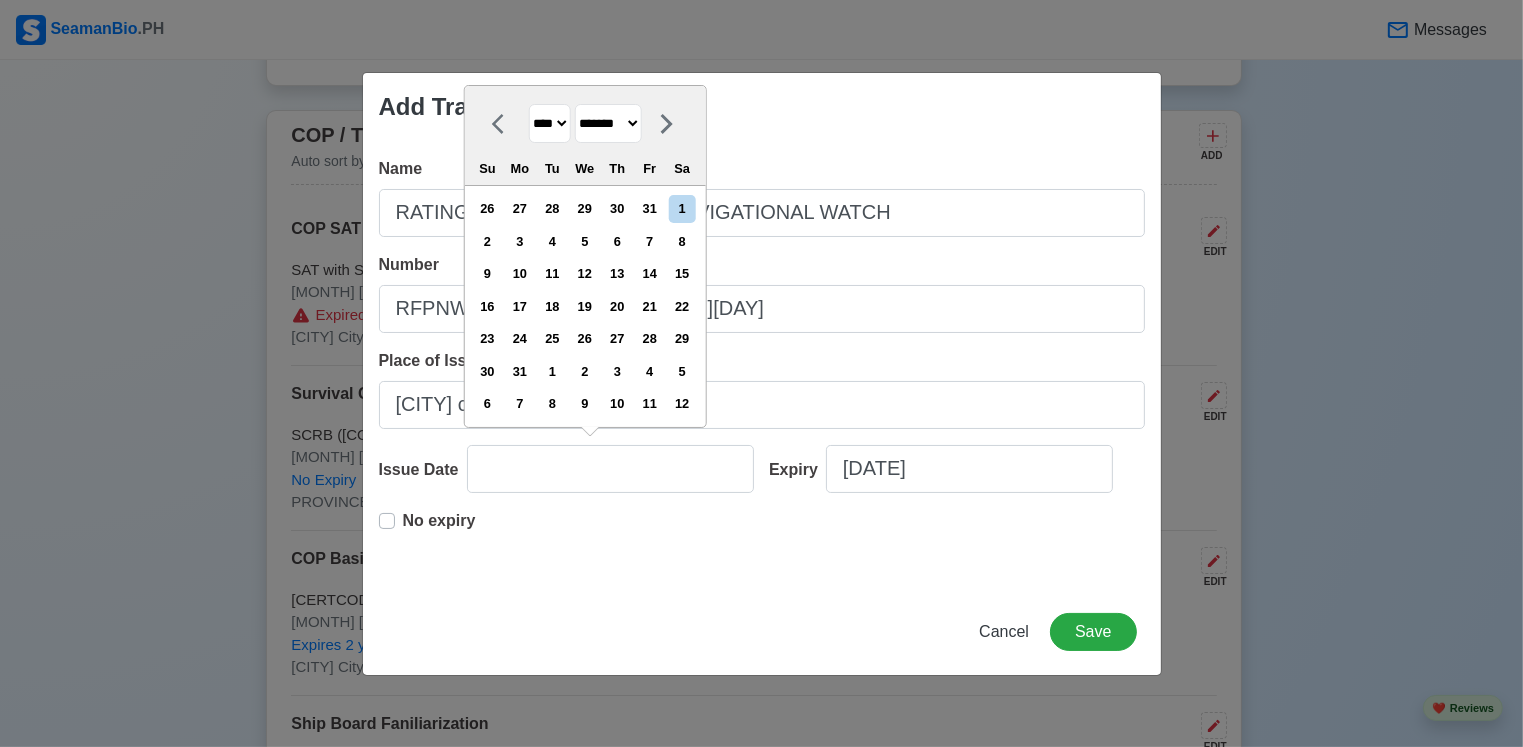 click on "**** **** **** **** **** **** **** **** **** **** **** **** **** **** **** **** **** **** **** **** **** **** **** **** **** **** **** **** **** **** **** **** **** **** **** **** **** **** **** **** **** **** **** **** **** **** **** **** **** **** **** **** **** **** **** **** **** **** **** **** **** **** **** **** **** **** **** **** **** **** **** **** **** **** **** **** **** **** **** **** **** **** **** **** **** **** **** **** **** **** **** **** **** **** **** **** **** **** **** **** **** **** **** **** **** ****" at bounding box center (549, 123) 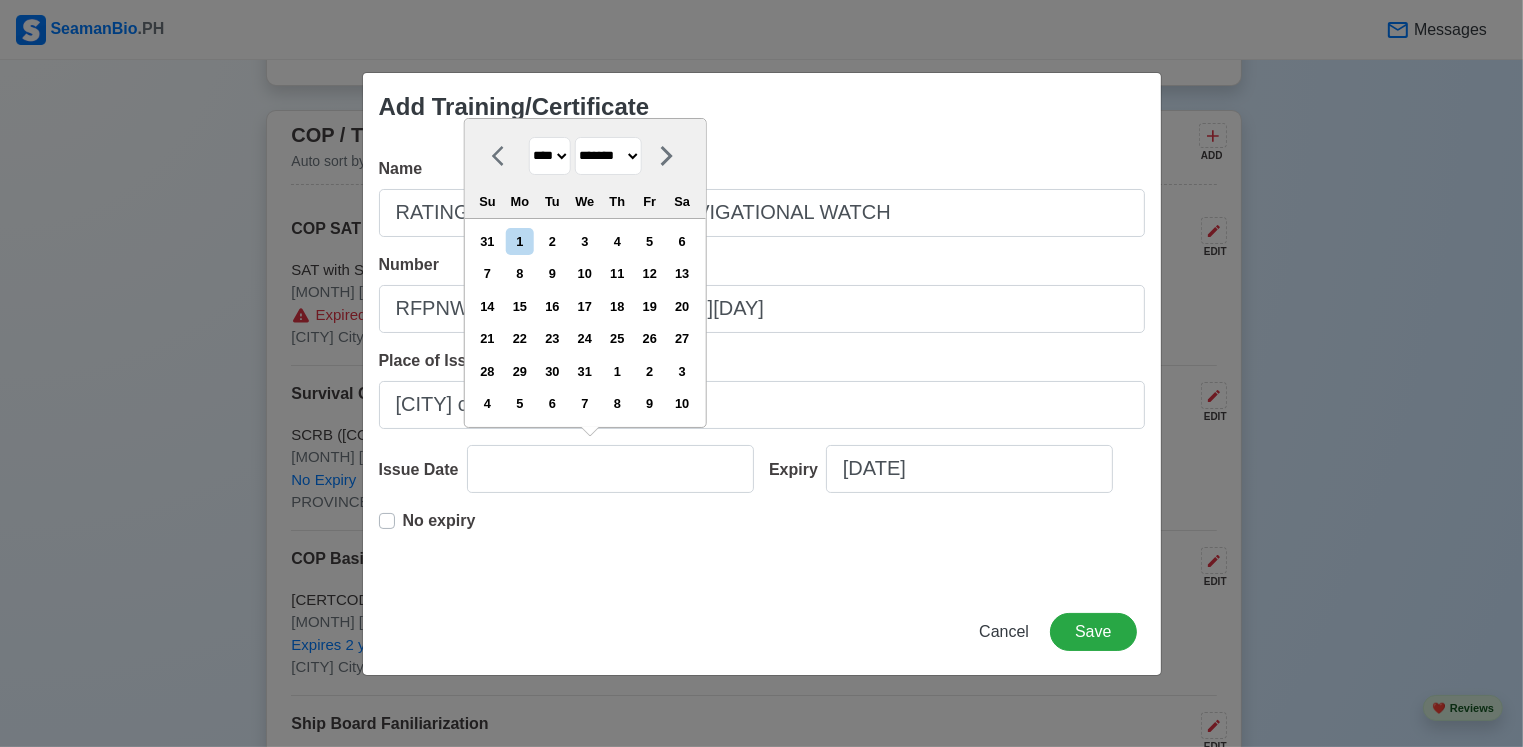 click on "******* ******** ***** ***** *** **** **** ****** ********* ******* ******** ********" at bounding box center [607, 156] 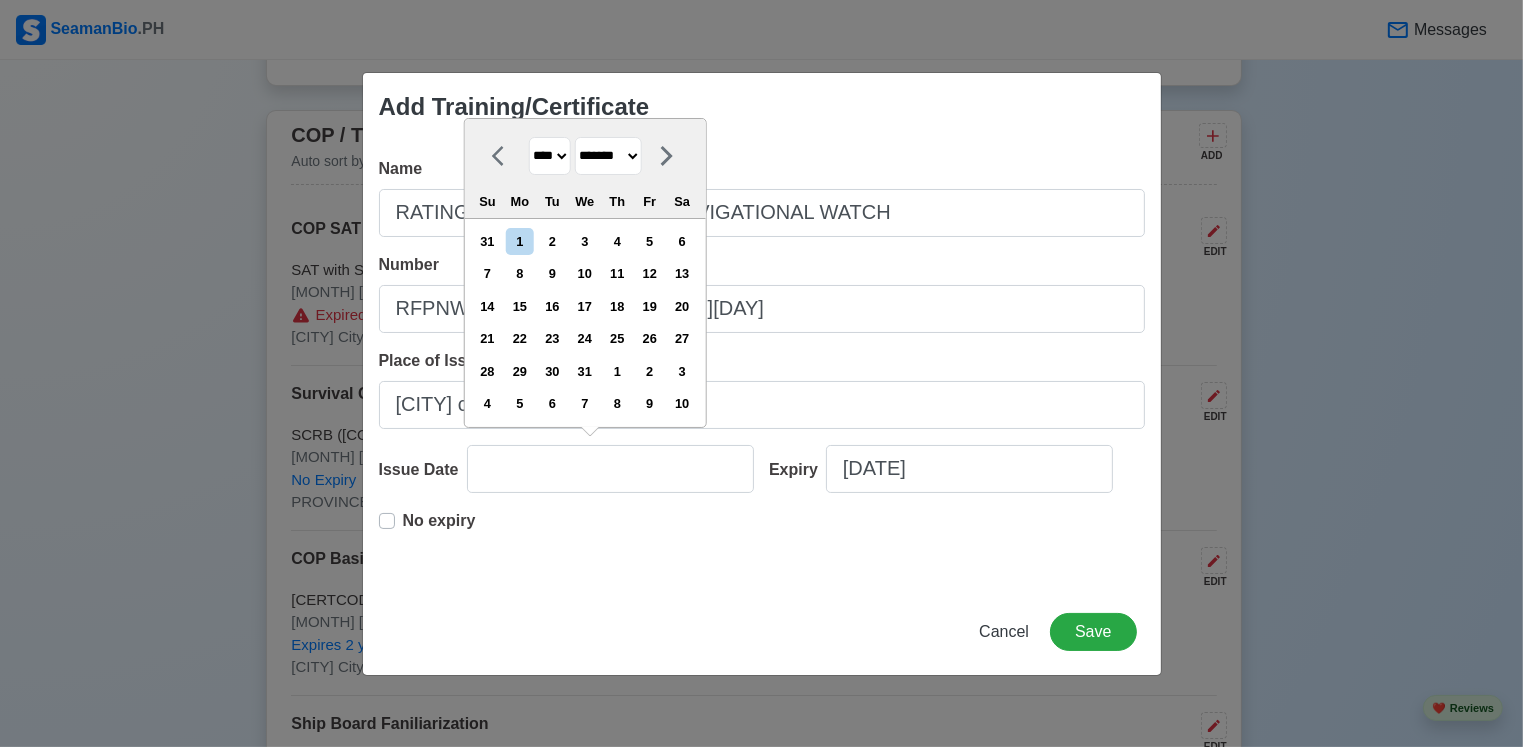 select on "****" 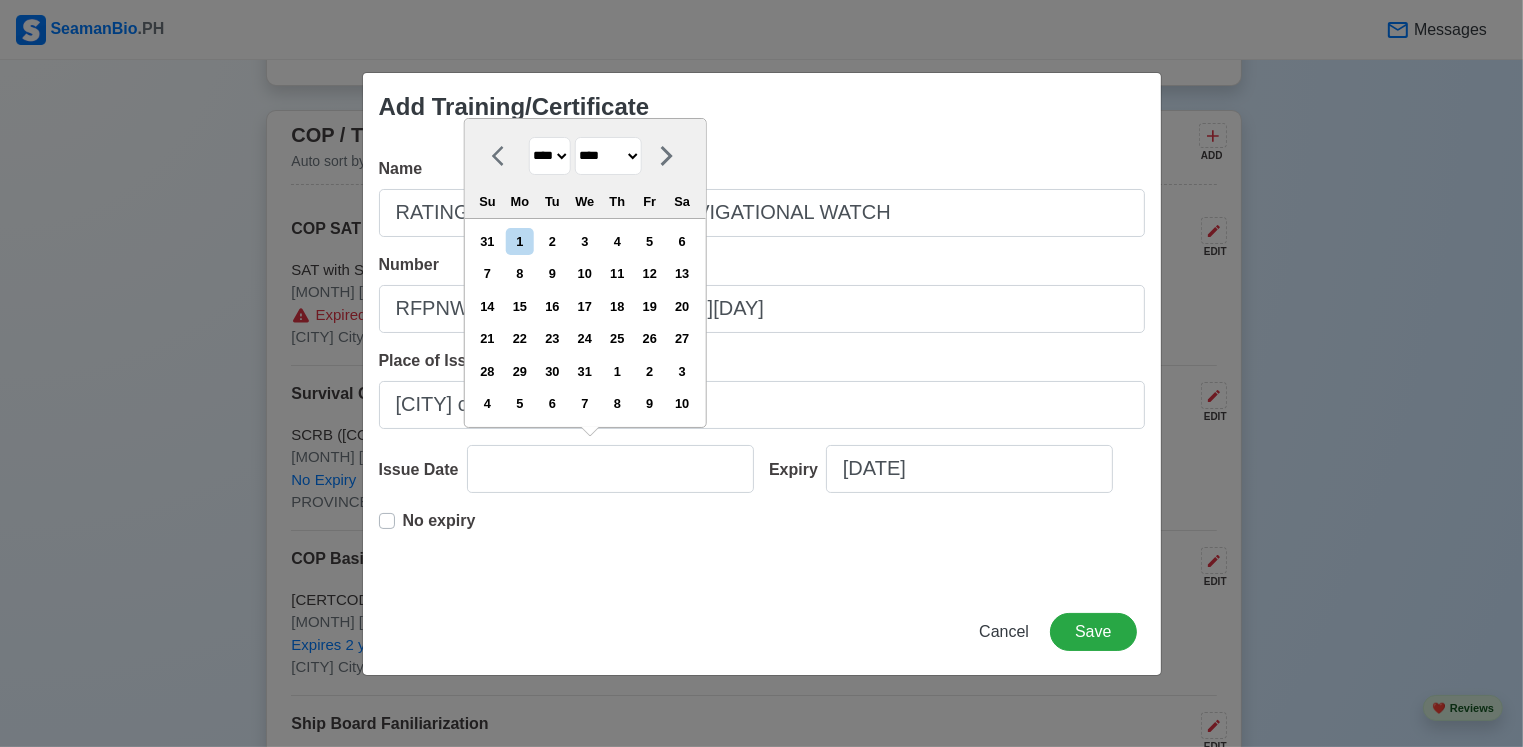 click on "******* ******** ***** ***** *** **** **** ****** ********* ******* ******** ********" at bounding box center [607, 156] 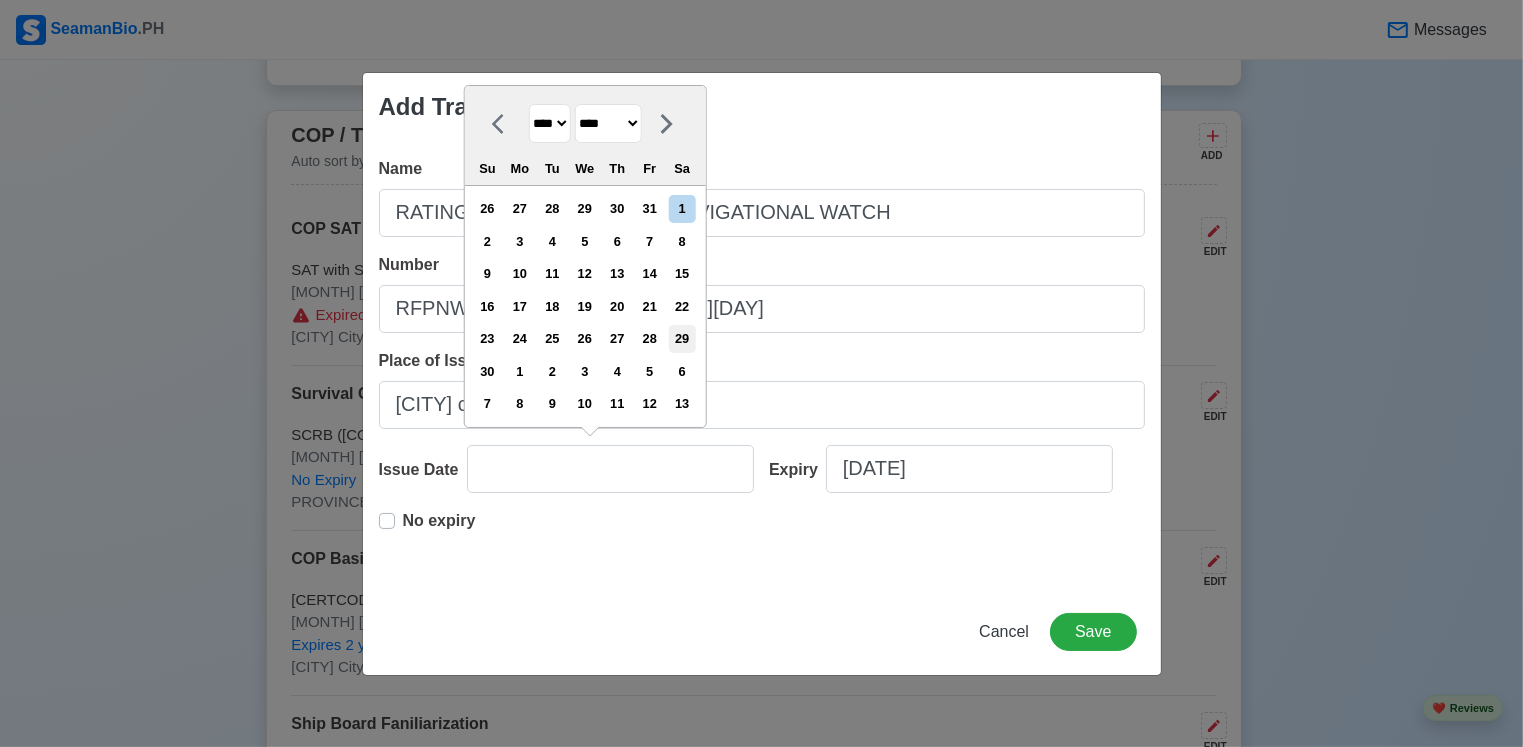 click on "29" at bounding box center [682, 338] 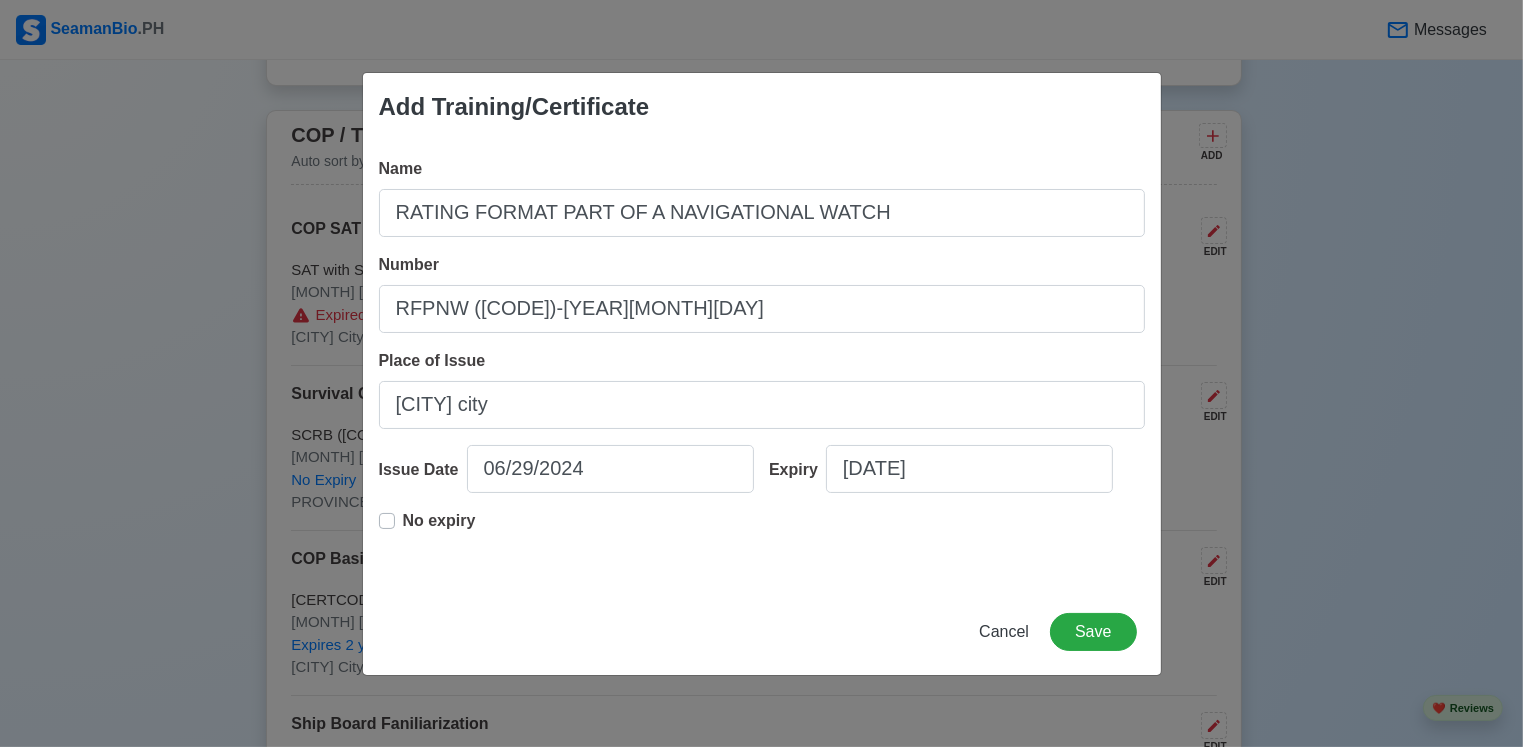 click on "No expiry" at bounding box center (439, 529) 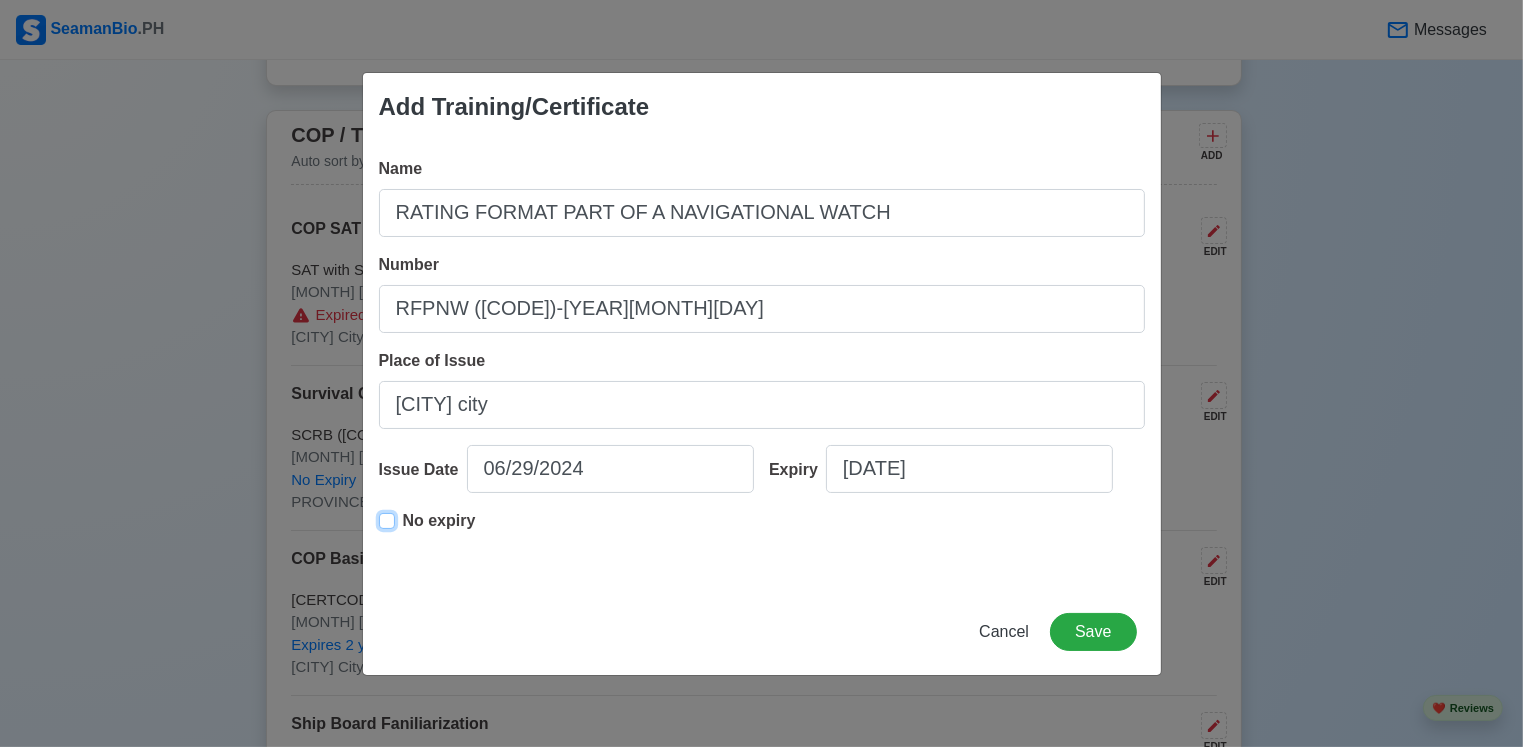 type on "06/29/2024" 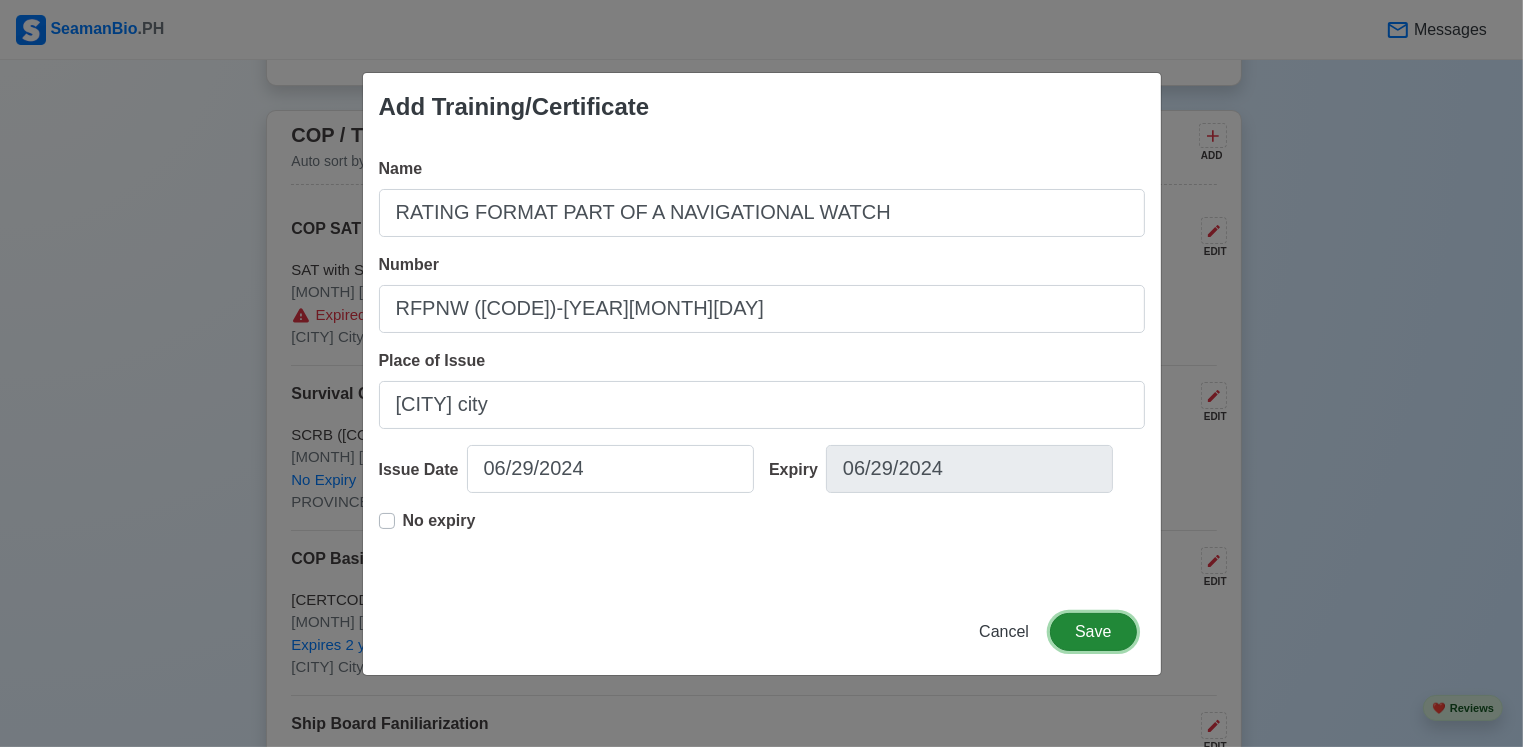 click on "Save" at bounding box center (1093, 632) 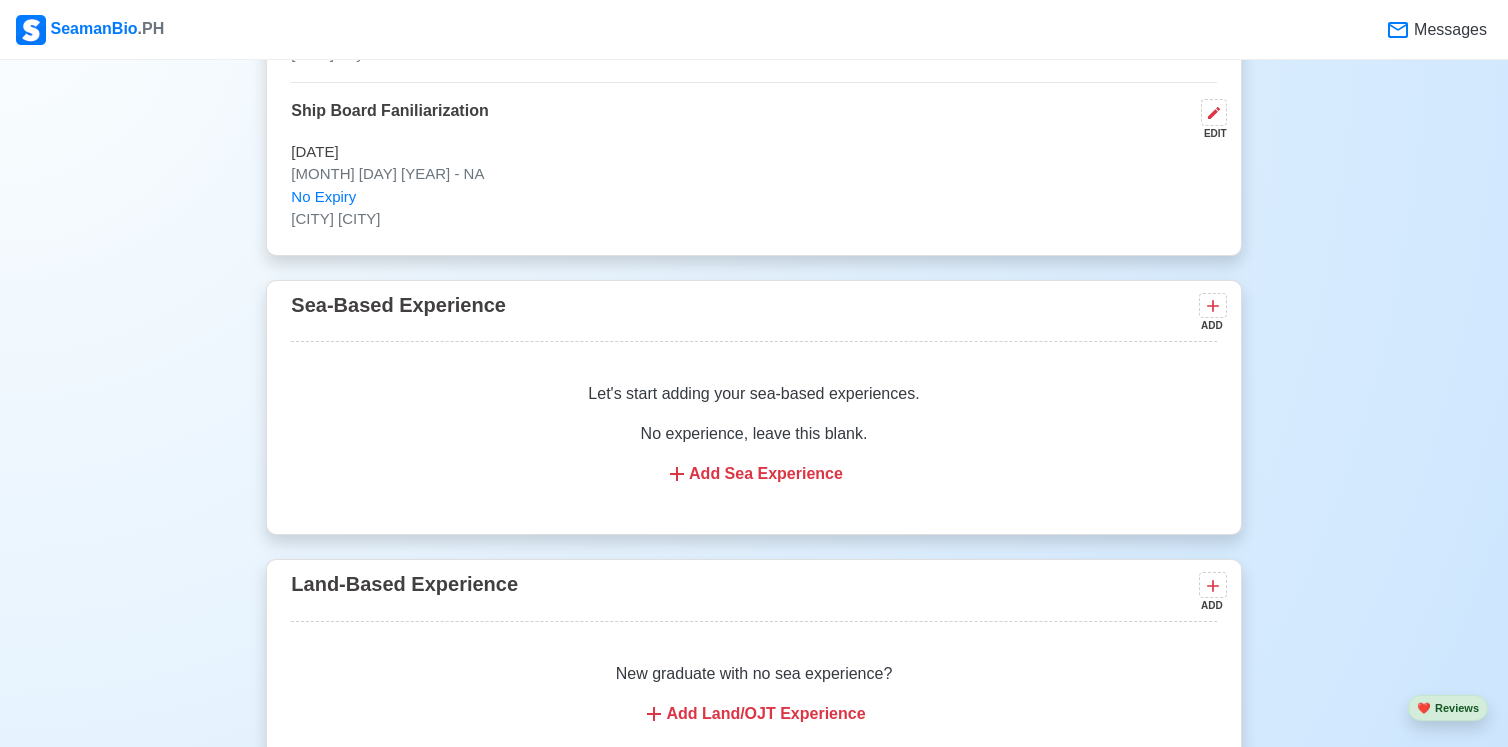 scroll, scrollTop: 3636, scrollLeft: 0, axis: vertical 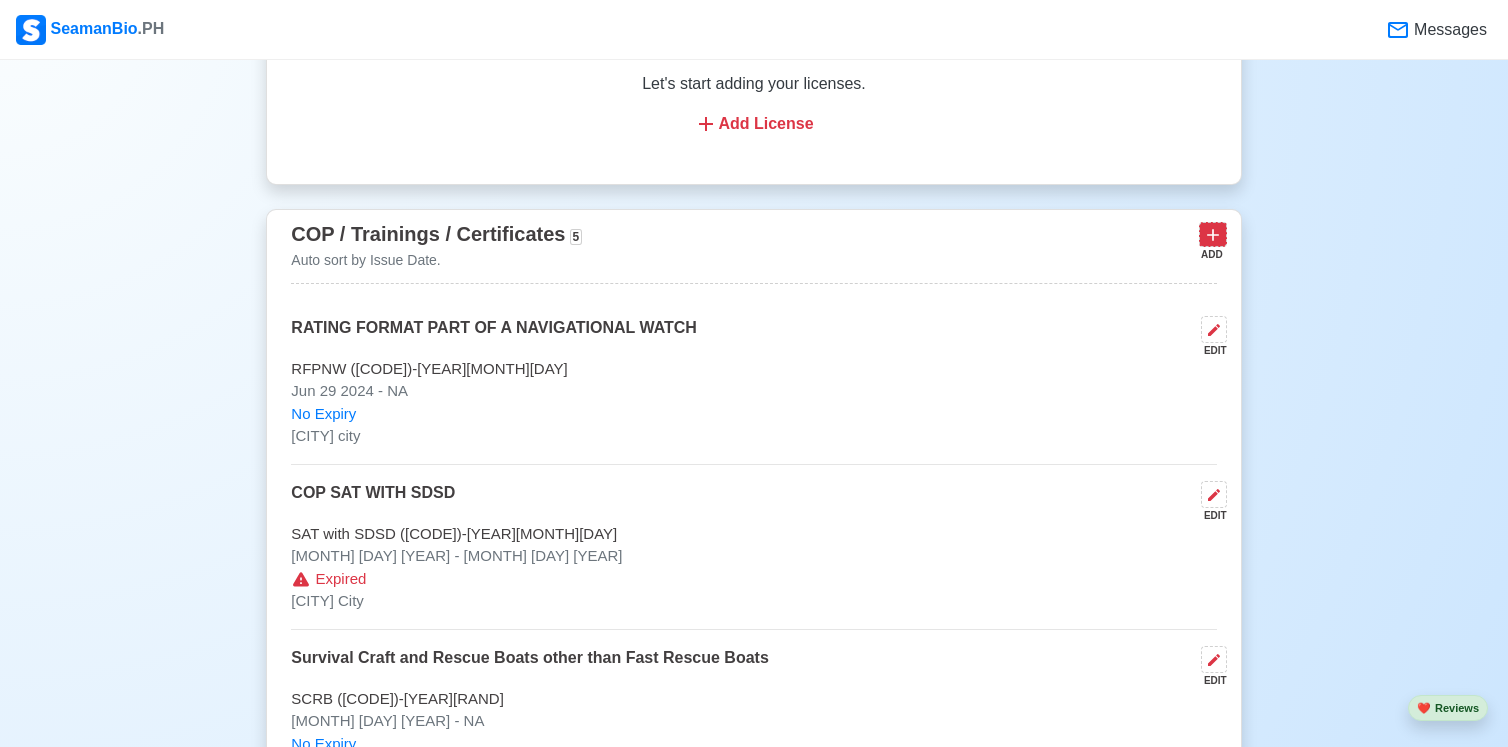 click 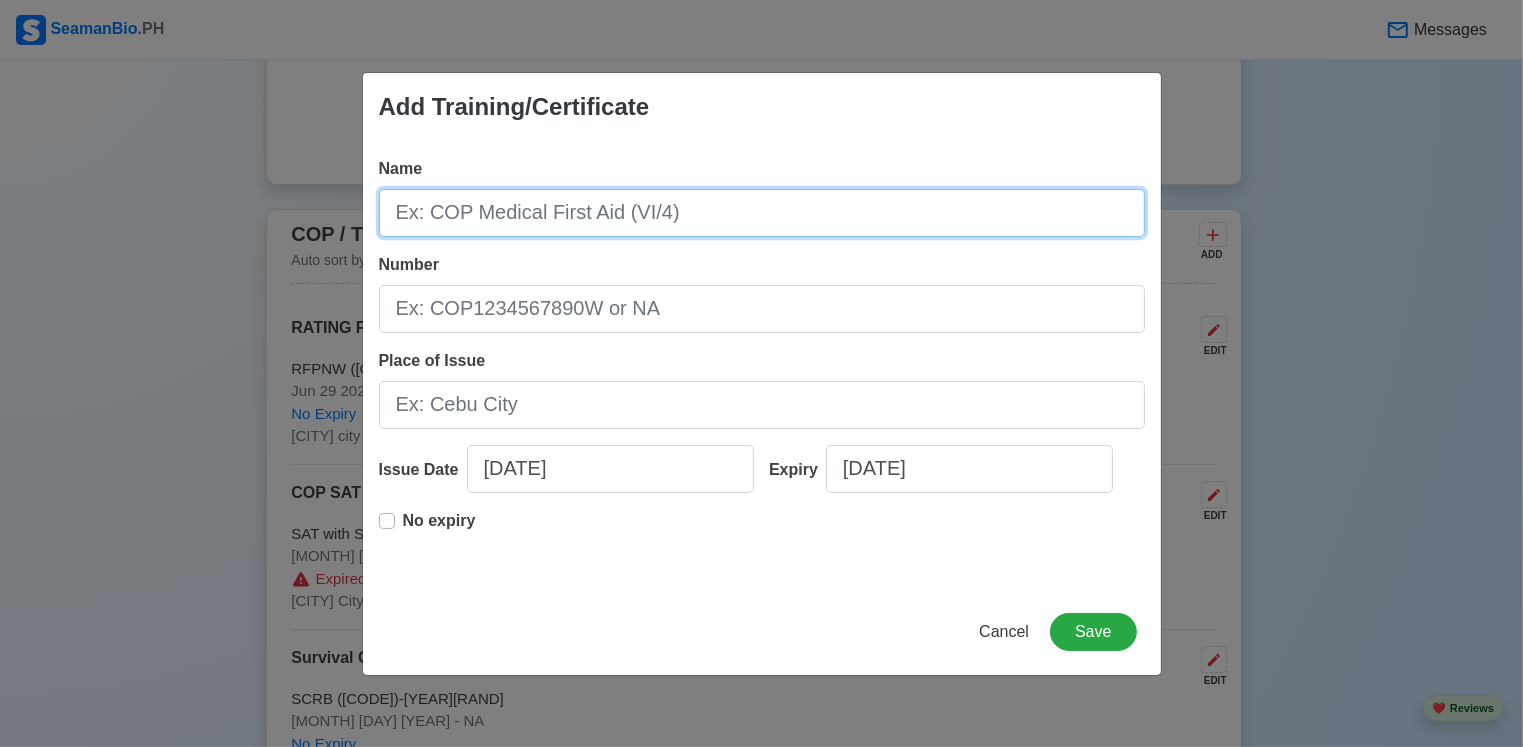 click on "Name" at bounding box center [762, 213] 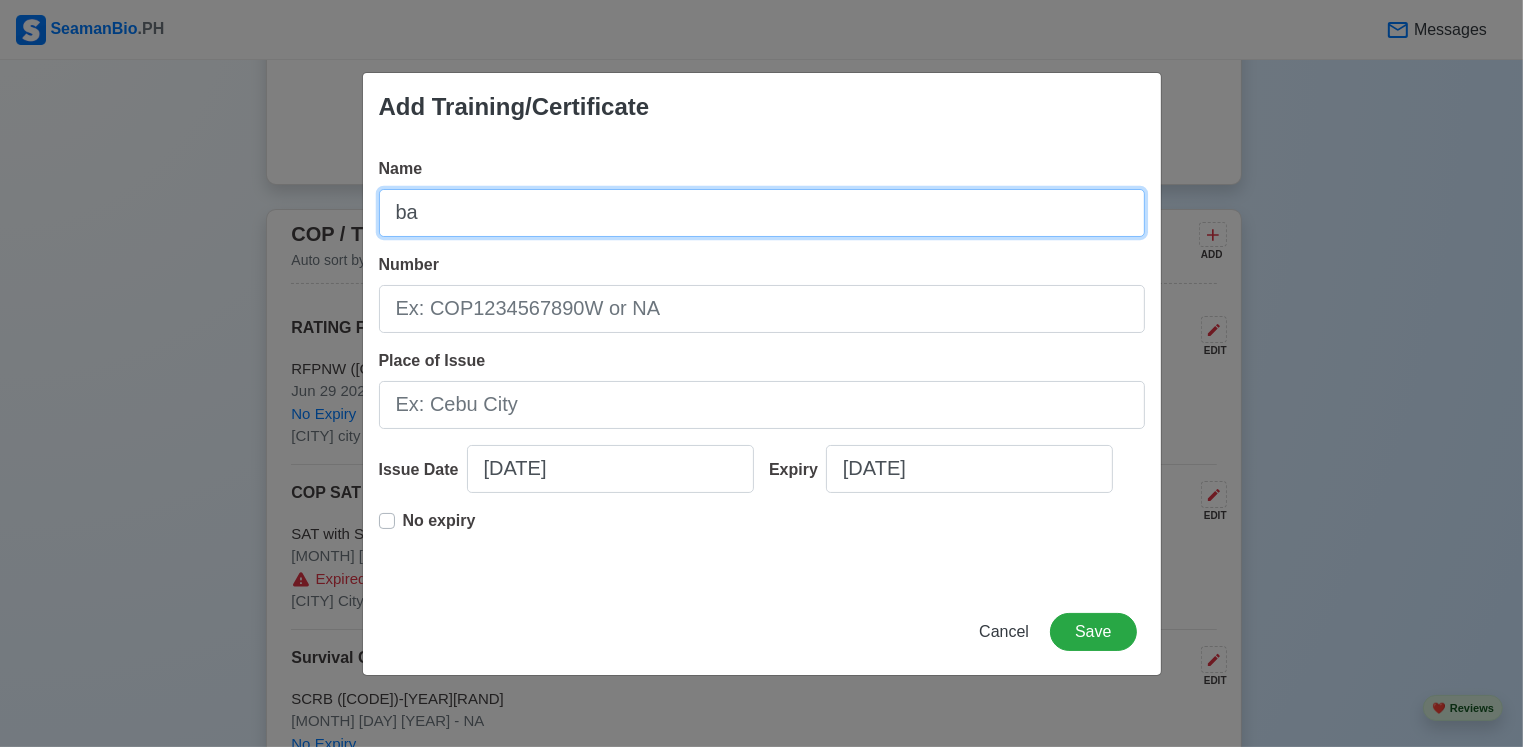 type on "b" 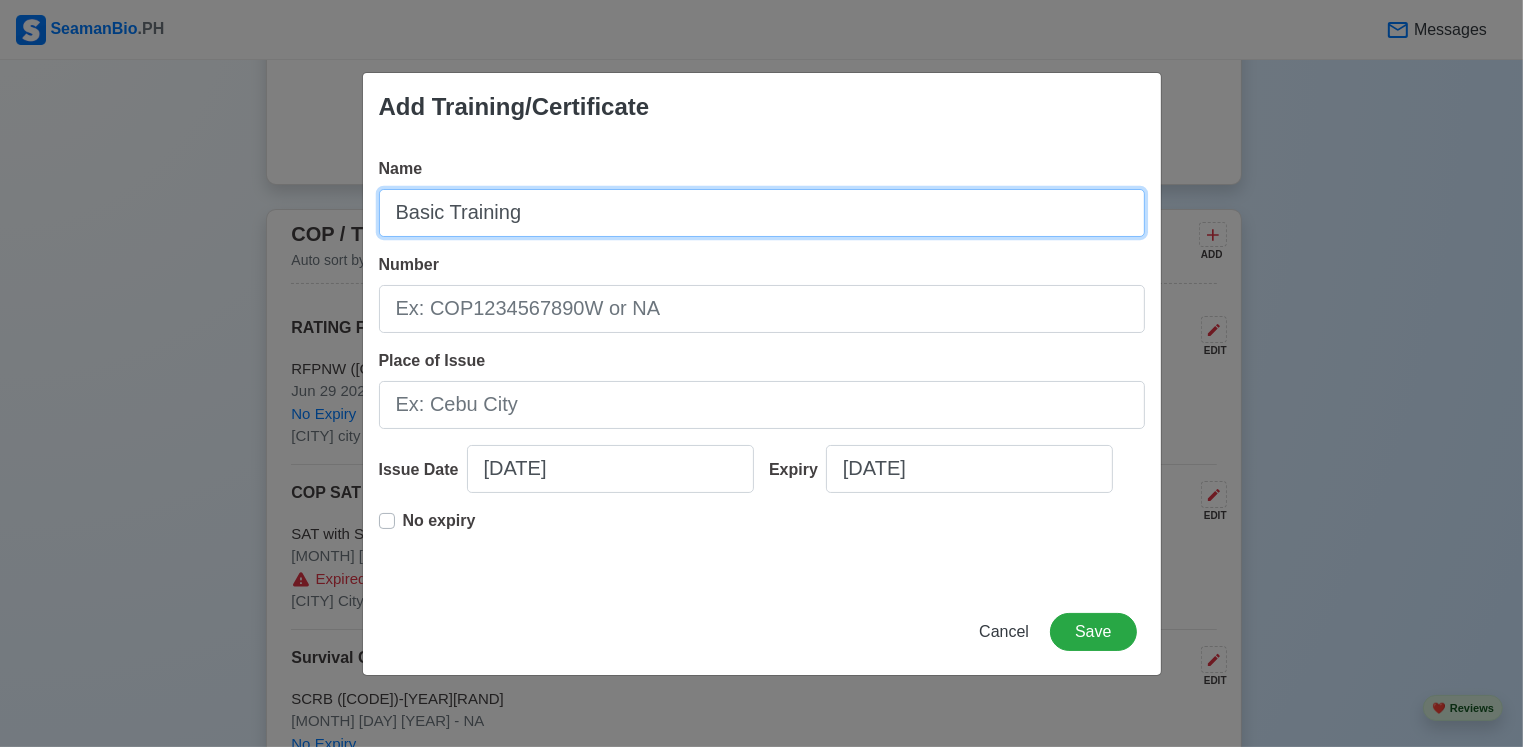 type on "Basic Training" 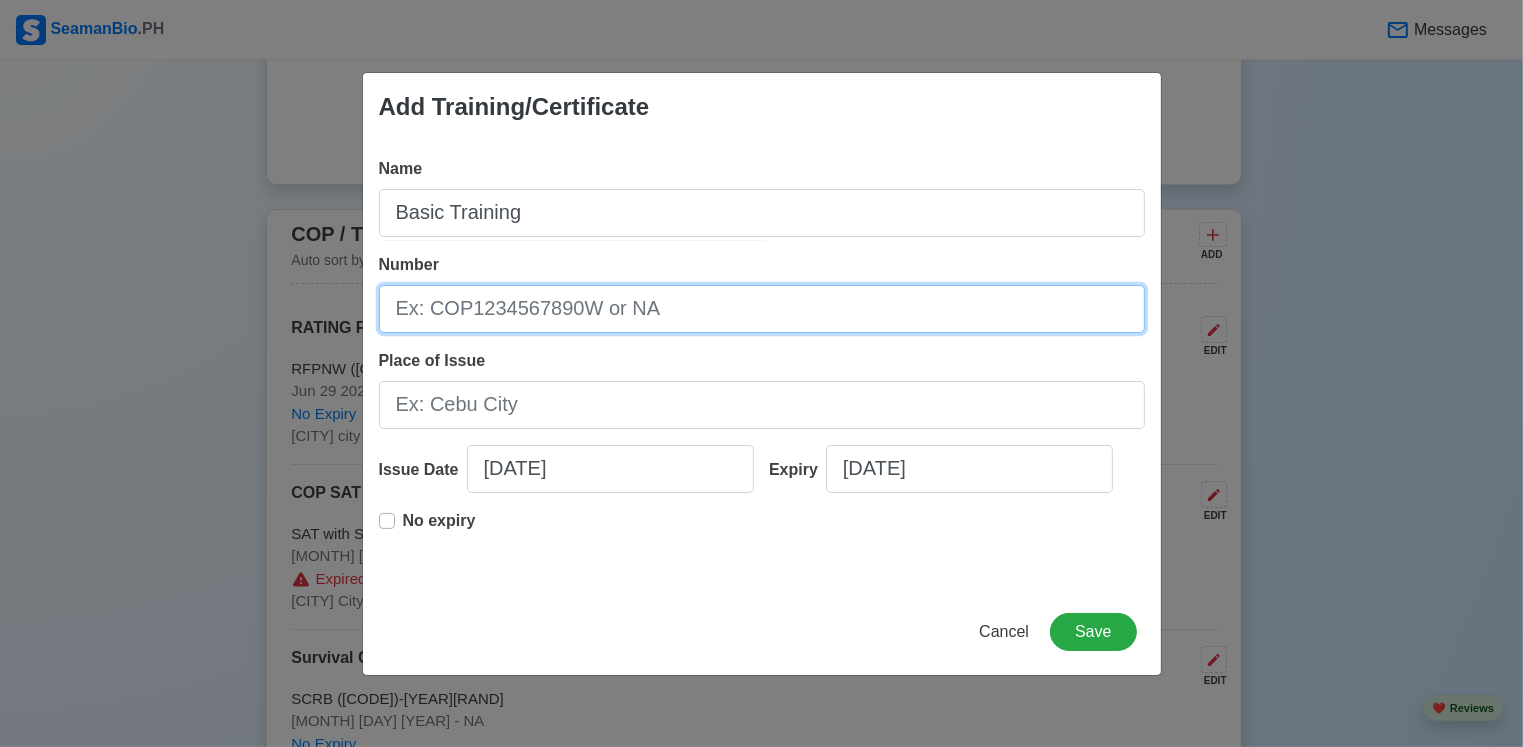 click on "Number" at bounding box center (762, 309) 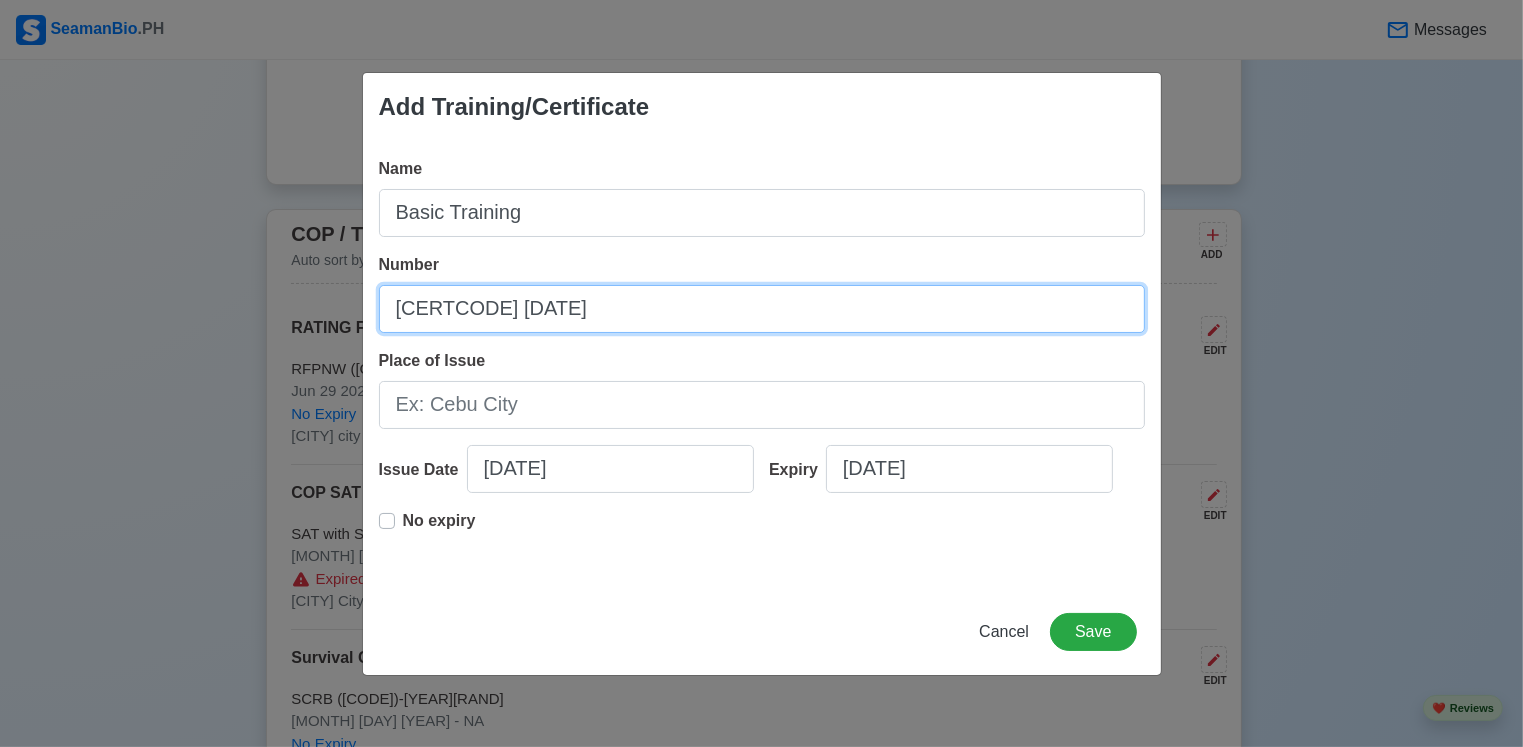 type on "[CERTCODE] [DATE]" 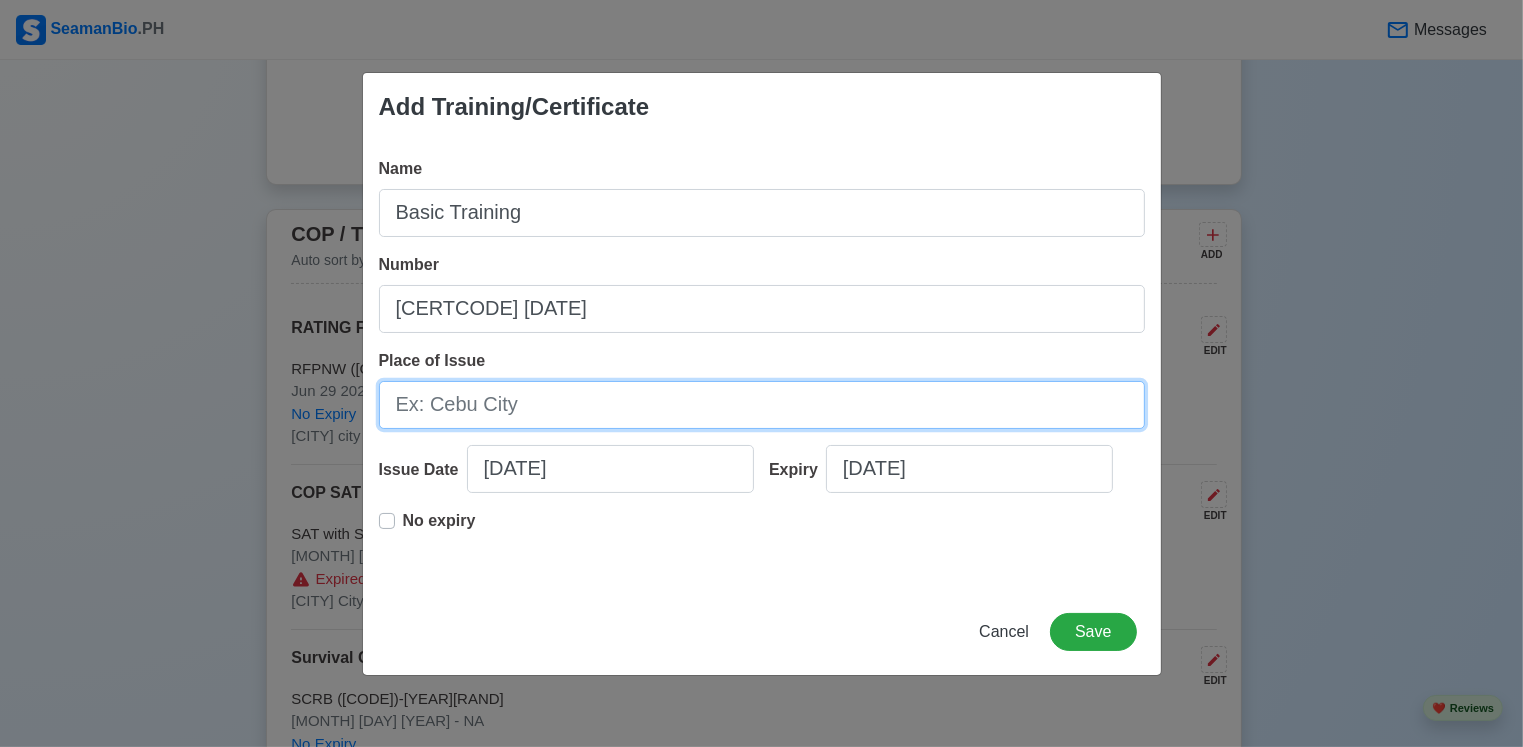 click on "Place of Issue" at bounding box center [762, 405] 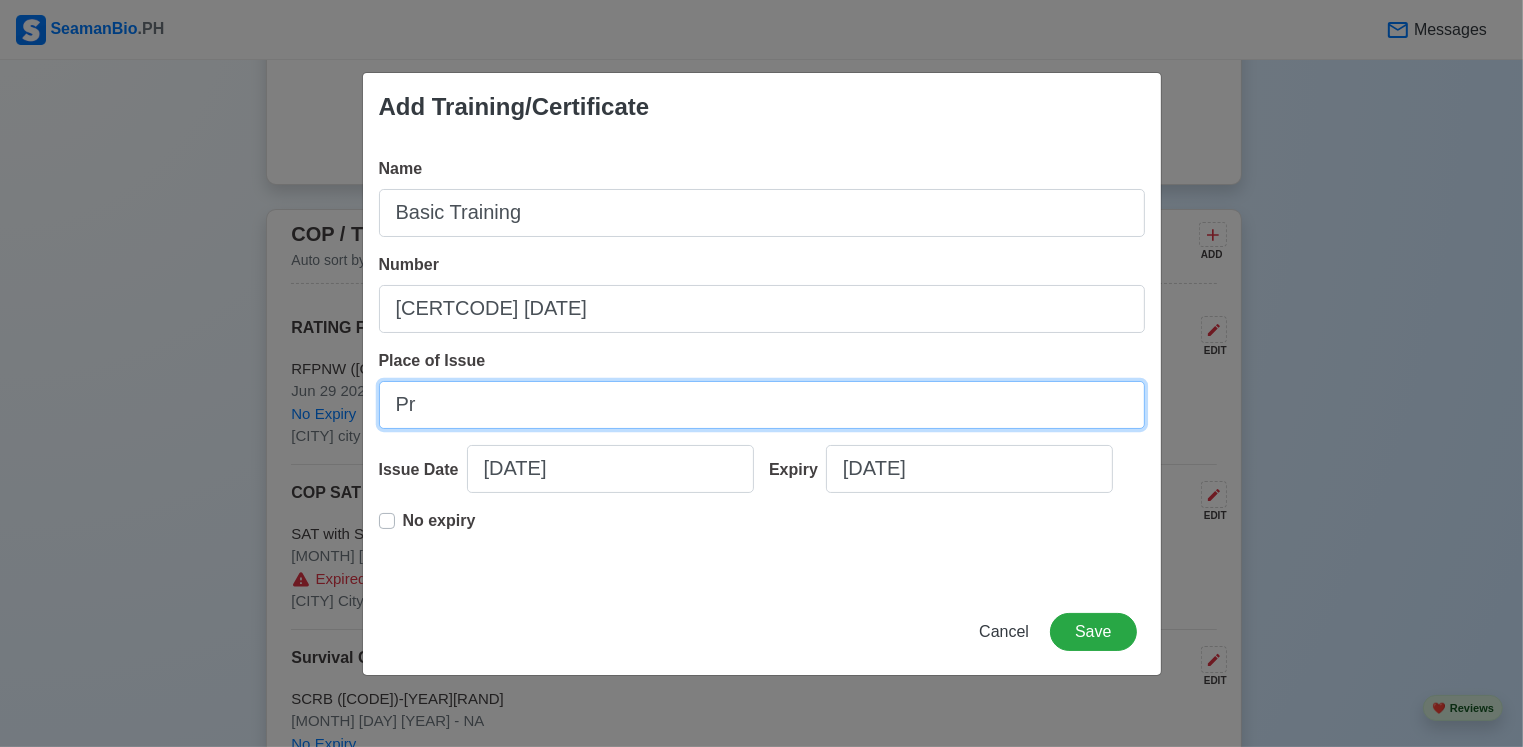 type on "P" 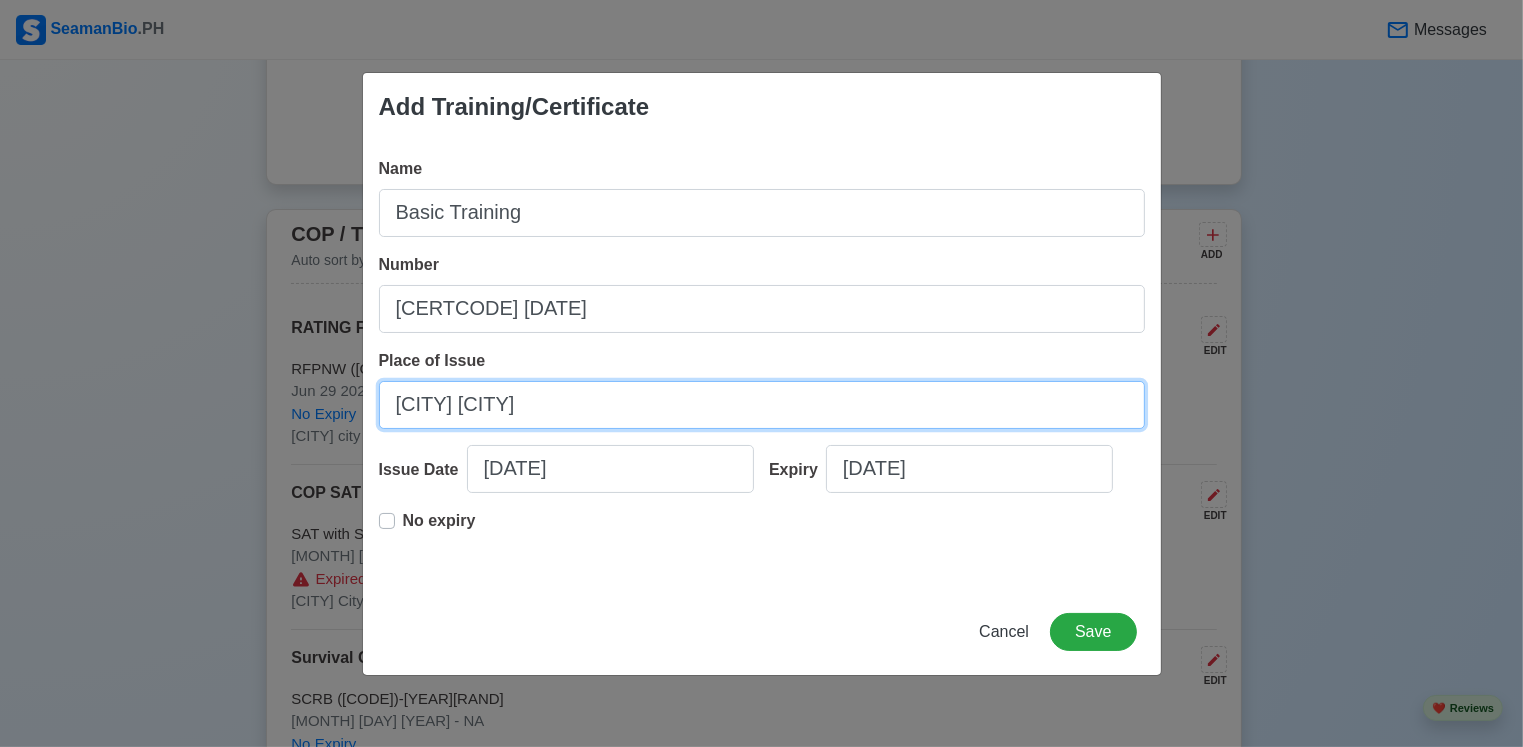 type on "[CITY] [CITY]" 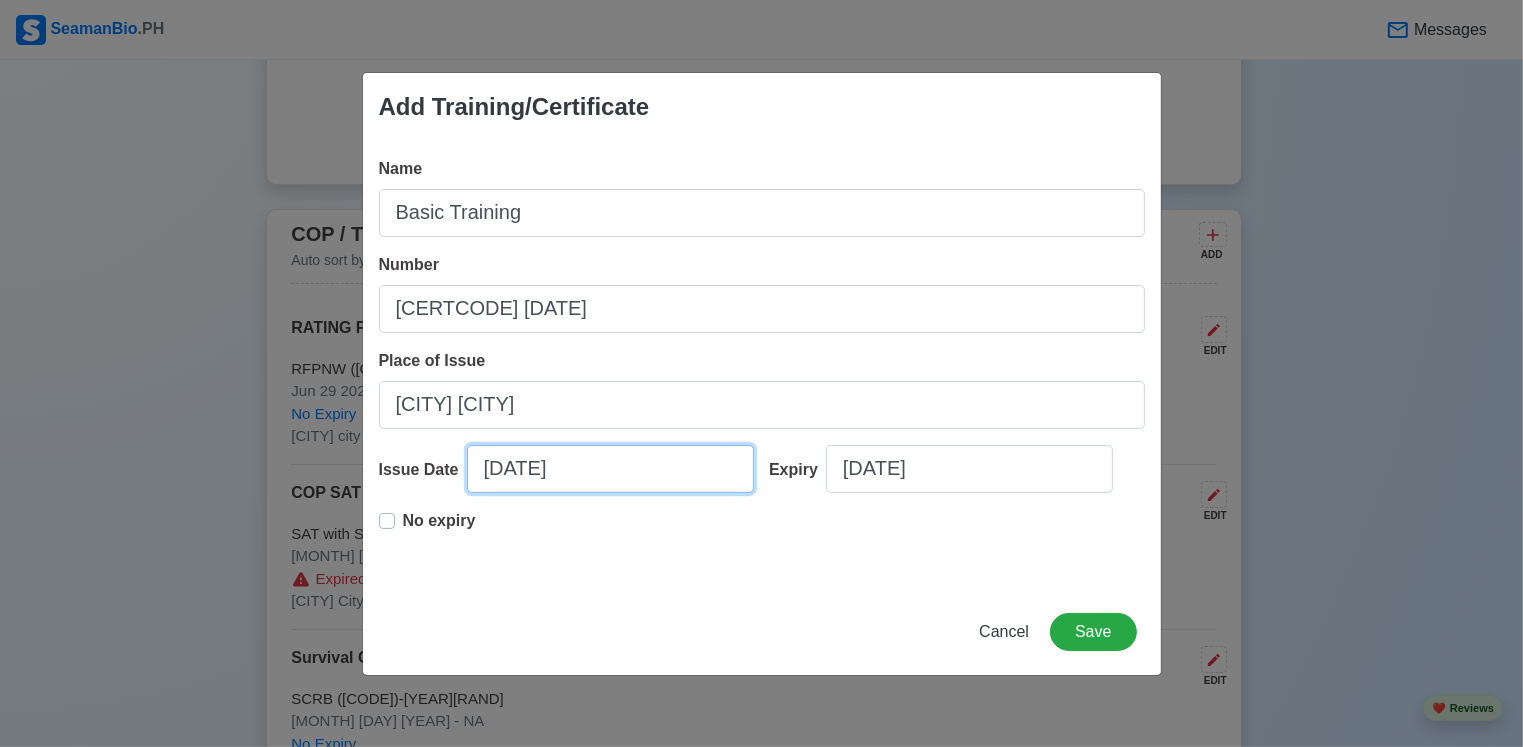 select on "****" 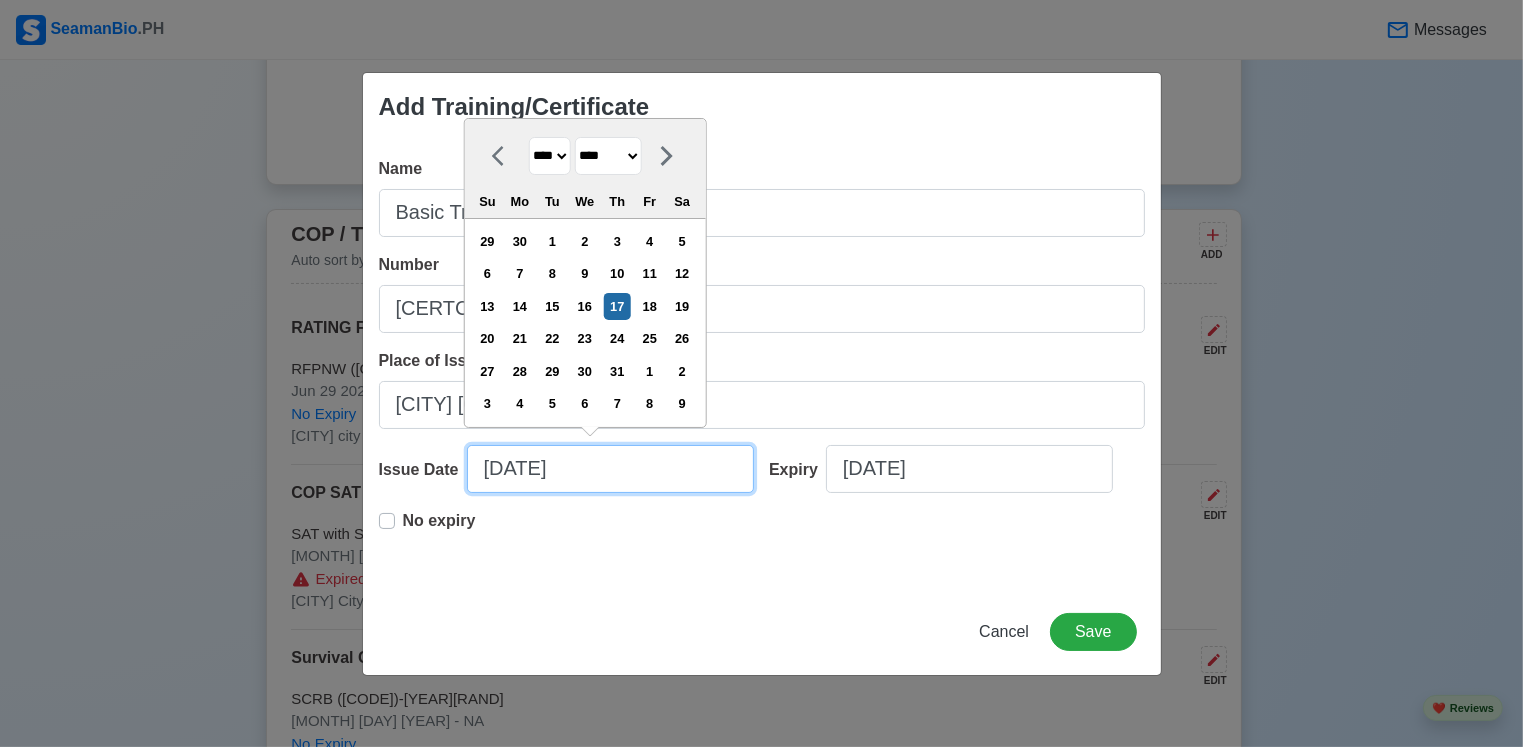 click on "[DATE]" at bounding box center [610, 469] 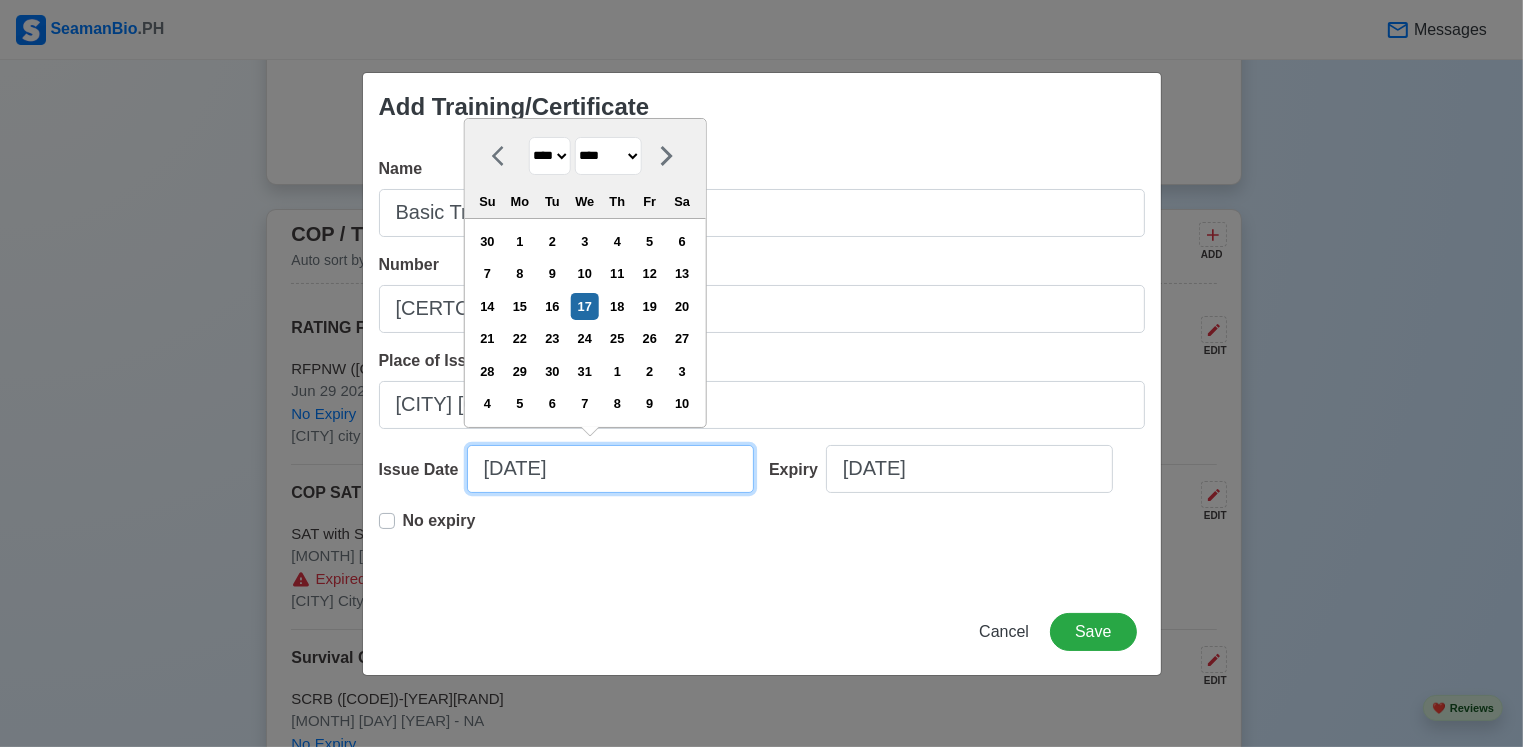 type on "07/17" 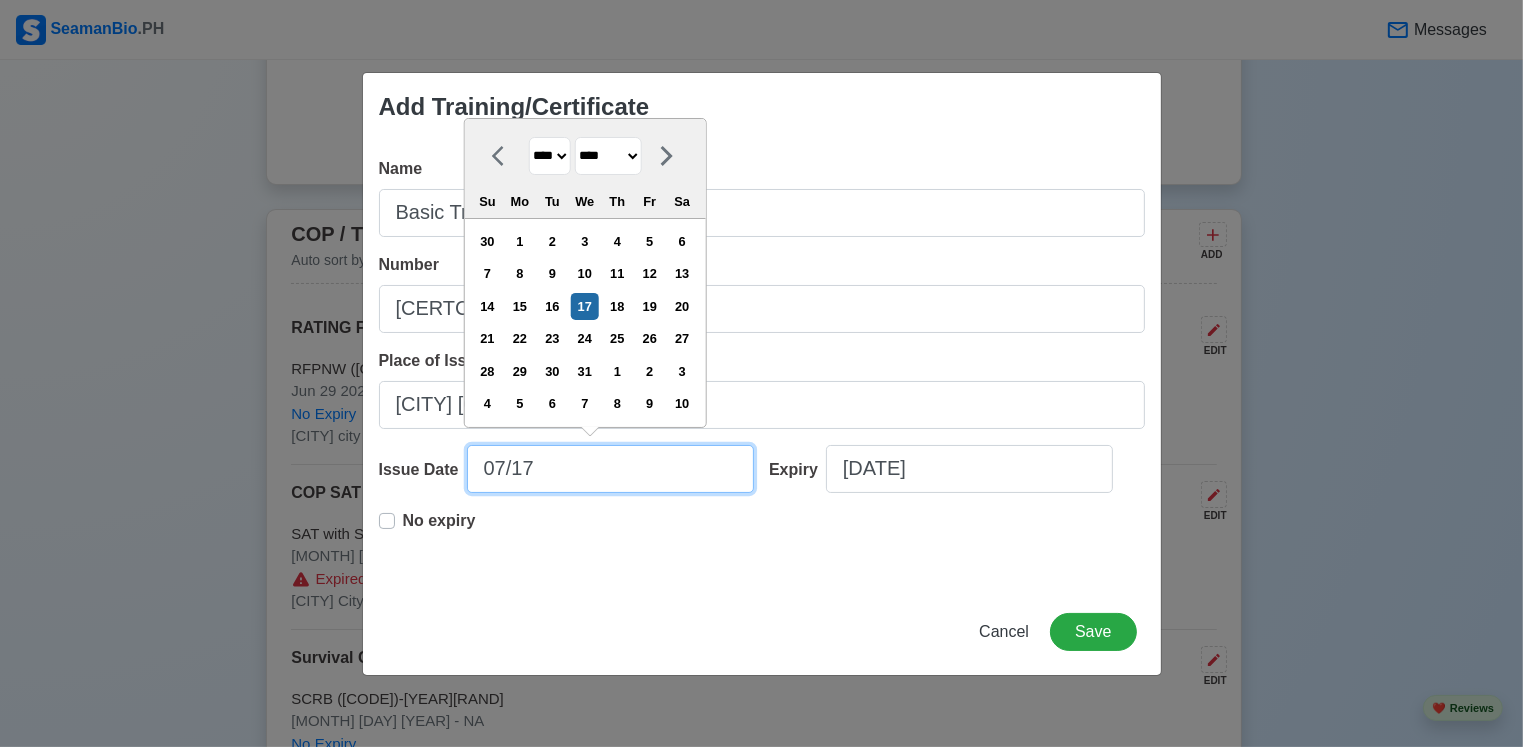 select on "****" 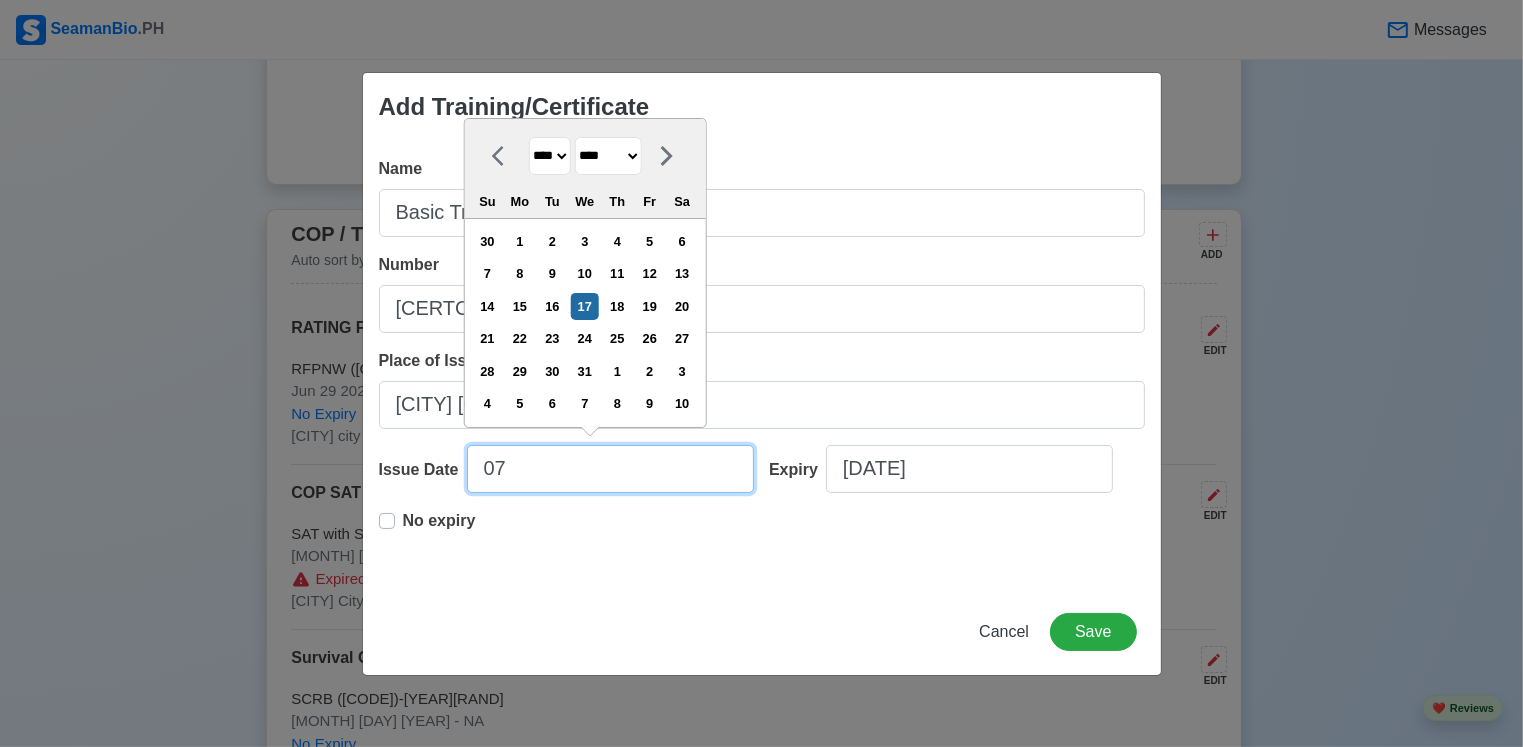 type on "0" 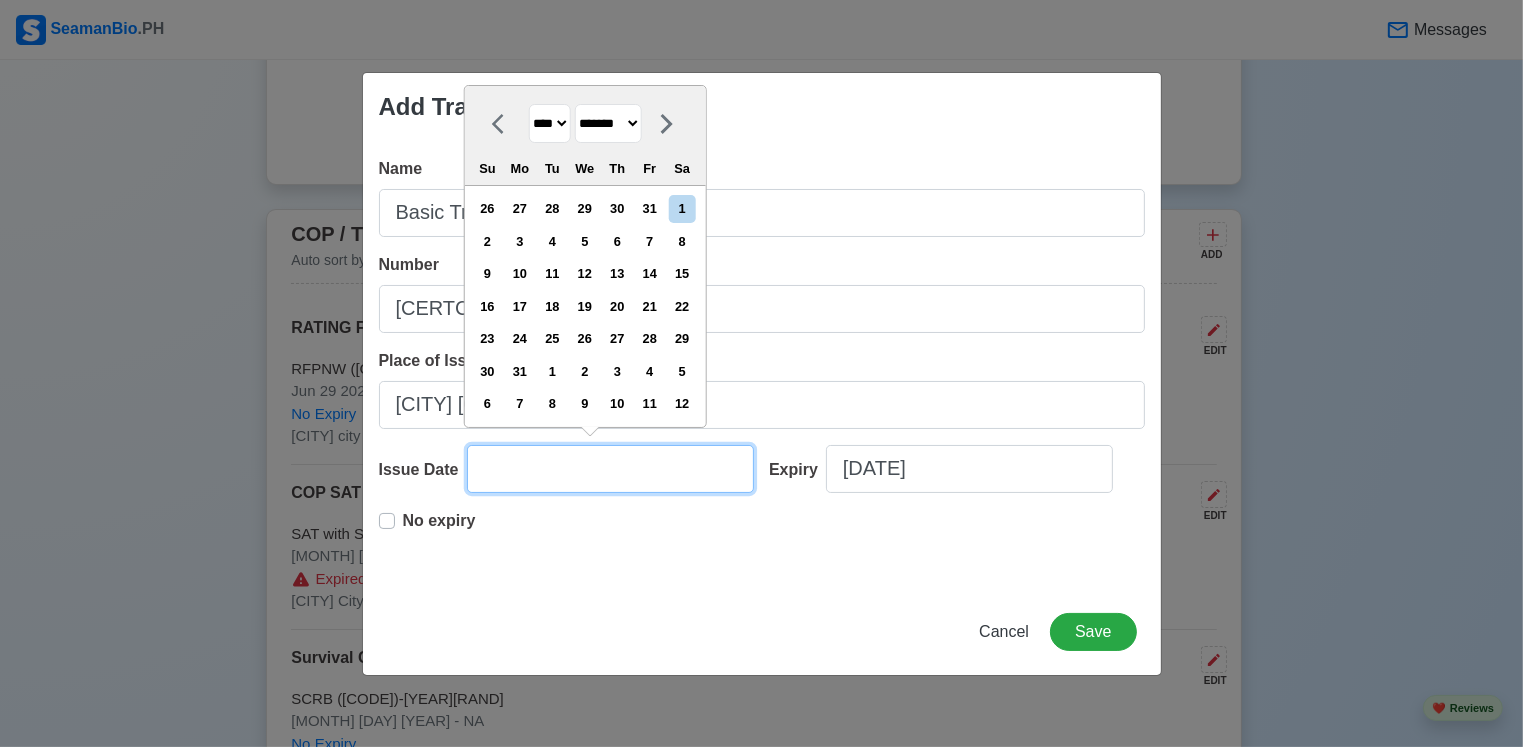 type 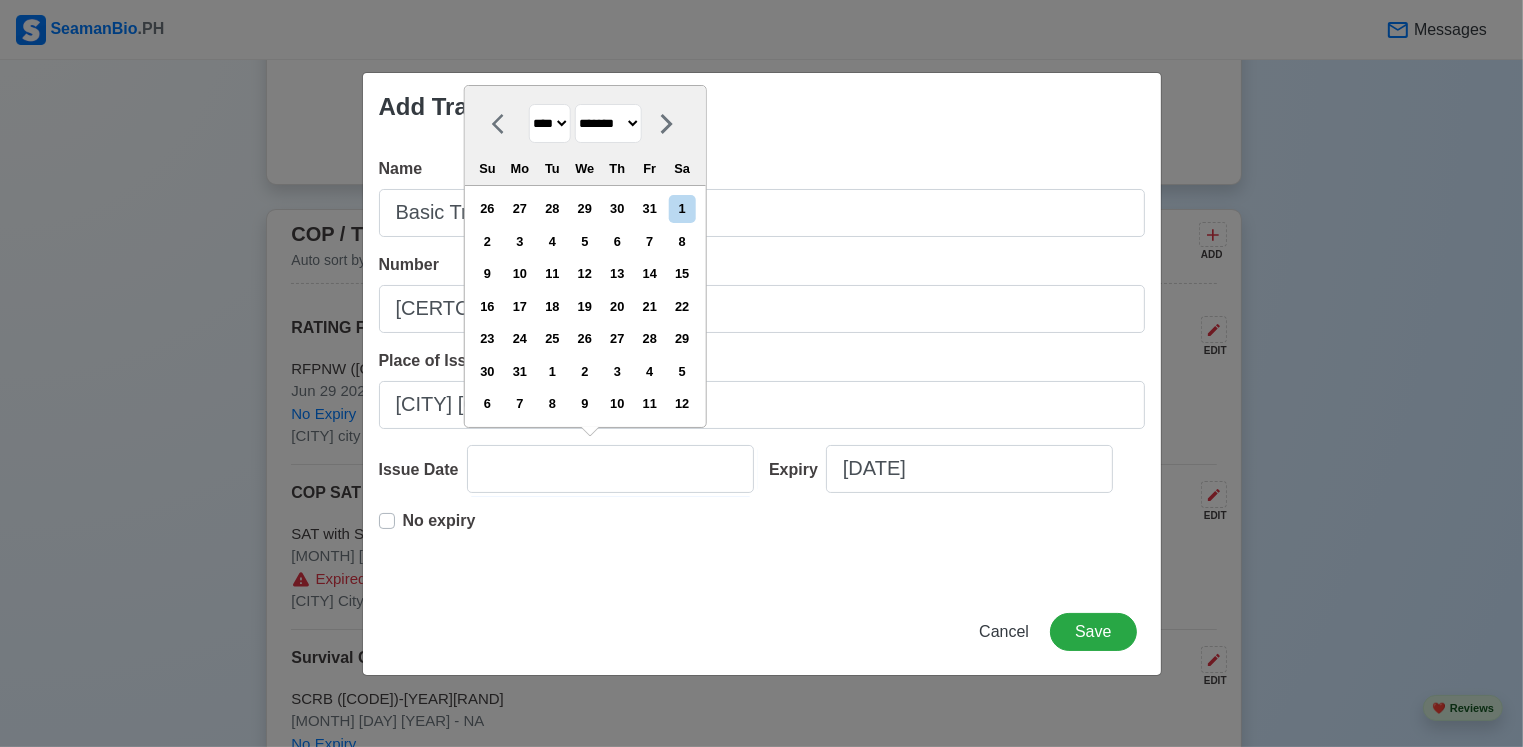 click on "**** **** **** **** **** **** **** **** **** **** **** **** **** **** **** **** **** **** **** **** **** **** **** **** **** **** **** **** **** **** **** **** **** **** **** **** **** **** **** **** **** **** **** **** **** **** **** **** **** **** **** **** **** **** **** **** **** **** **** **** **** **** **** **** **** **** **** **** **** **** **** **** **** **** **** **** **** **** **** **** **** **** **** **** **** **** **** **** **** **** **** **** **** **** **** **** **** **** **** **** **** **** **** **** **** ****" at bounding box center [549, 123] 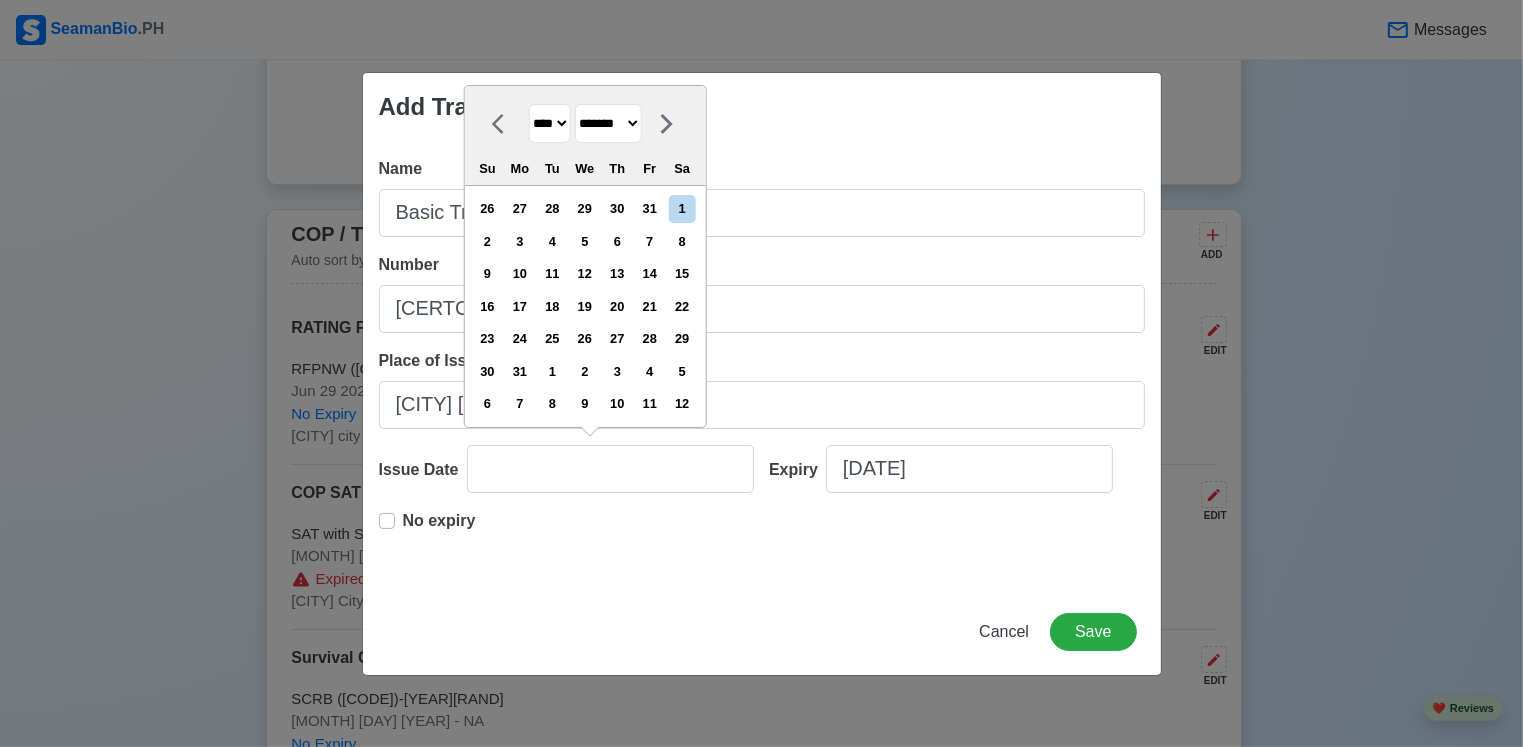 select on "****" 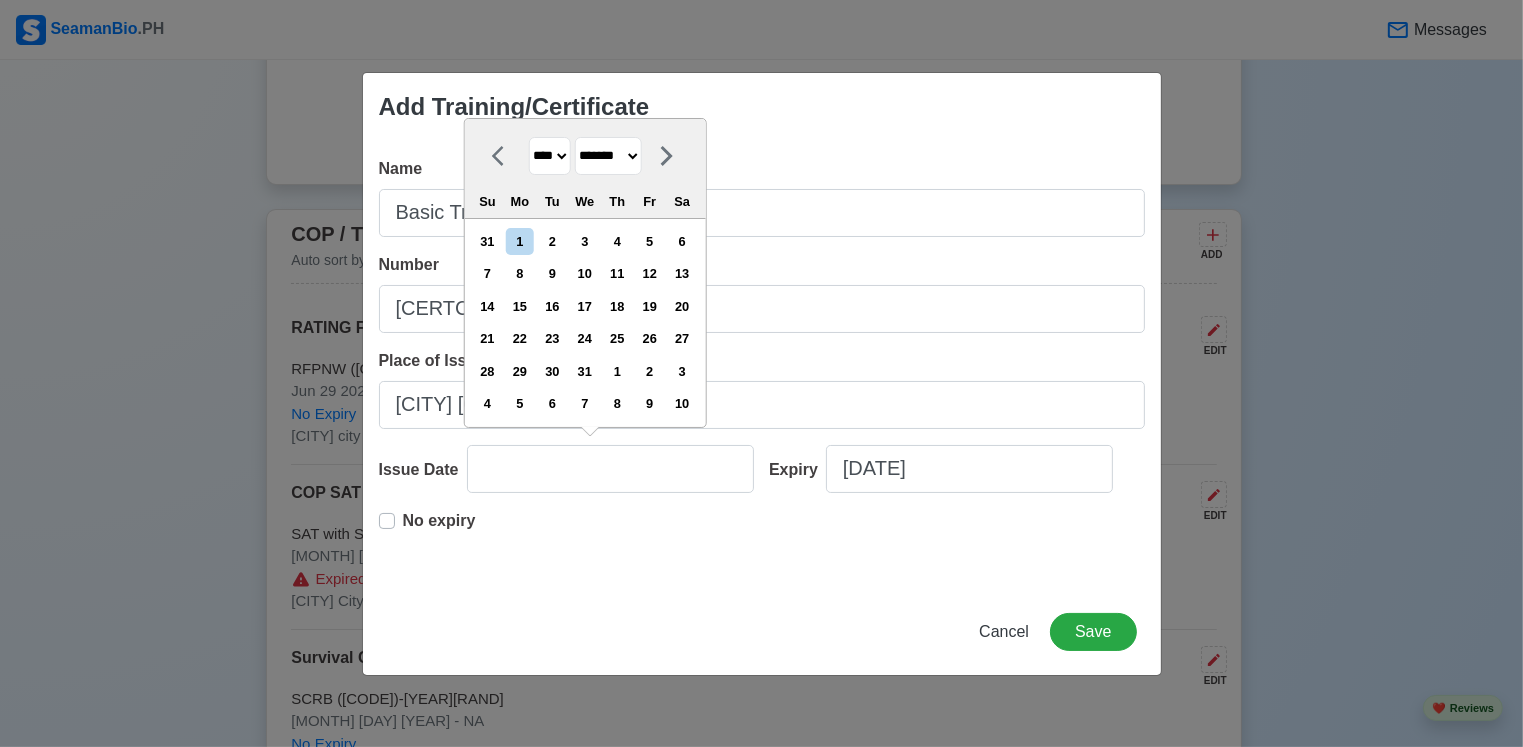 click on "******* ******** ***** ***** *** **** **** ****** ********* ******* ******** ********" at bounding box center (607, 156) 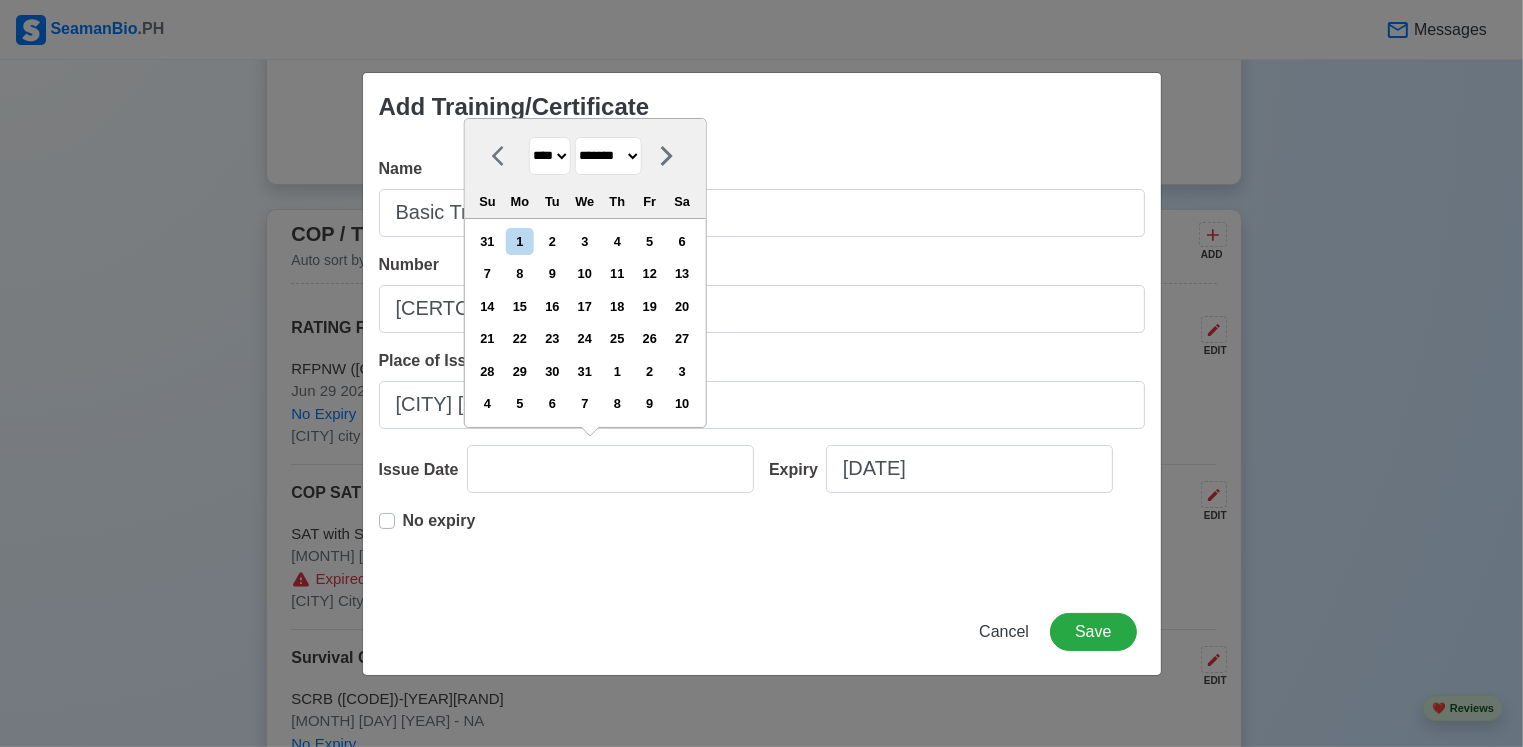 select on "****" 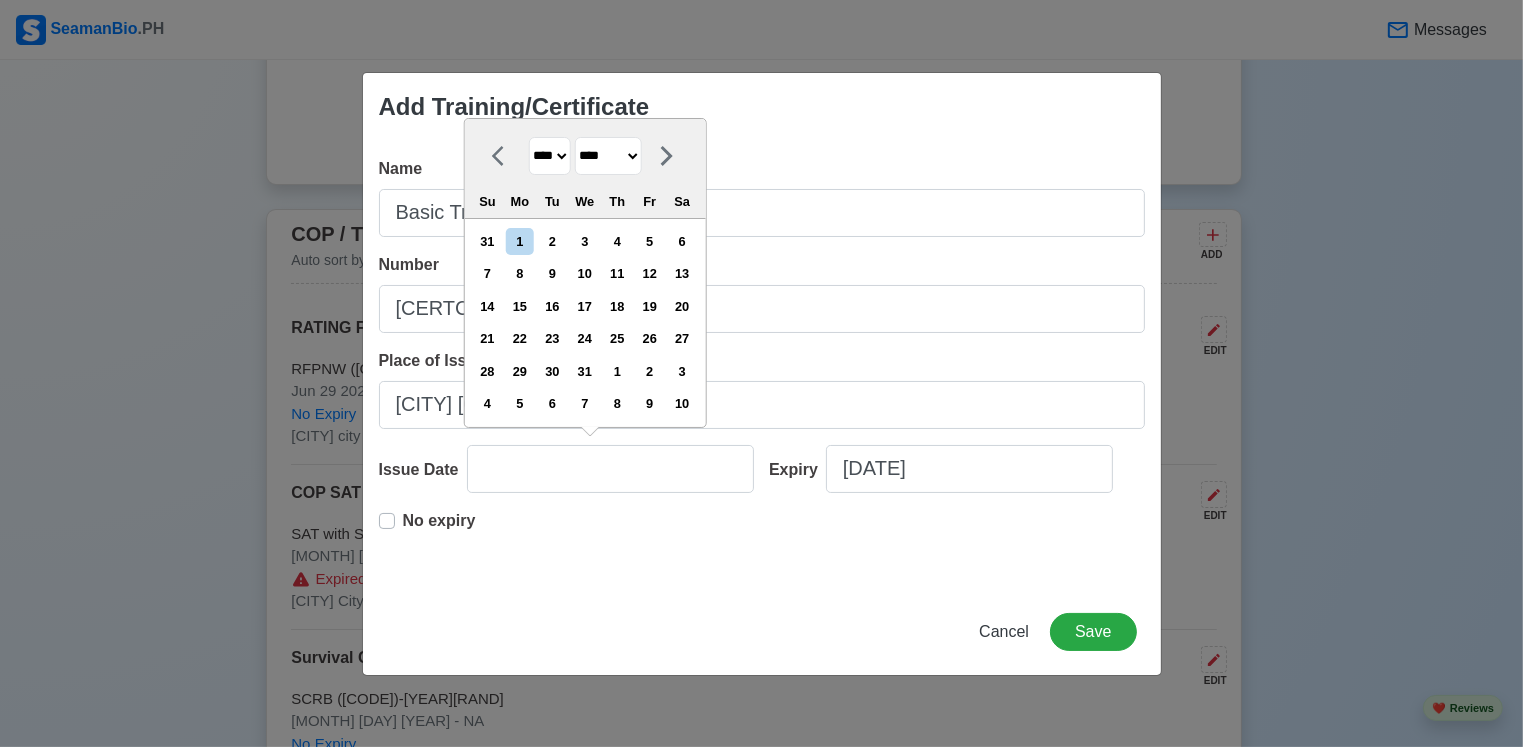 click on "******* ******** ***** ***** *** **** **** ****** ********* ******* ******** ********" at bounding box center [607, 156] 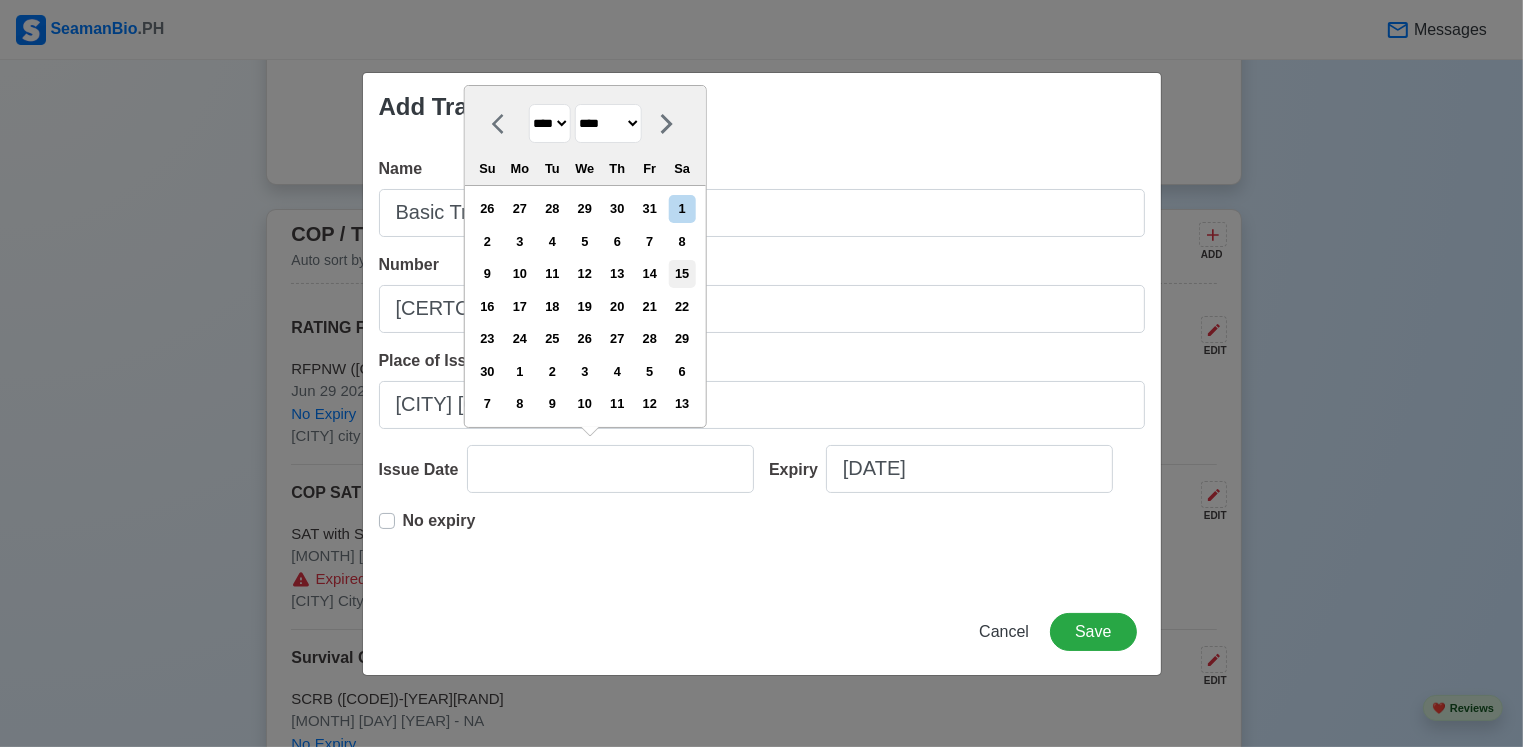 click on "15" at bounding box center (682, 273) 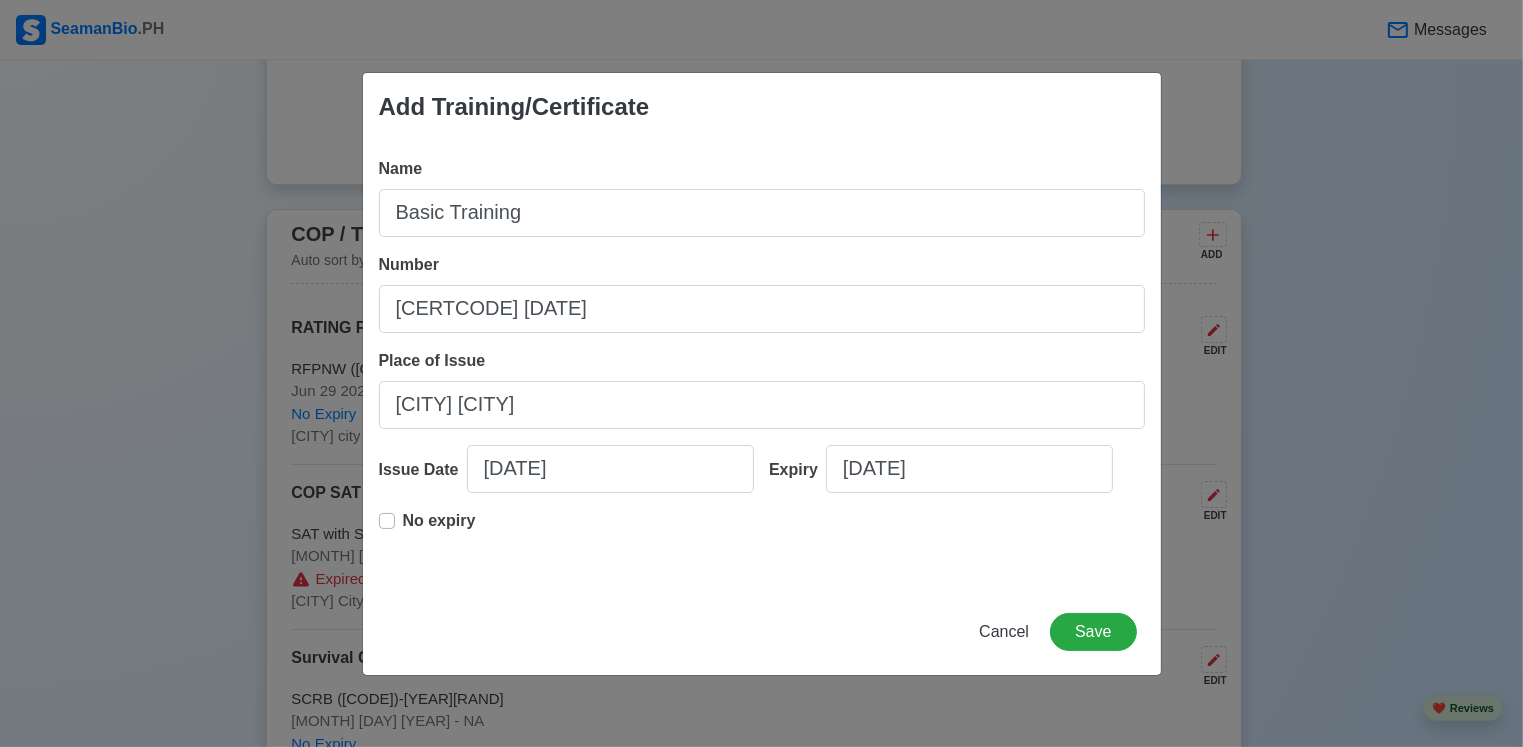 click on "No expiry" at bounding box center (439, 529) 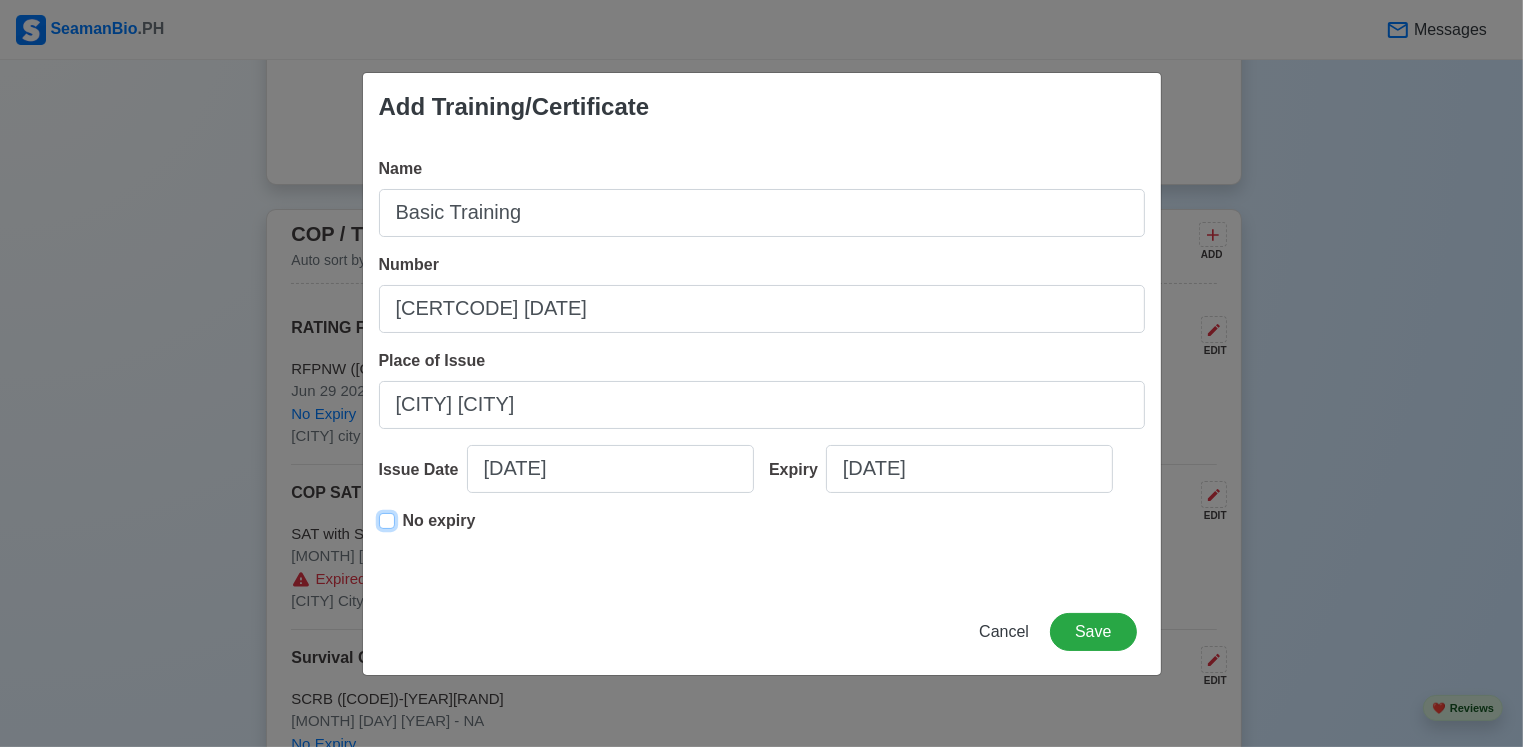 type on "[DATE]" 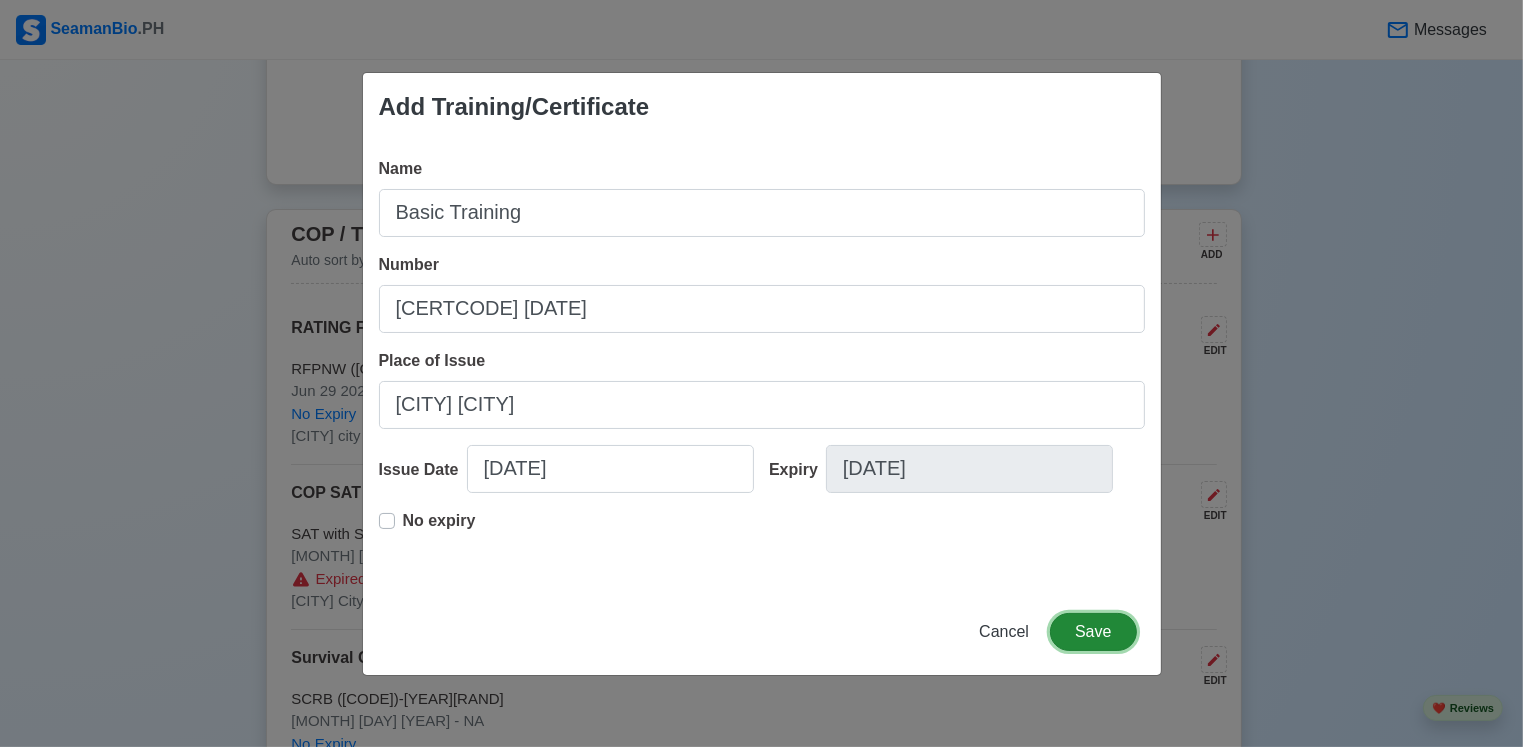 click on "Save" at bounding box center [1093, 632] 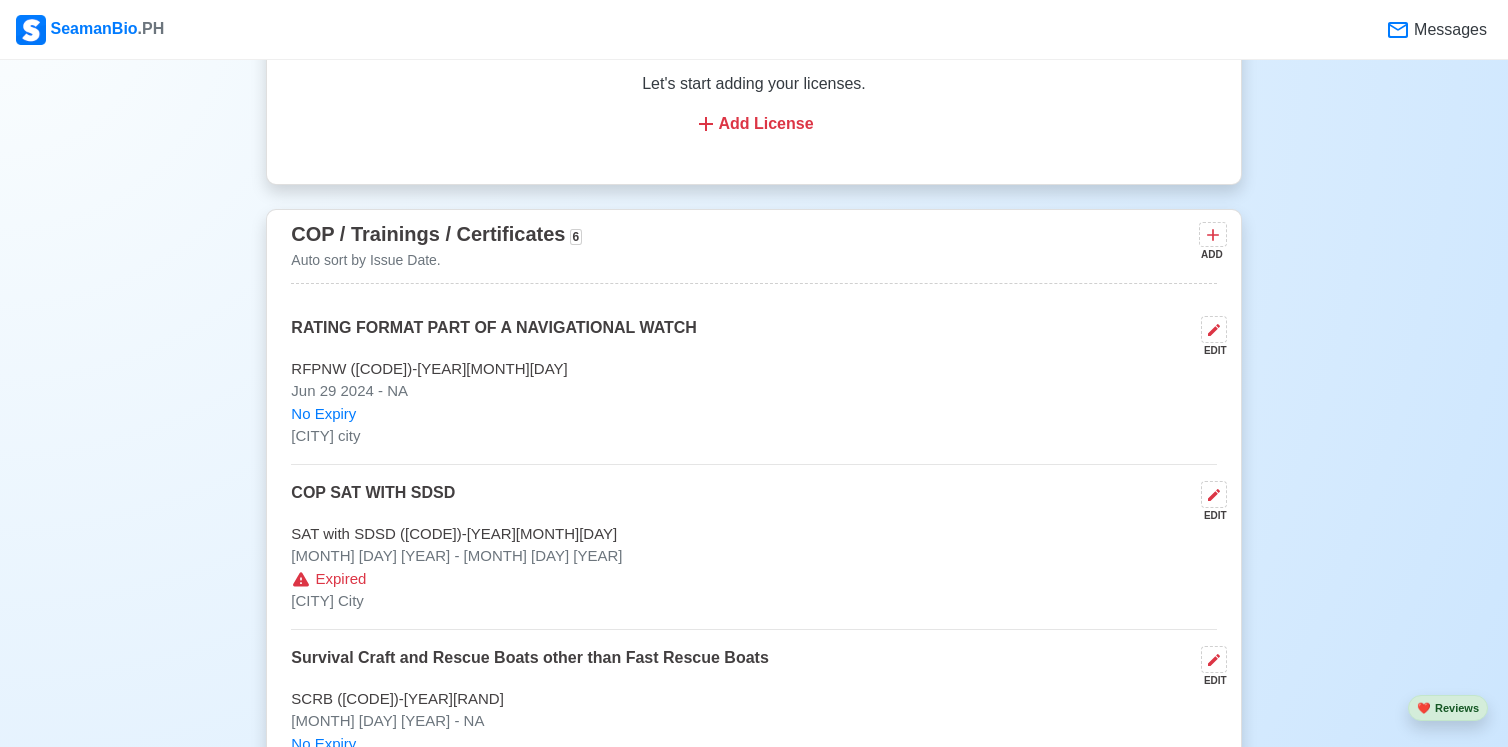 click on "RATING FORMAT PART OF A NAVIGATIONAL WATCH EDIT RFPNW ([CODE])-[YEAR][MONTH][DAY] [MONTH] [DAY] [YEAR] - NA No Expiry [CITY] COP SAT WITH SDSD EDIT SAT with SDSD ([CODE])-[YEAR][MONTH][DAY] [MONTH] [DAY] [YEAR] - [MONTH] [DAY] [YEAR] Expired [CITY] Survival Craft and Rescue Boats other than Fast Rescue Boats EDIT SCRB ([CODE])-[YEAR][RAND] [MONTH] [DAY] [YEAR] - NA No Expiry [PROVINCE] COP Basic Training EDIT [CERTCODE]-[YEAR][MONTH] [MONTH] [DAY] [YEAR] - [MONTH] [DAY] [YEAR] Expires [YEAR] [MONTH] [DAYS] [CITY] Basic Training EDIT [CERTCODE]-[YEAR][MONTH] [MONTH] [DAY] [YEAR] - NA No Expiry [CITY] Ship Board Faniliarization EDIT [YEAR][MONTH][DAY]-[ID] [MONTH] [DAY] [YEAR] - NA No Expiry [CITY]" at bounding box center [753, 794] 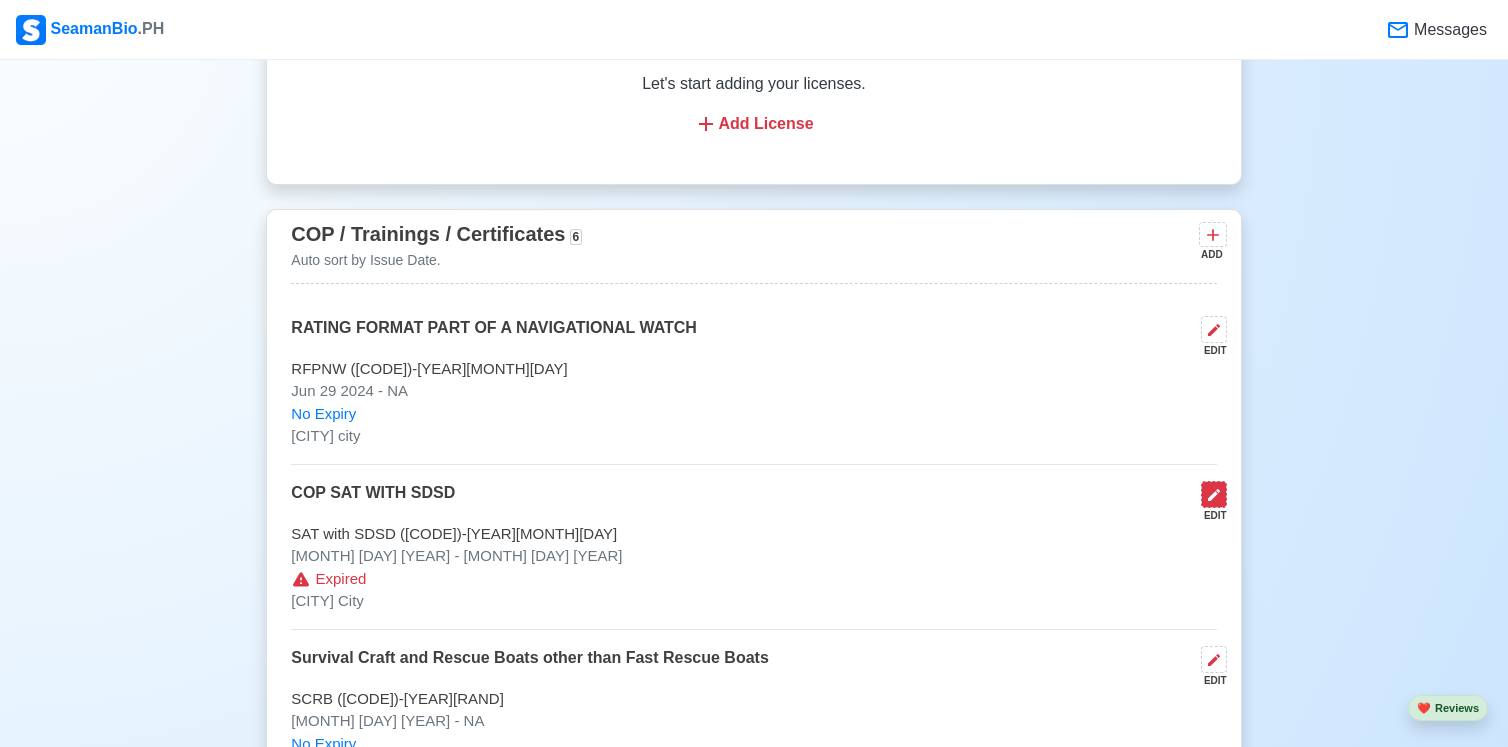 click at bounding box center (1214, 494) 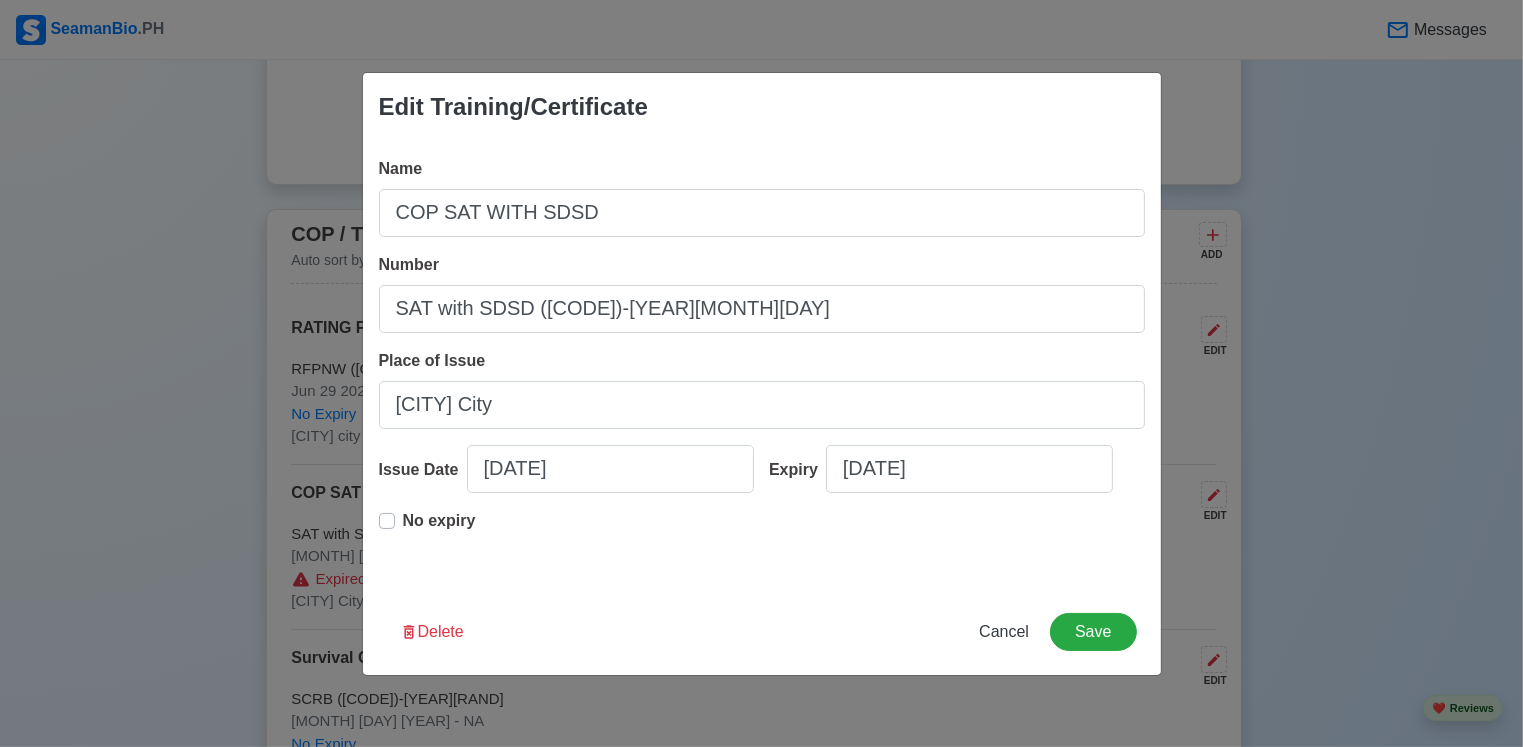 click on "No expiry" at bounding box center (439, 529) 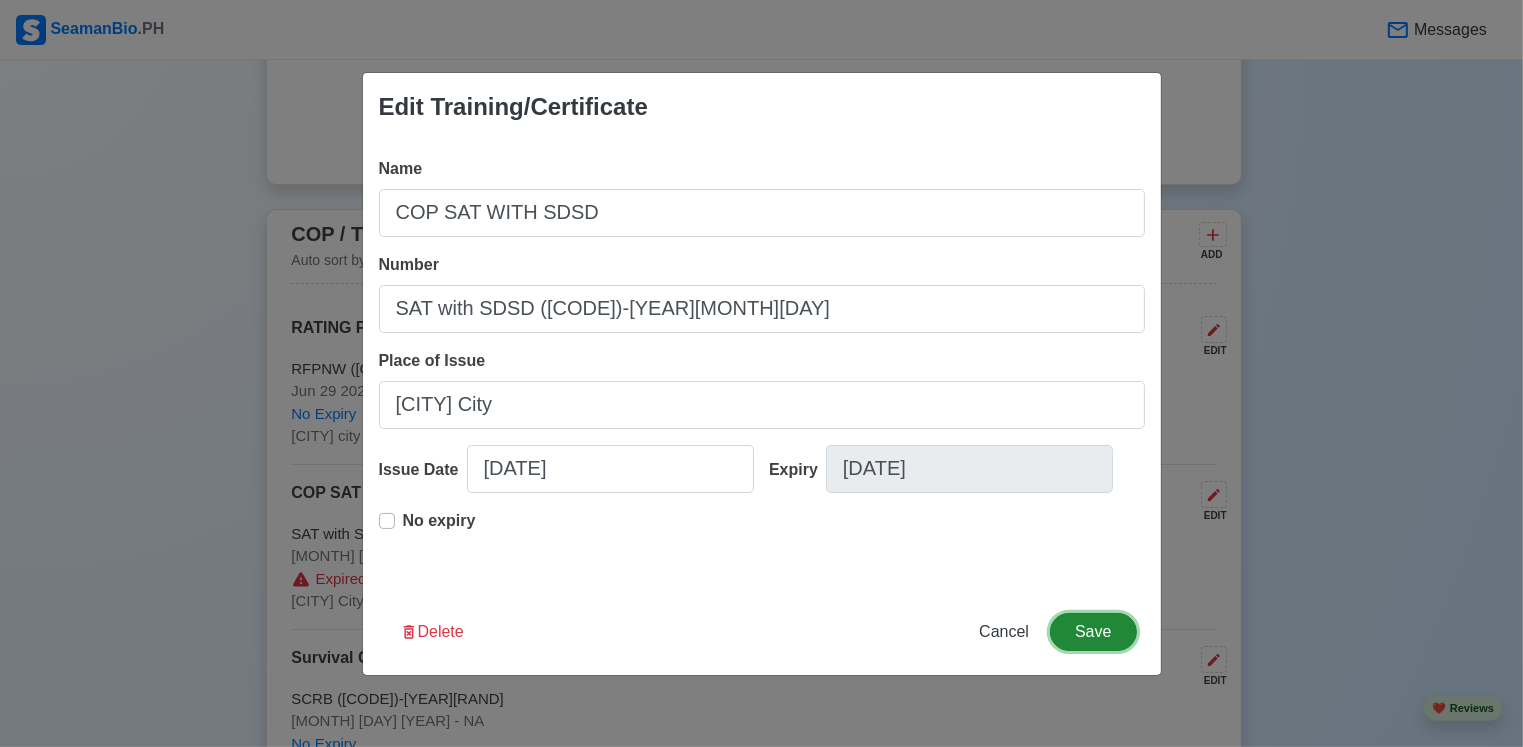 click on "Save" at bounding box center [1093, 632] 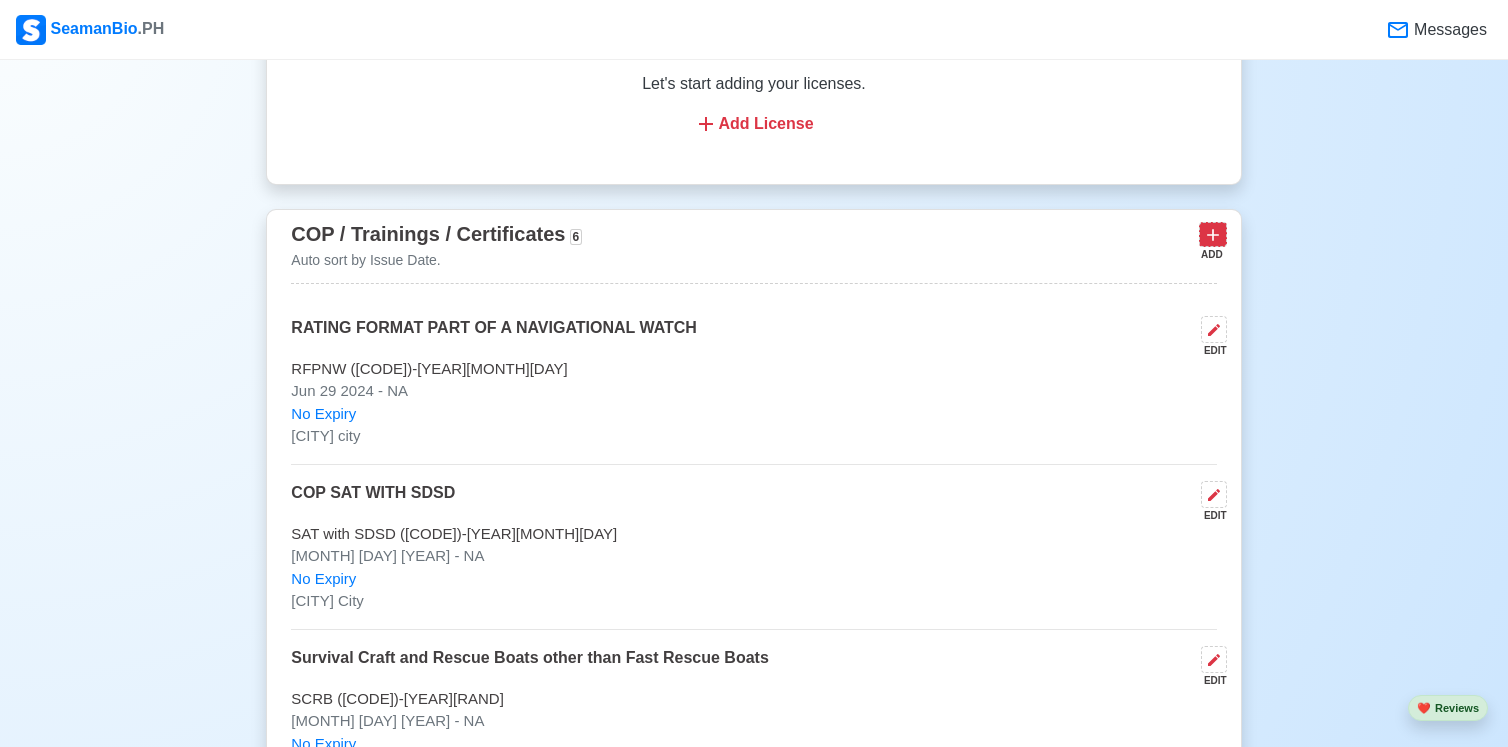 click 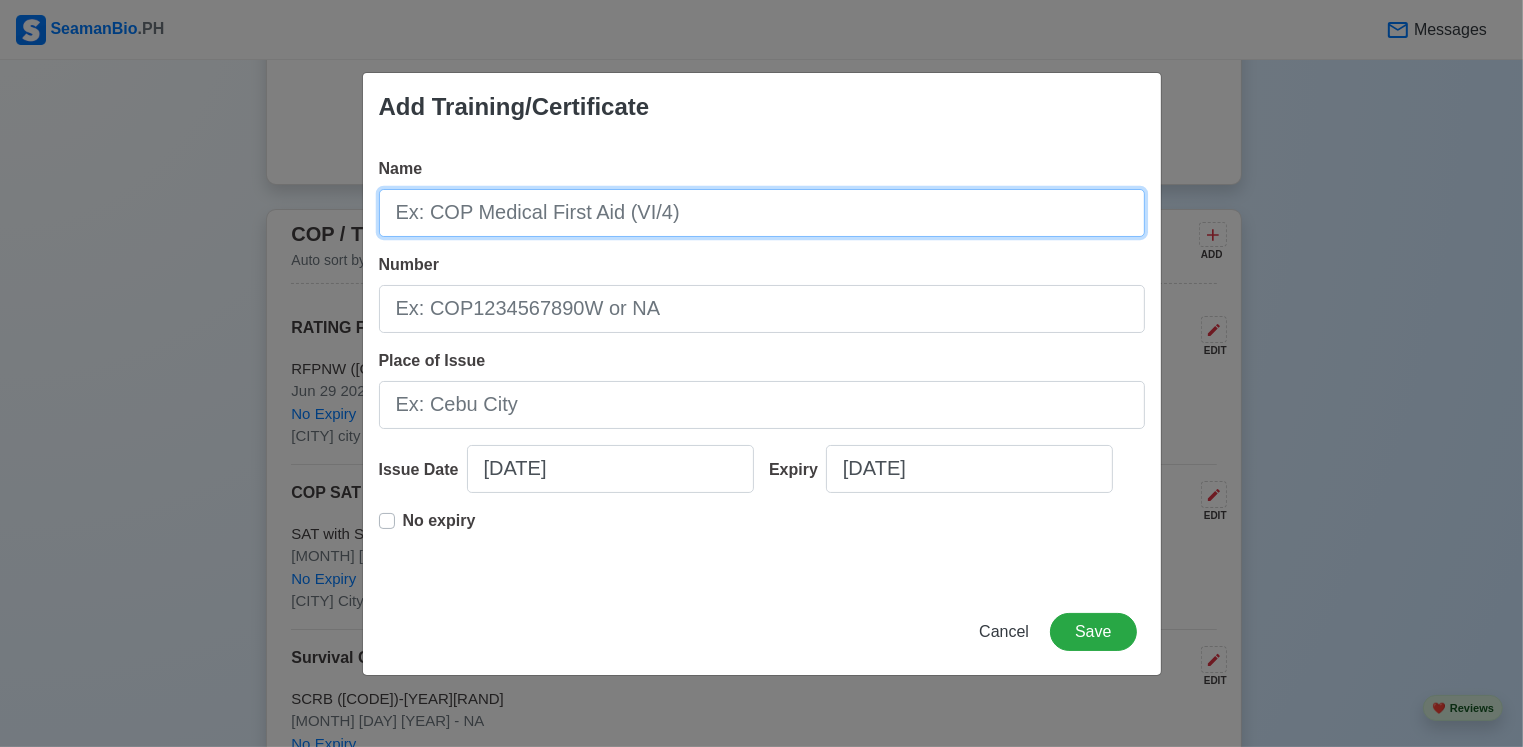 click on "Name" at bounding box center (762, 213) 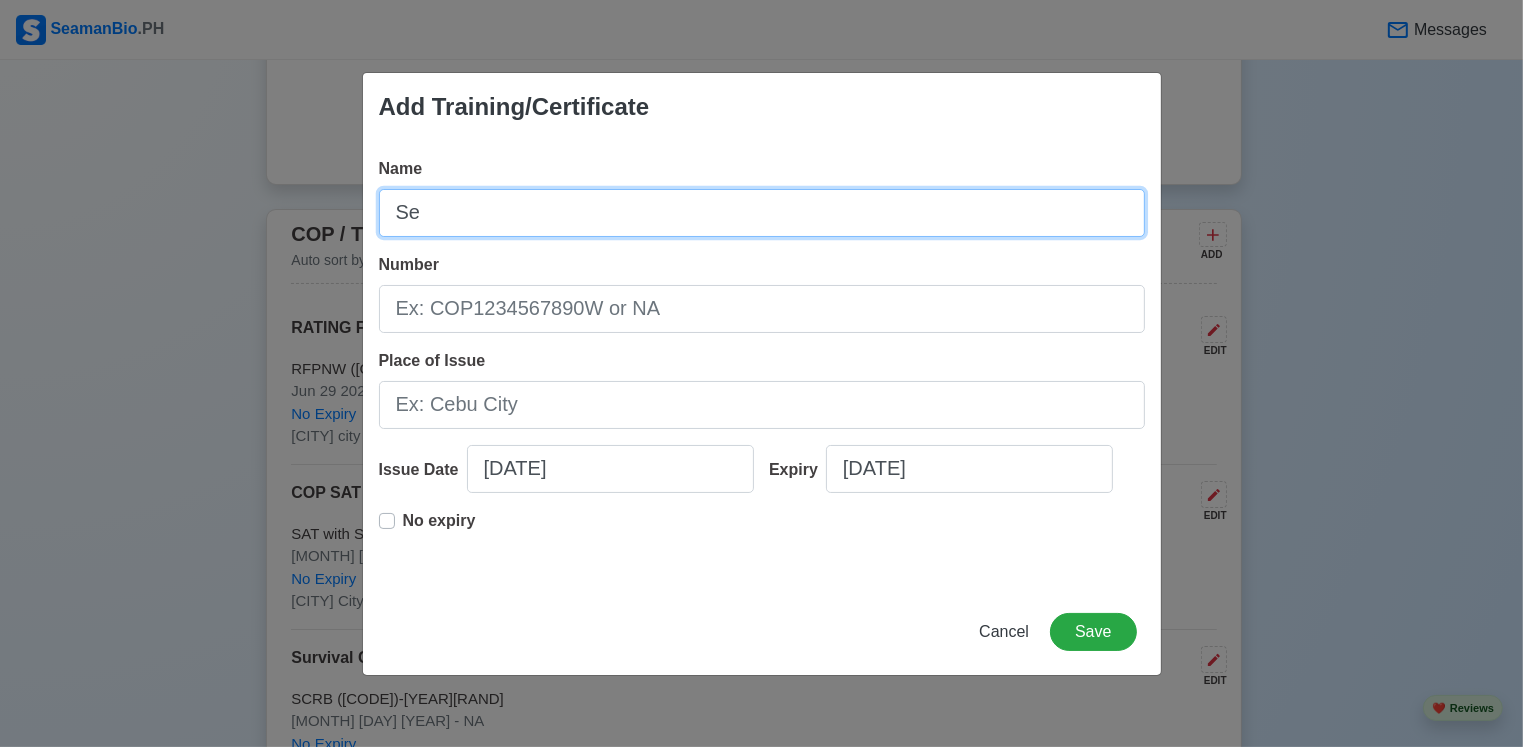 type on "S" 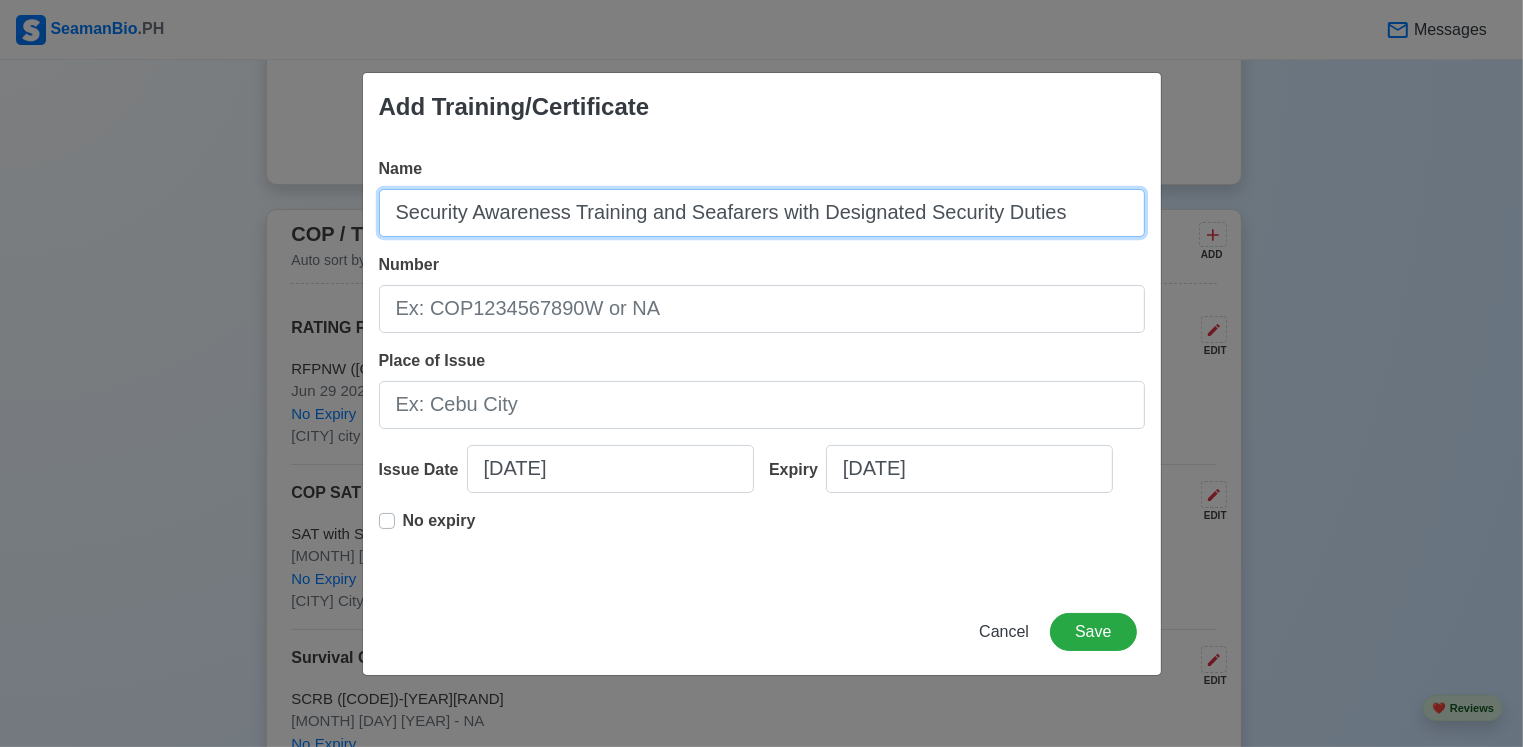type on "Security Awareness Training and Seafarers with Designated Security Duties" 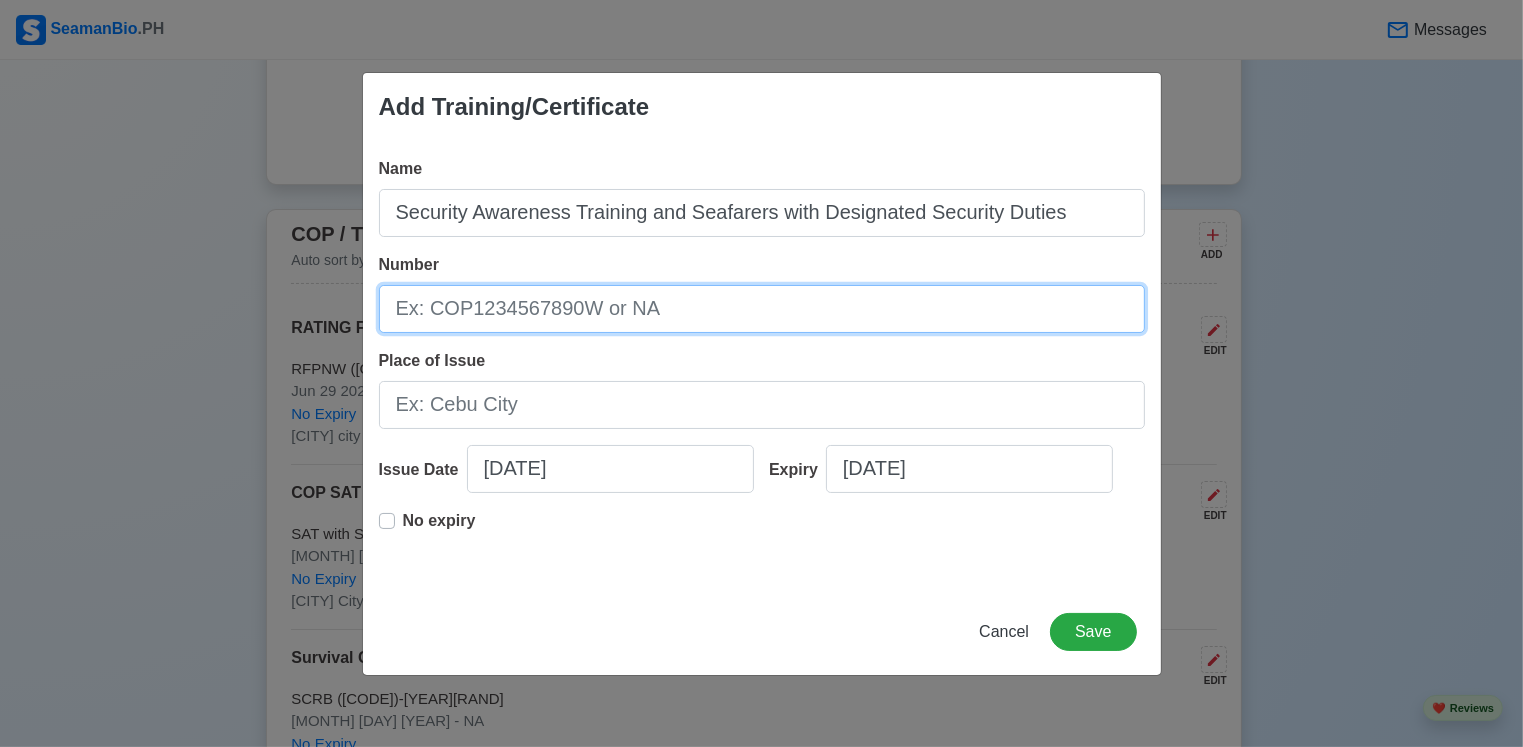 click on "Number" at bounding box center [762, 309] 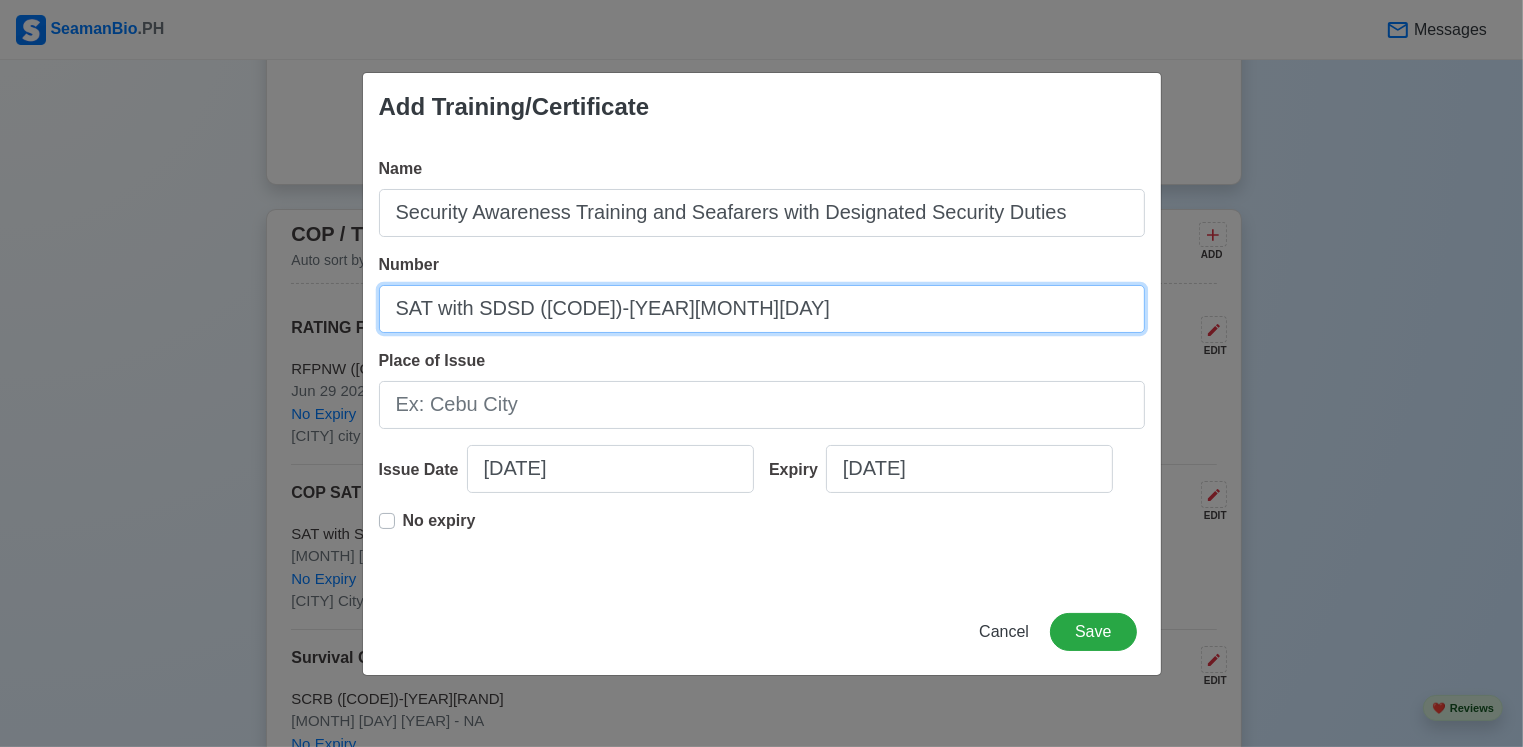 type on "SAT with SDSD ([CODE])-[YEAR][MONTH][DAY]" 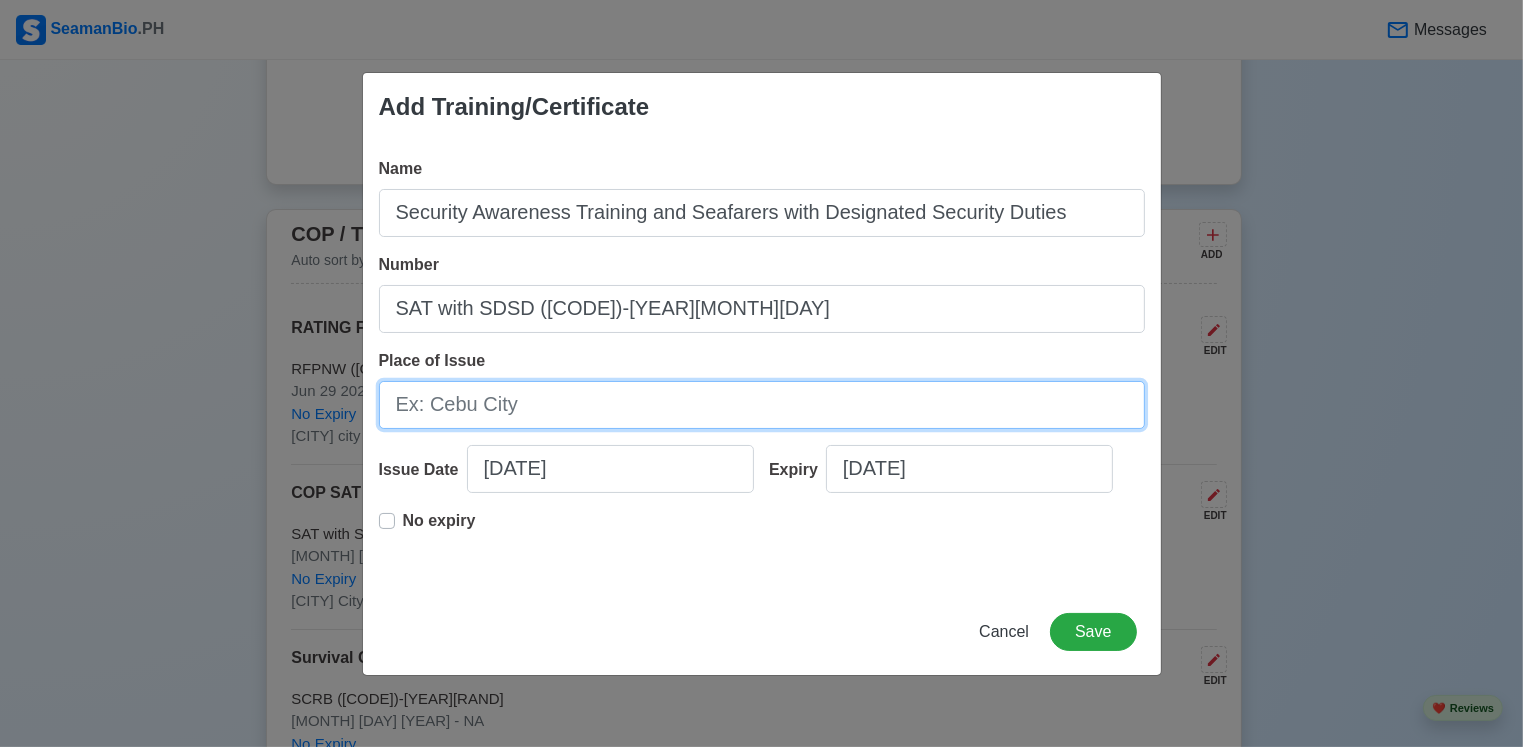 click on "Place of Issue" at bounding box center (762, 405) 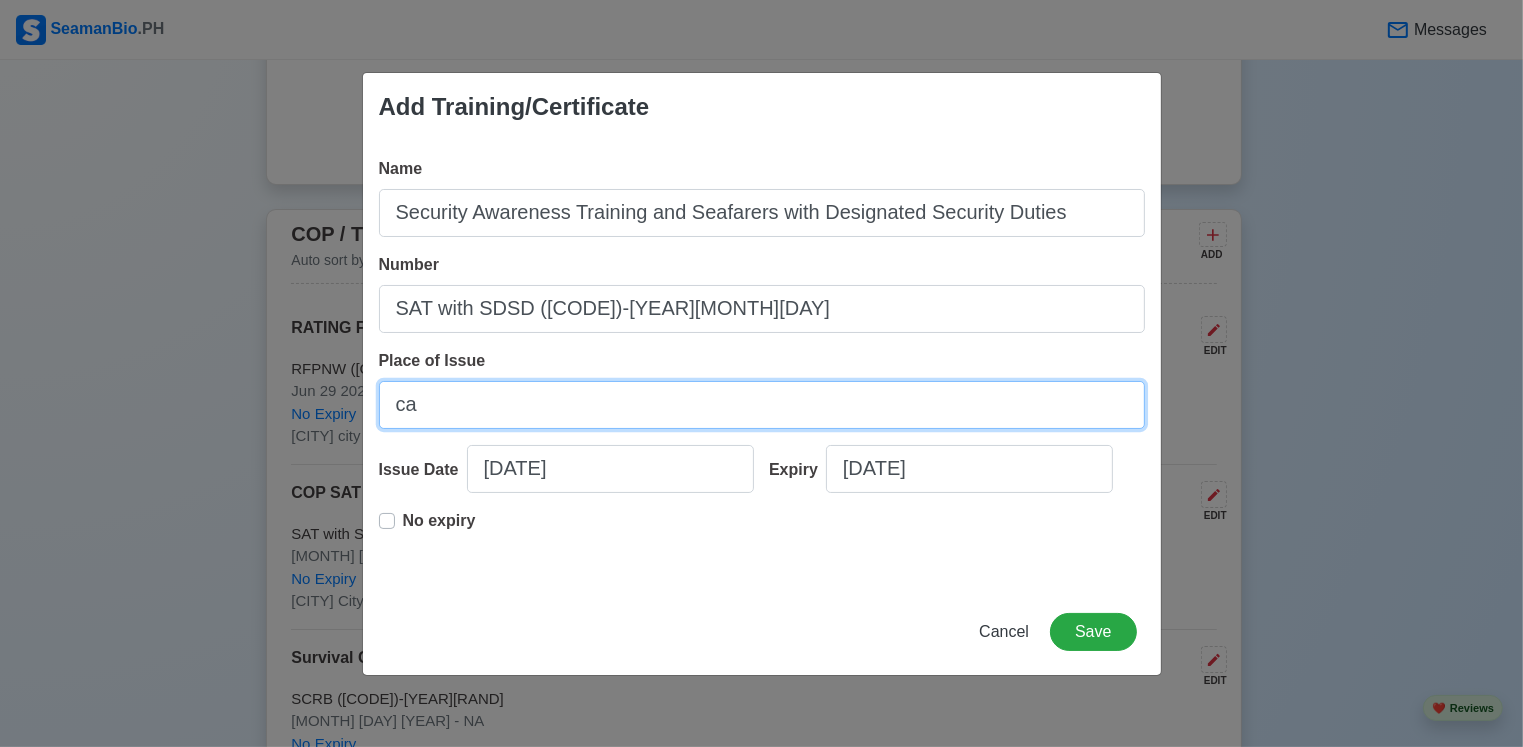 type on "c" 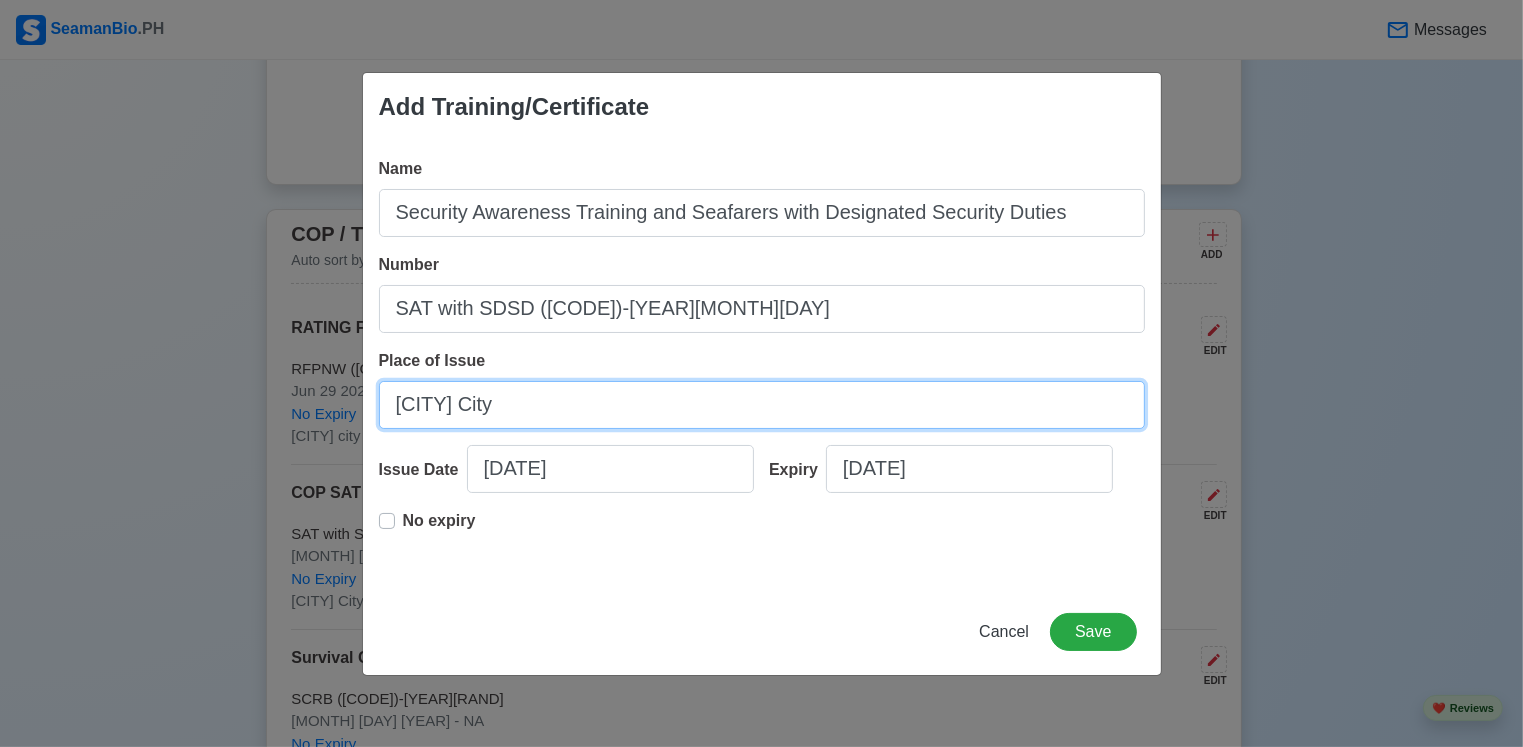 type on "[CITY] City" 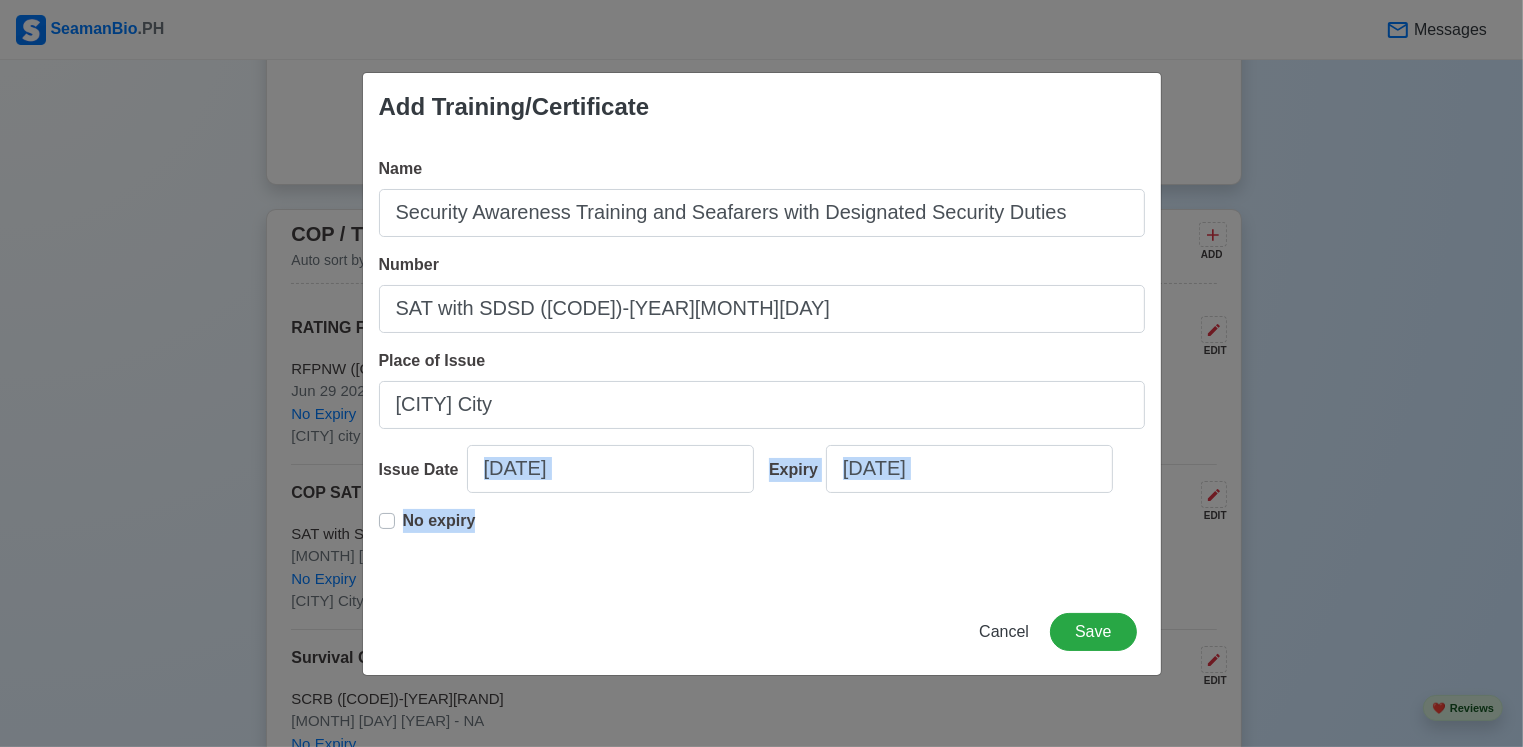drag, startPoint x: 621, startPoint y: 517, endPoint x: 605, endPoint y: 473, distance: 46.818798 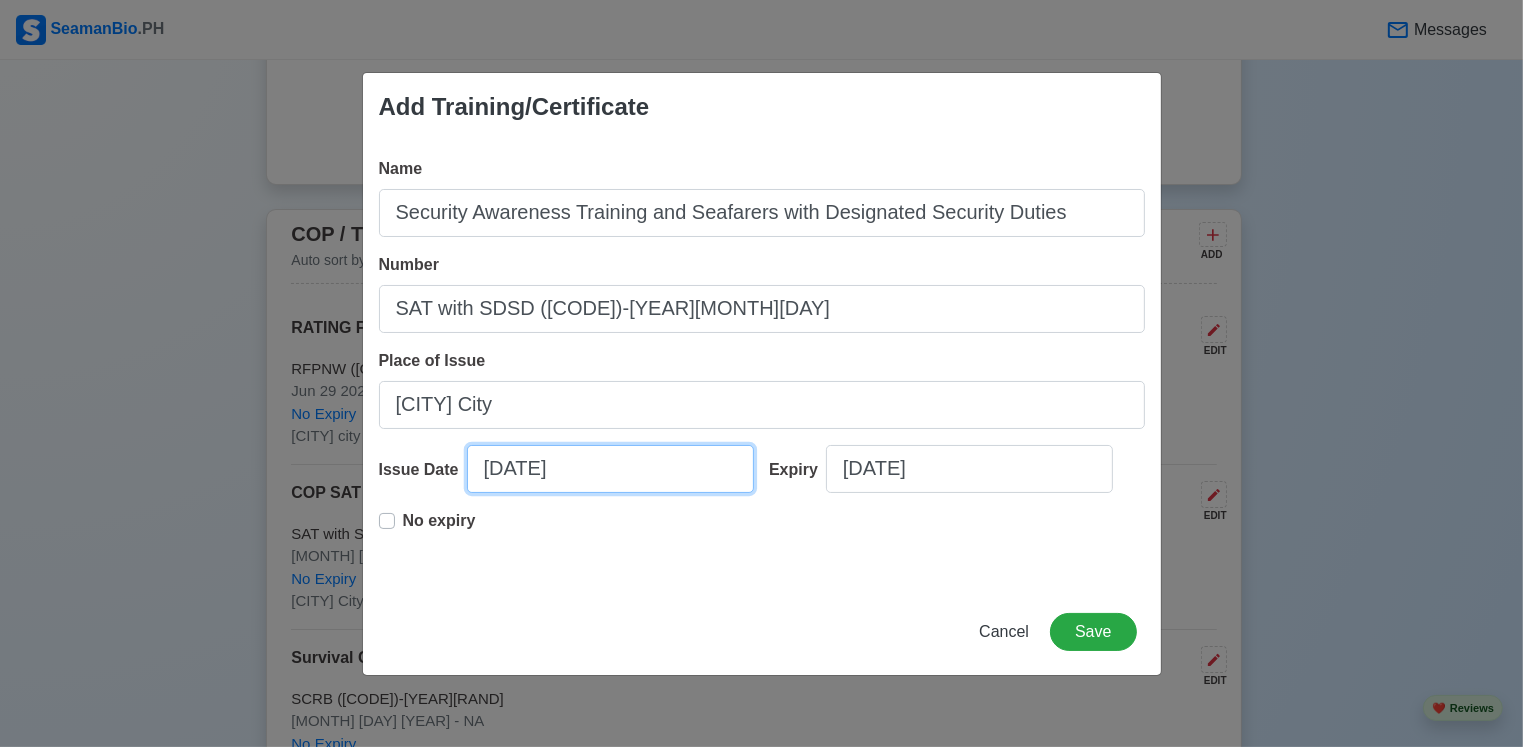 select on "****" 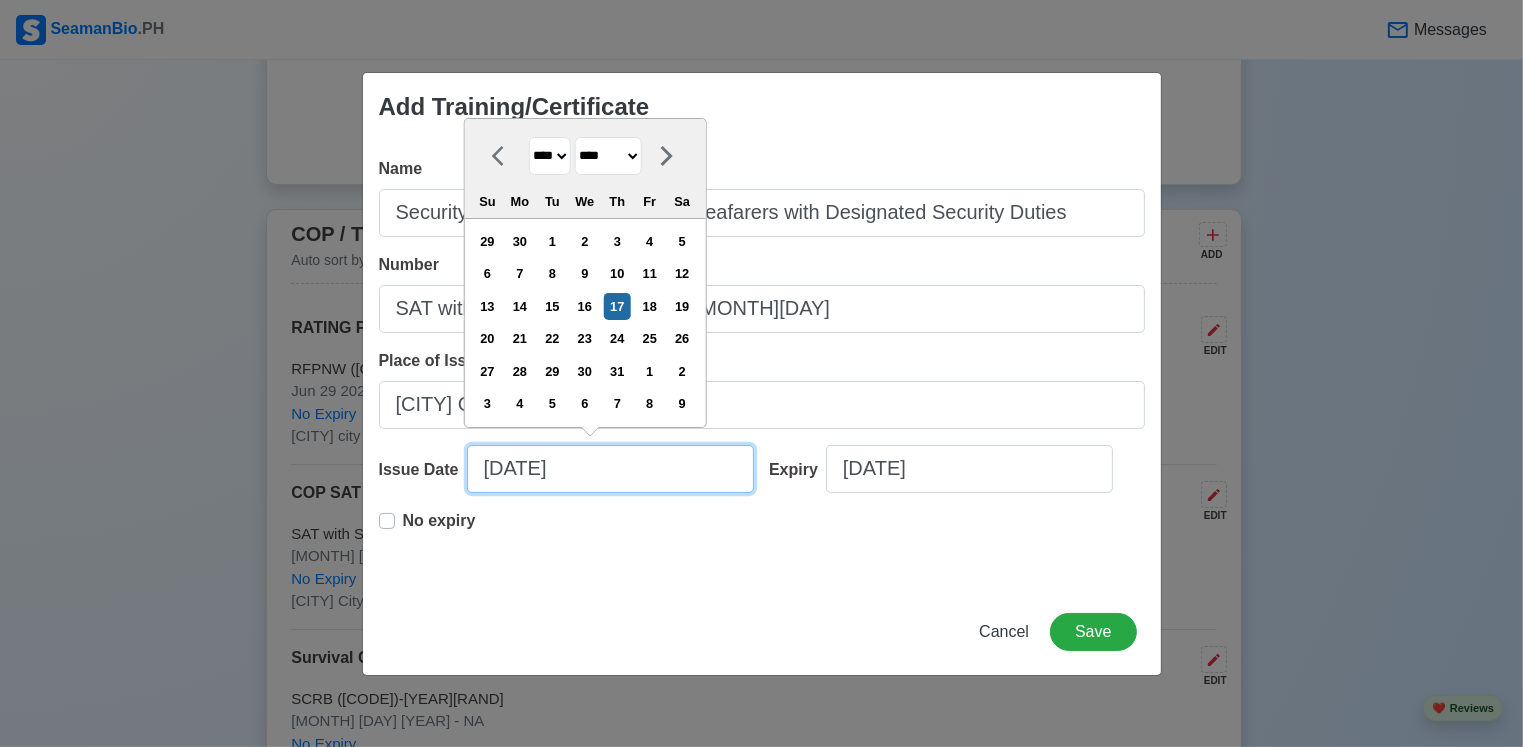 click on "[DATE]" at bounding box center [610, 469] 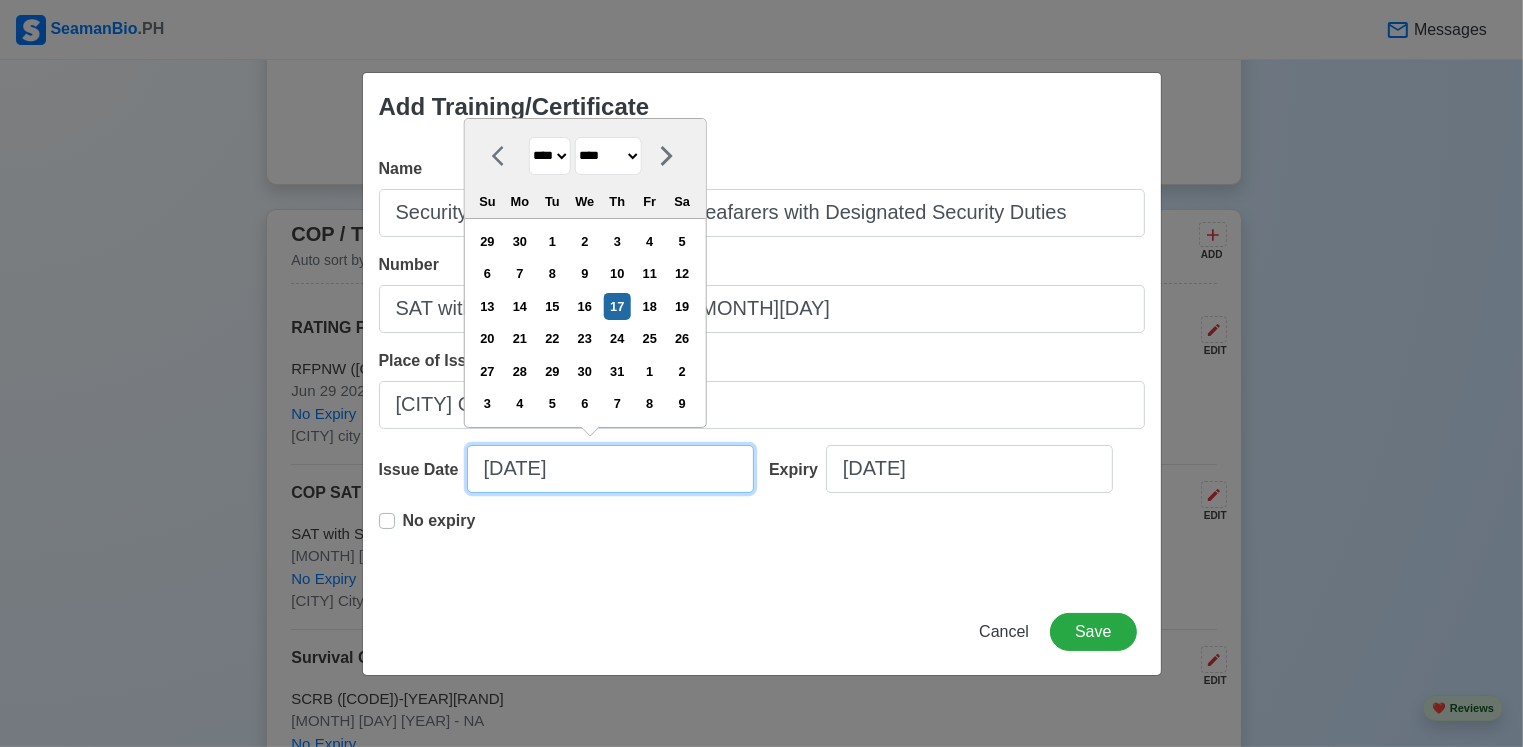 type on "[DATE]" 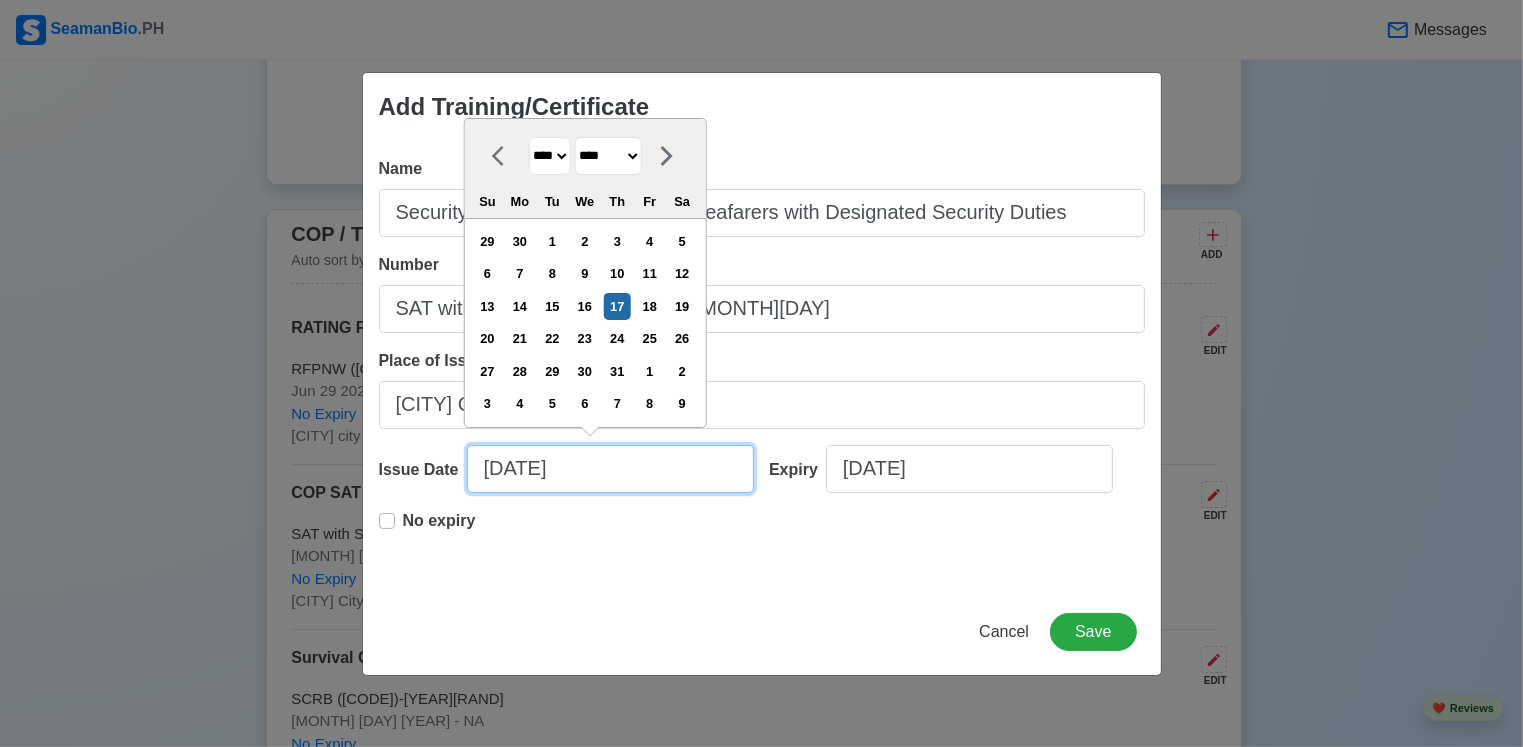 select on "****" 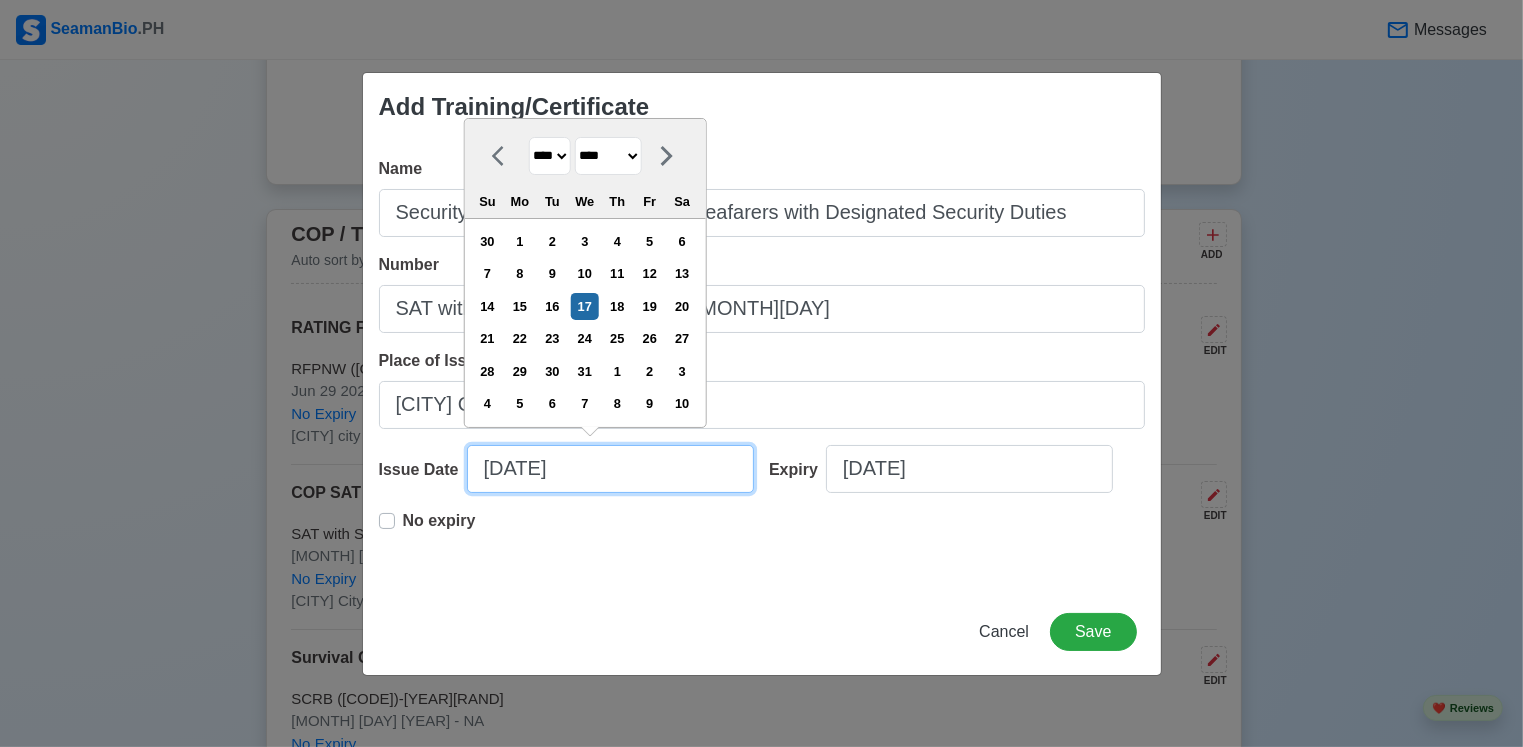 type on "[DATE]" 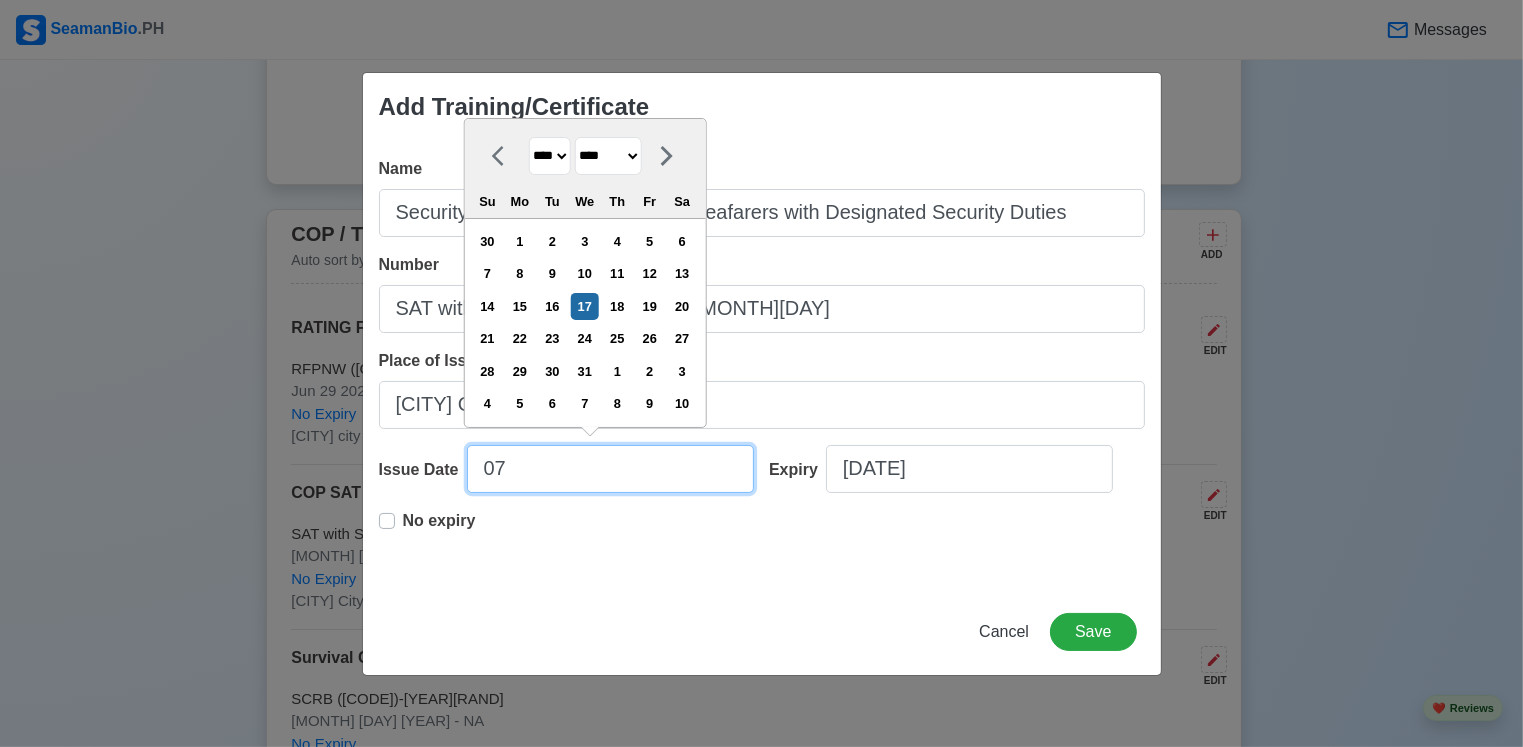 type on "0" 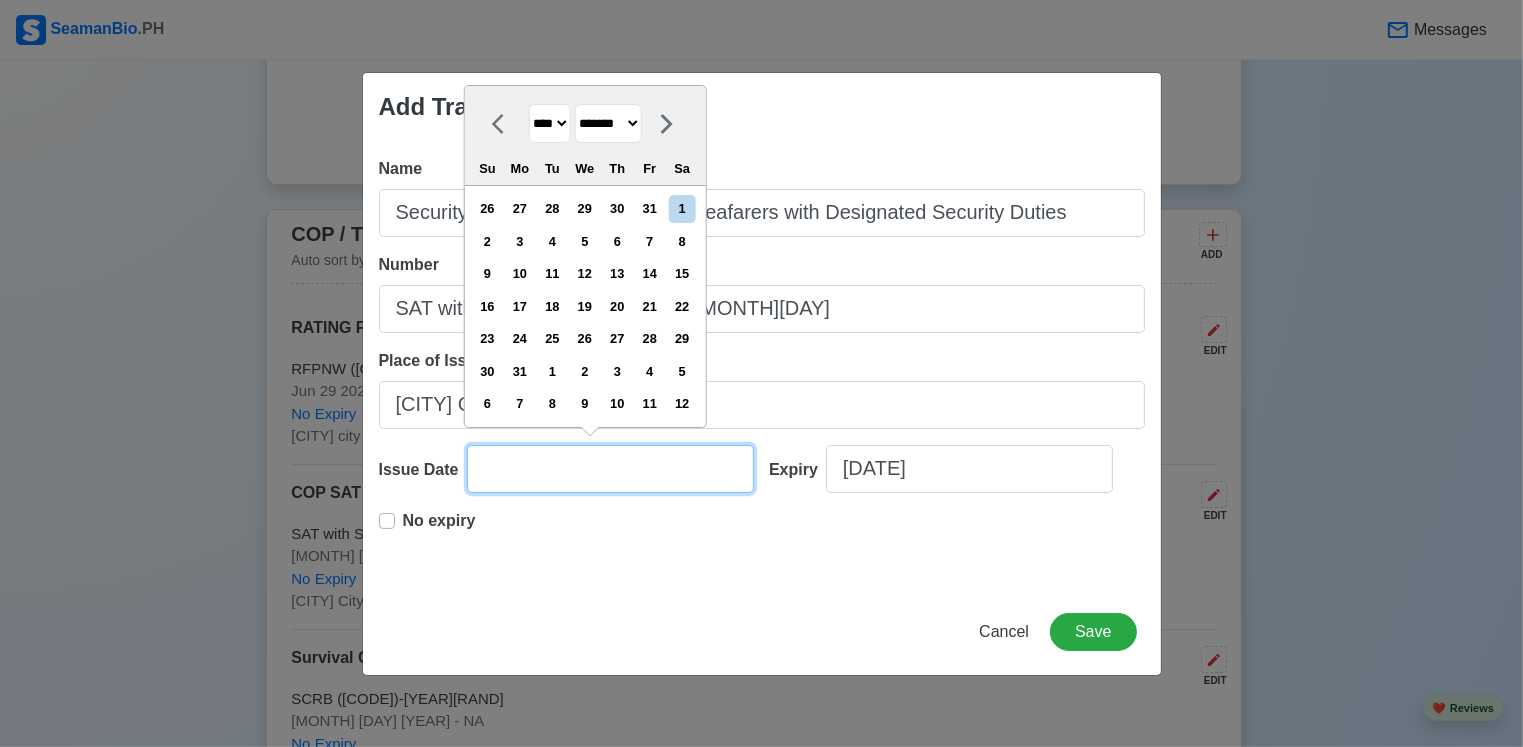 type 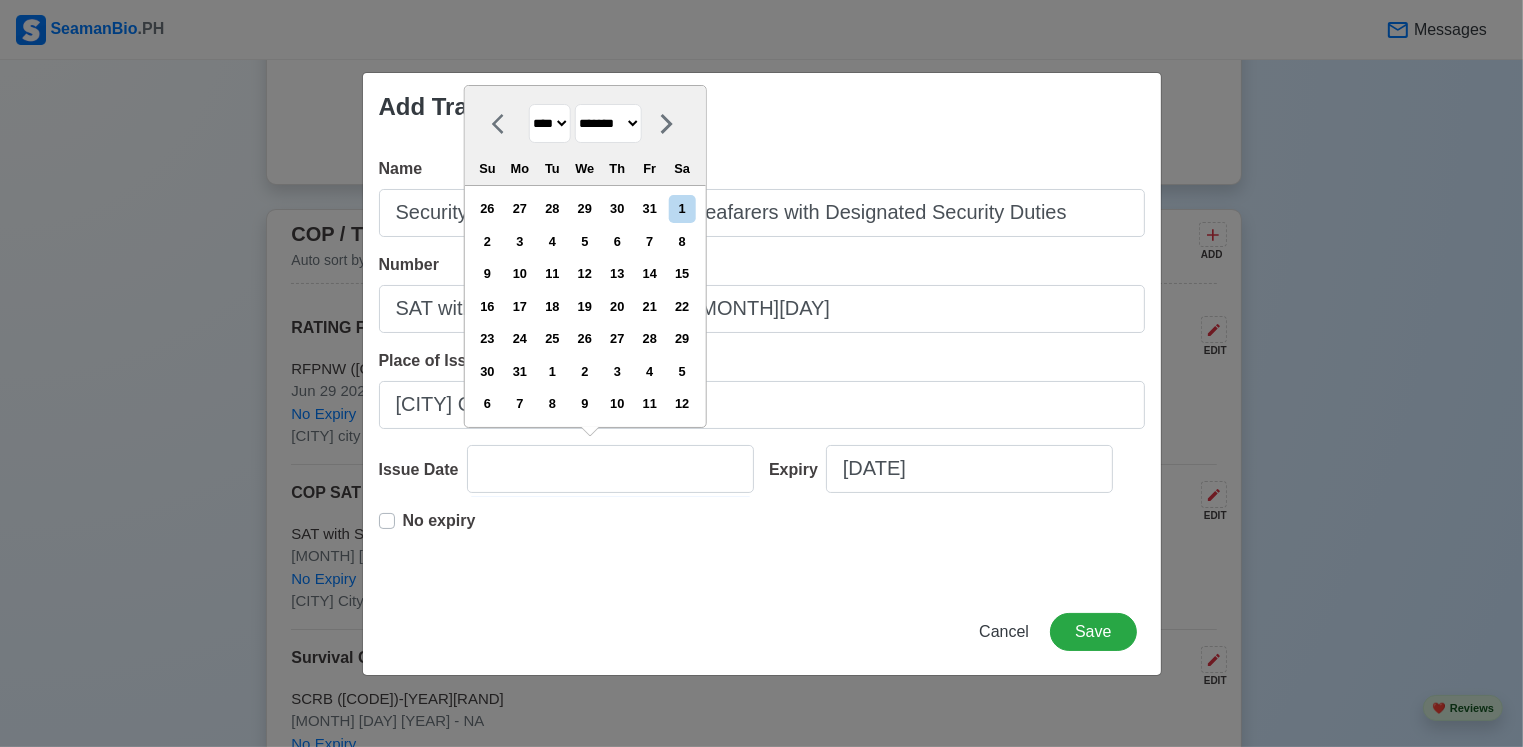 click on "**** **** **** **** **** **** **** **** **** **** **** **** **** **** **** **** **** **** **** **** **** **** **** **** **** **** **** **** **** **** **** **** **** **** **** **** **** **** **** **** **** **** **** **** **** **** **** **** **** **** **** **** **** **** **** **** **** **** **** **** **** **** **** **** **** **** **** **** **** **** **** **** **** **** **** **** **** **** **** **** **** **** **** **** **** **** **** **** **** **** **** **** **** **** **** **** **** **** **** **** **** **** **** **** **** ****" at bounding box center (549, 123) 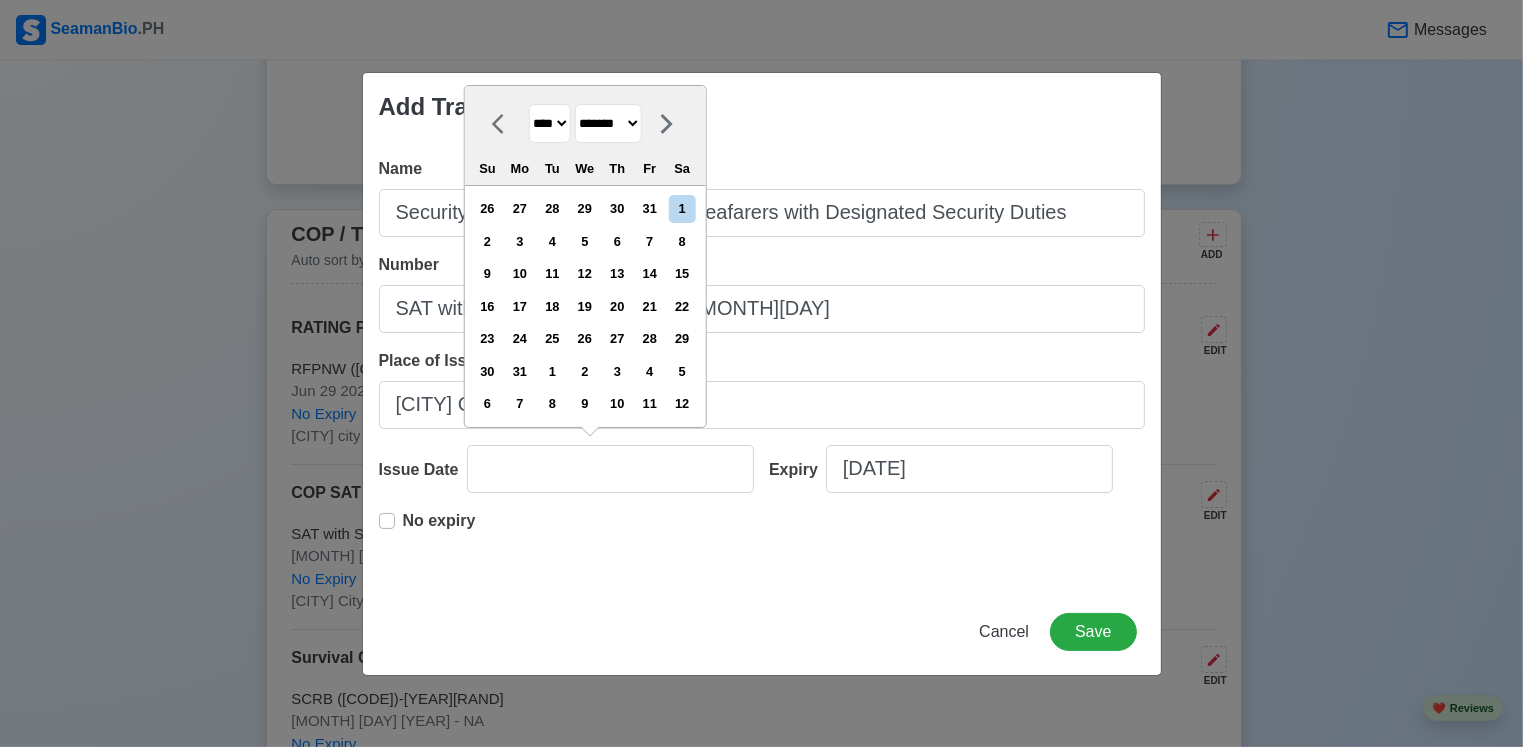 select on "****" 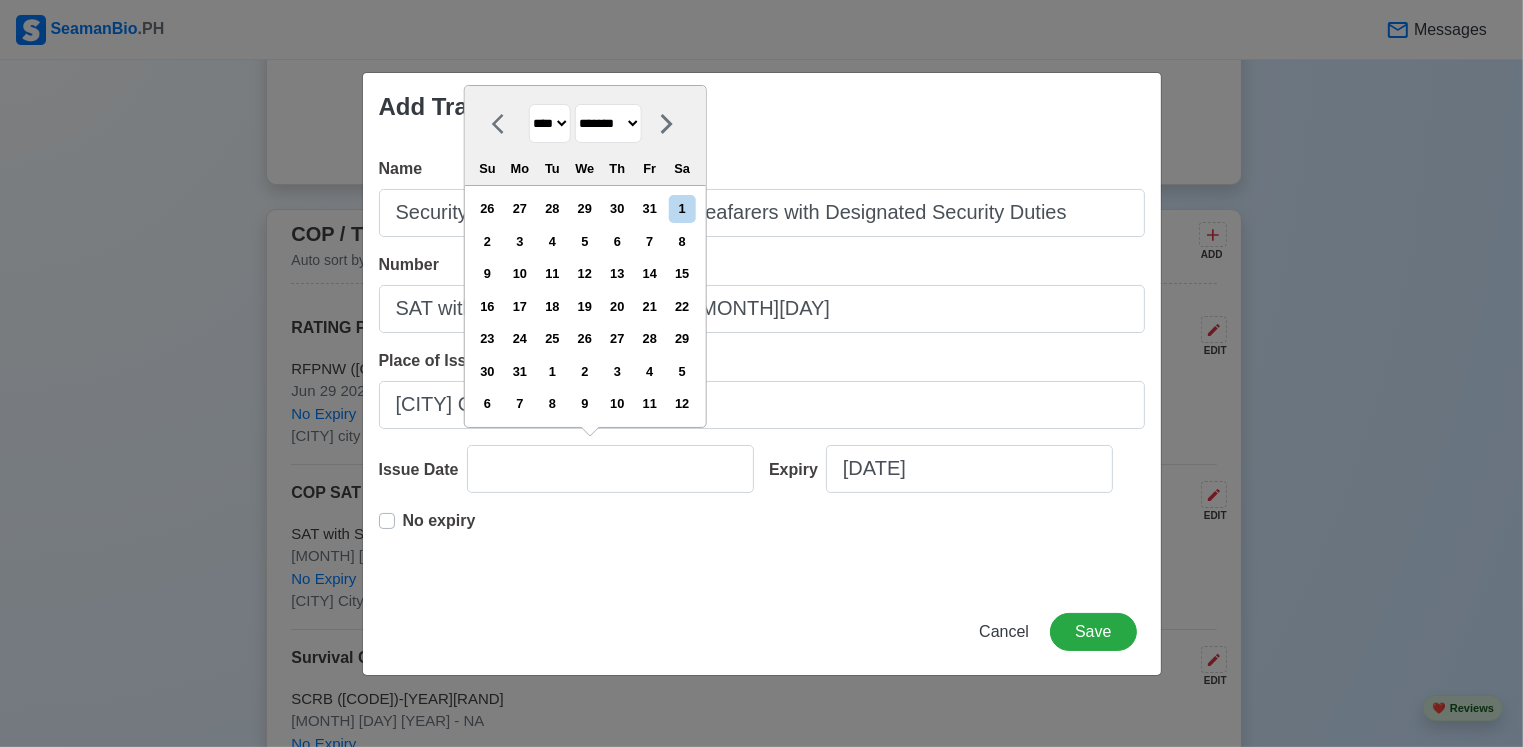 click on "**** **** **** **** **** **** **** **** **** **** **** **** **** **** **** **** **** **** **** **** **** **** **** **** **** **** **** **** **** **** **** **** **** **** **** **** **** **** **** **** **** **** **** **** **** **** **** **** **** **** **** **** **** **** **** **** **** **** **** **** **** **** **** **** **** **** **** **** **** **** **** **** **** **** **** **** **** **** **** **** **** **** **** **** **** **** **** **** **** **** **** **** **** **** **** **** **** **** **** **** **** **** **** **** **** ****" at bounding box center [549, 123] 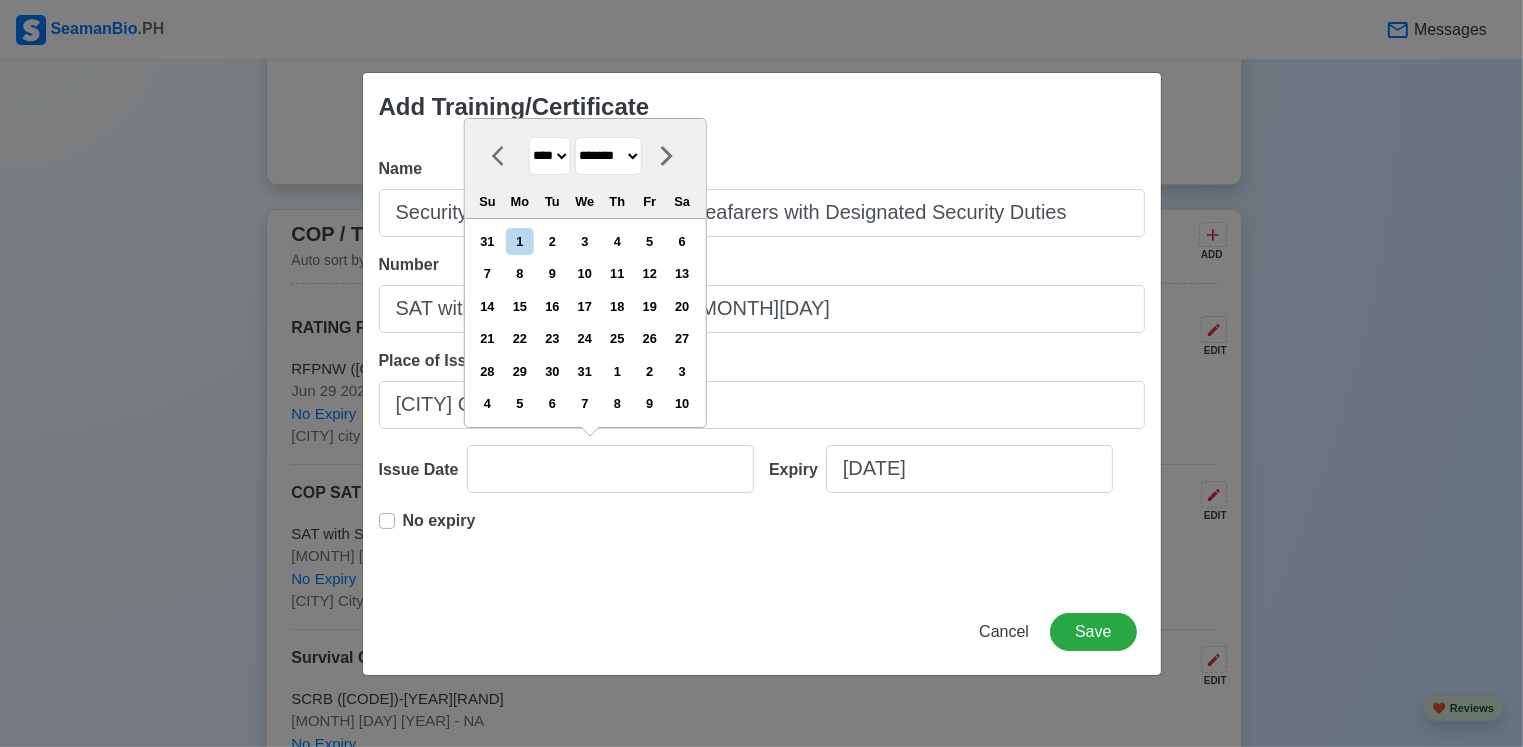click on "******* ******** ***** ***** *** **** **** ****** ********* ******* ******** ********" at bounding box center (607, 156) 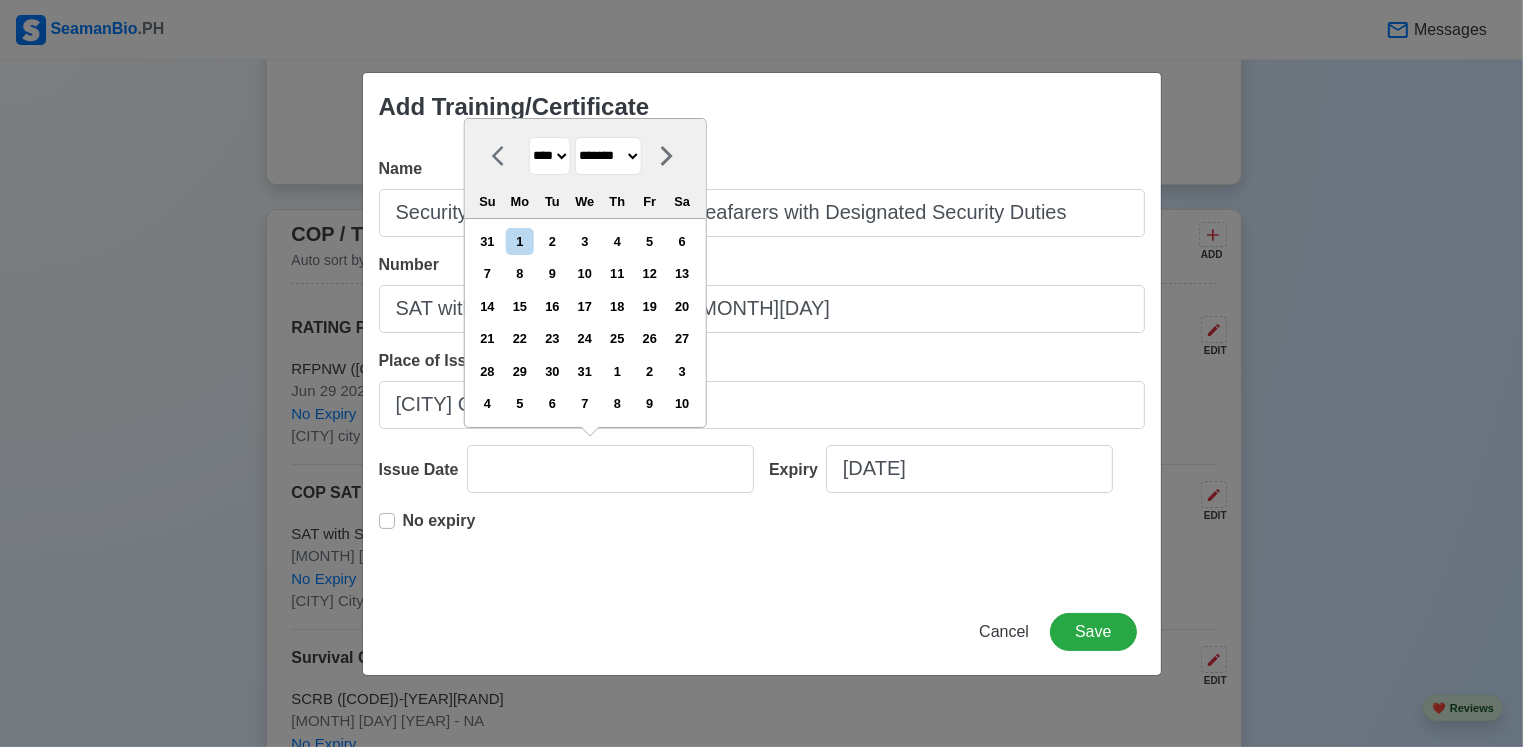 select on "****" 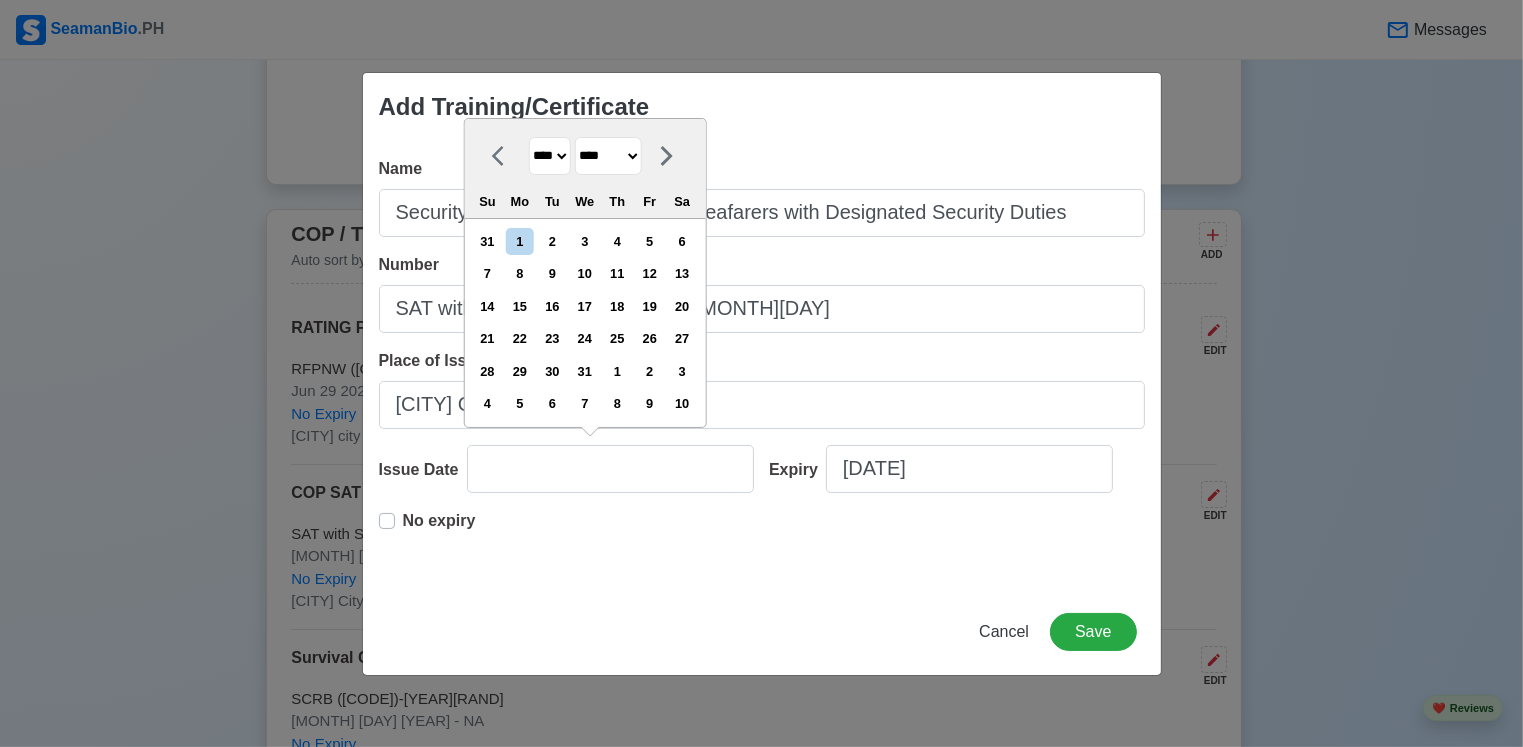 click on "******* ******** ***** ***** *** **** **** ****** ********* ******* ******** ********" at bounding box center (607, 156) 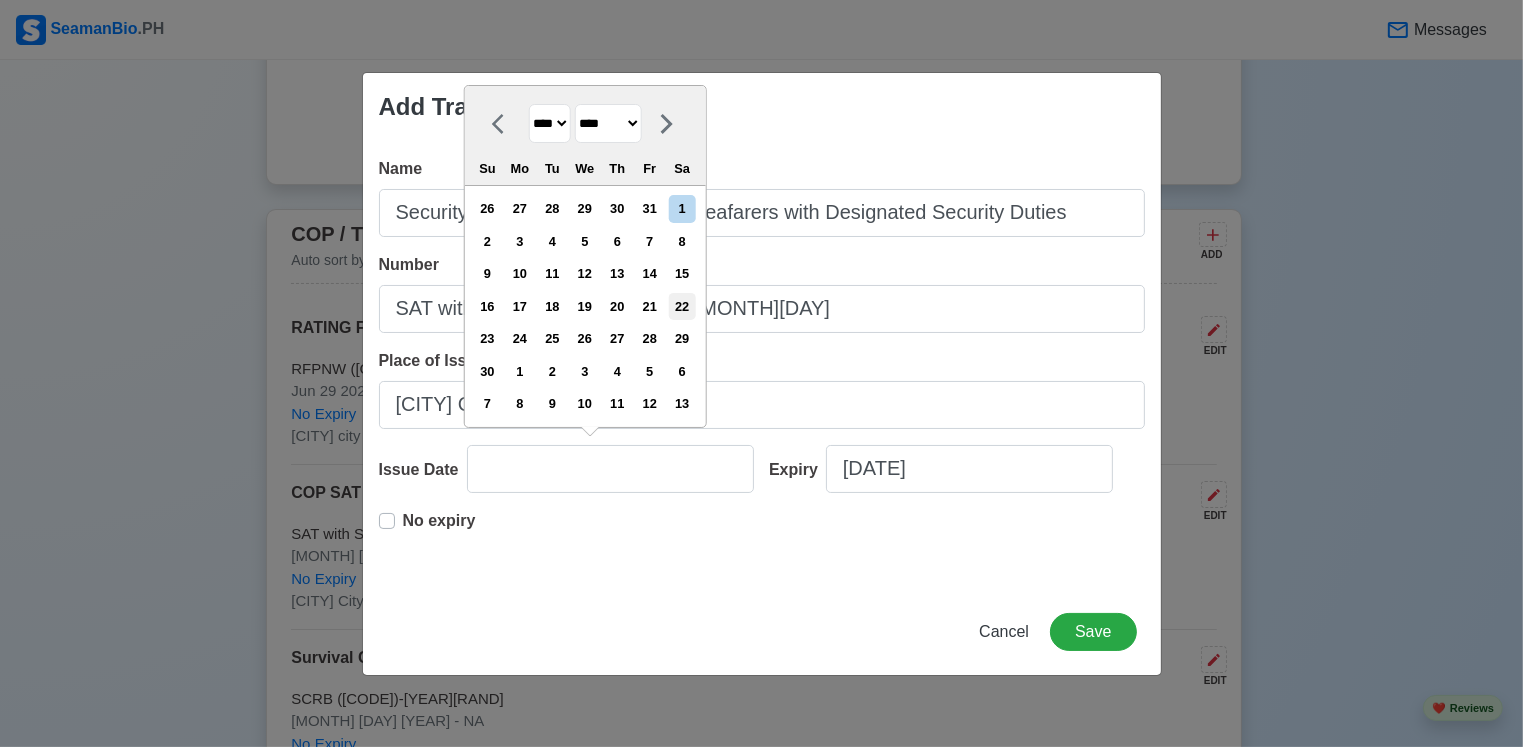 click on "22" at bounding box center [682, 306] 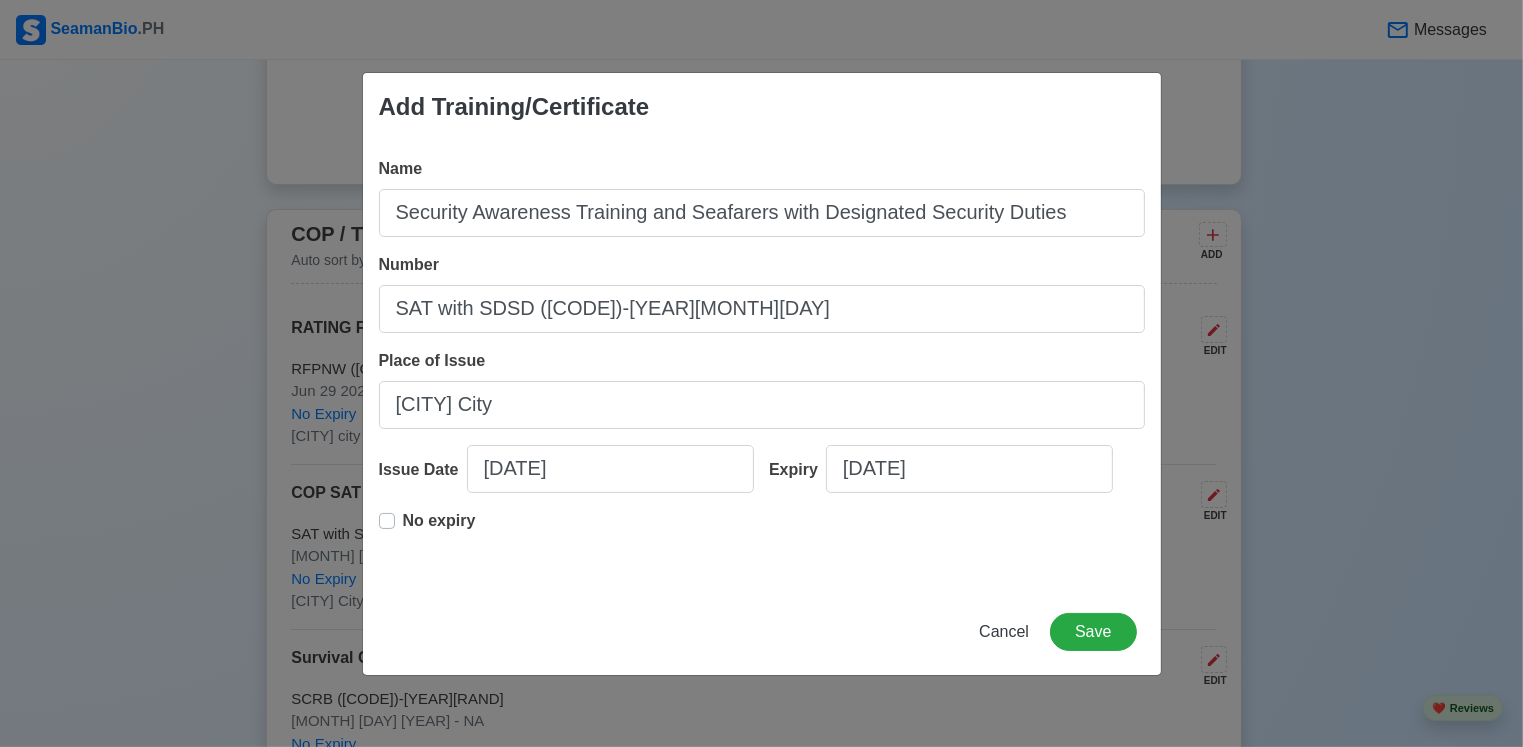 drag, startPoint x: 392, startPoint y: 522, endPoint x: 889, endPoint y: 577, distance: 500.034 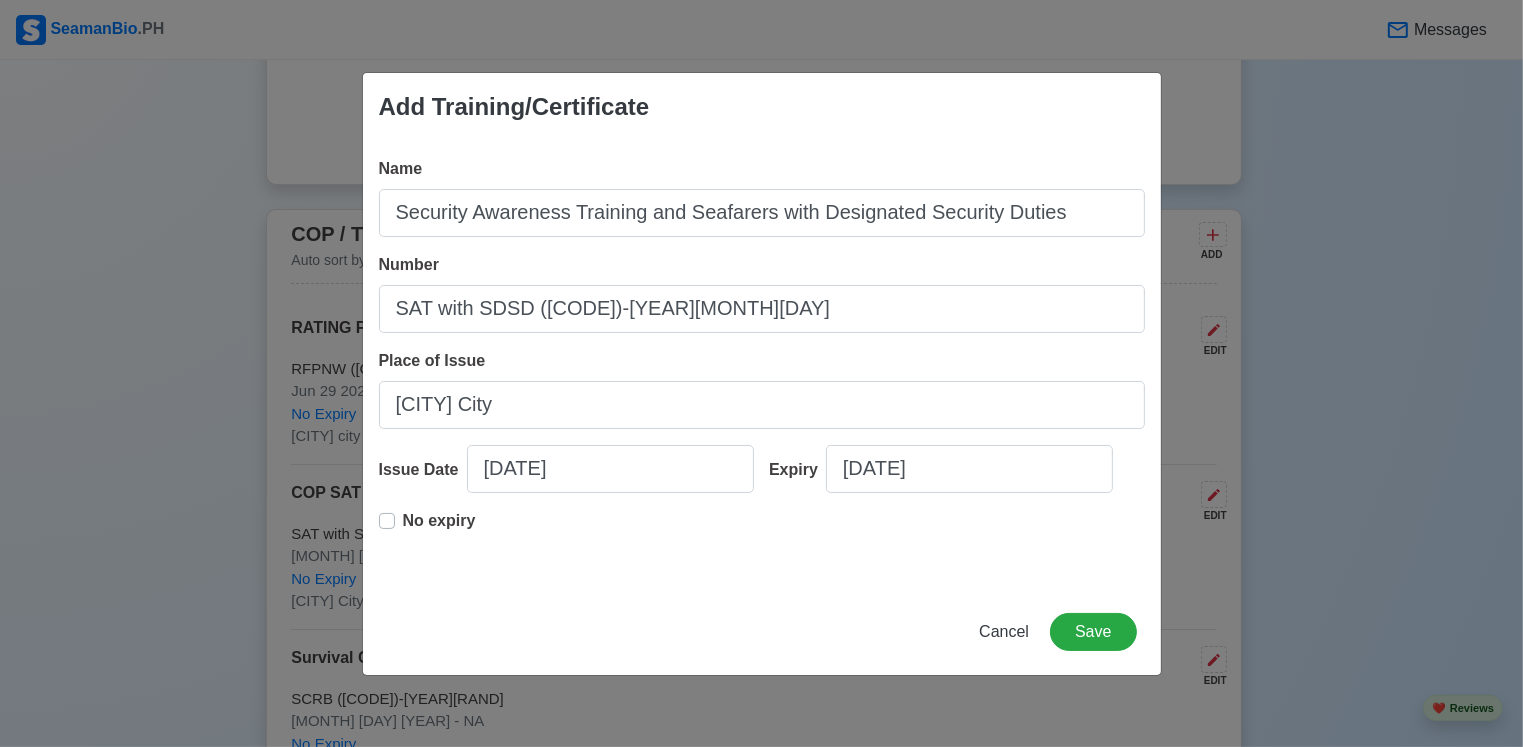 click on "No expiry" at bounding box center [439, 529] 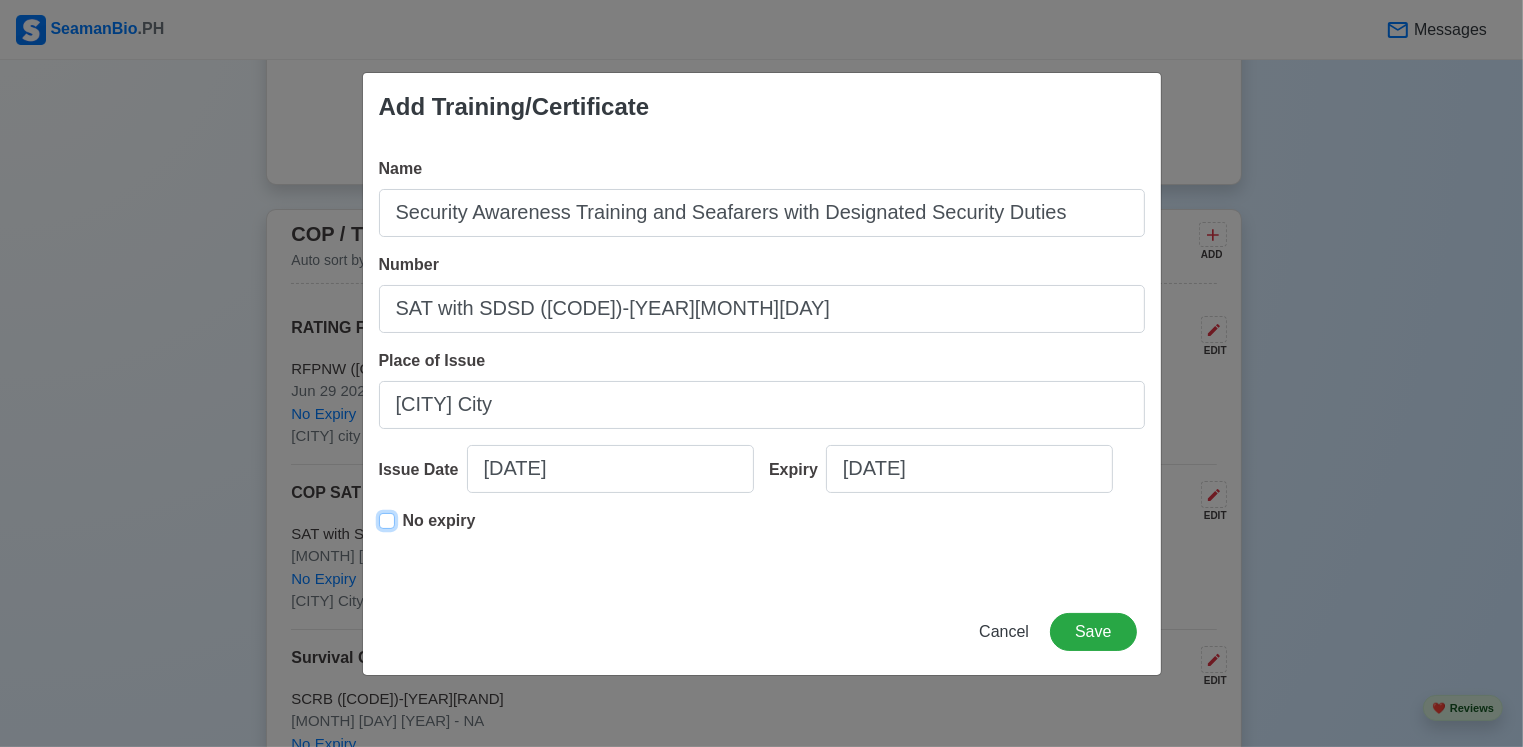 type on "[DATE]" 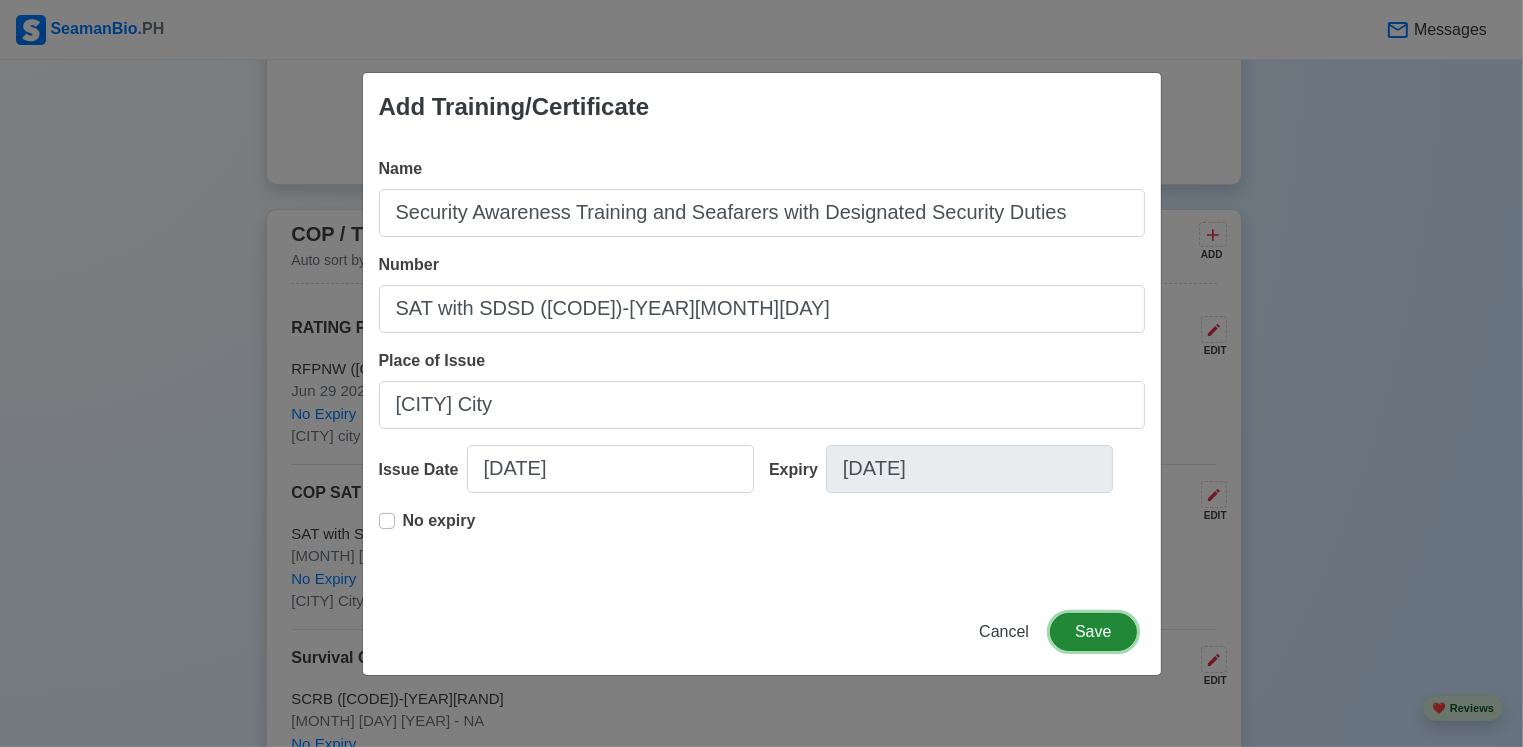 click on "Save" at bounding box center [1093, 632] 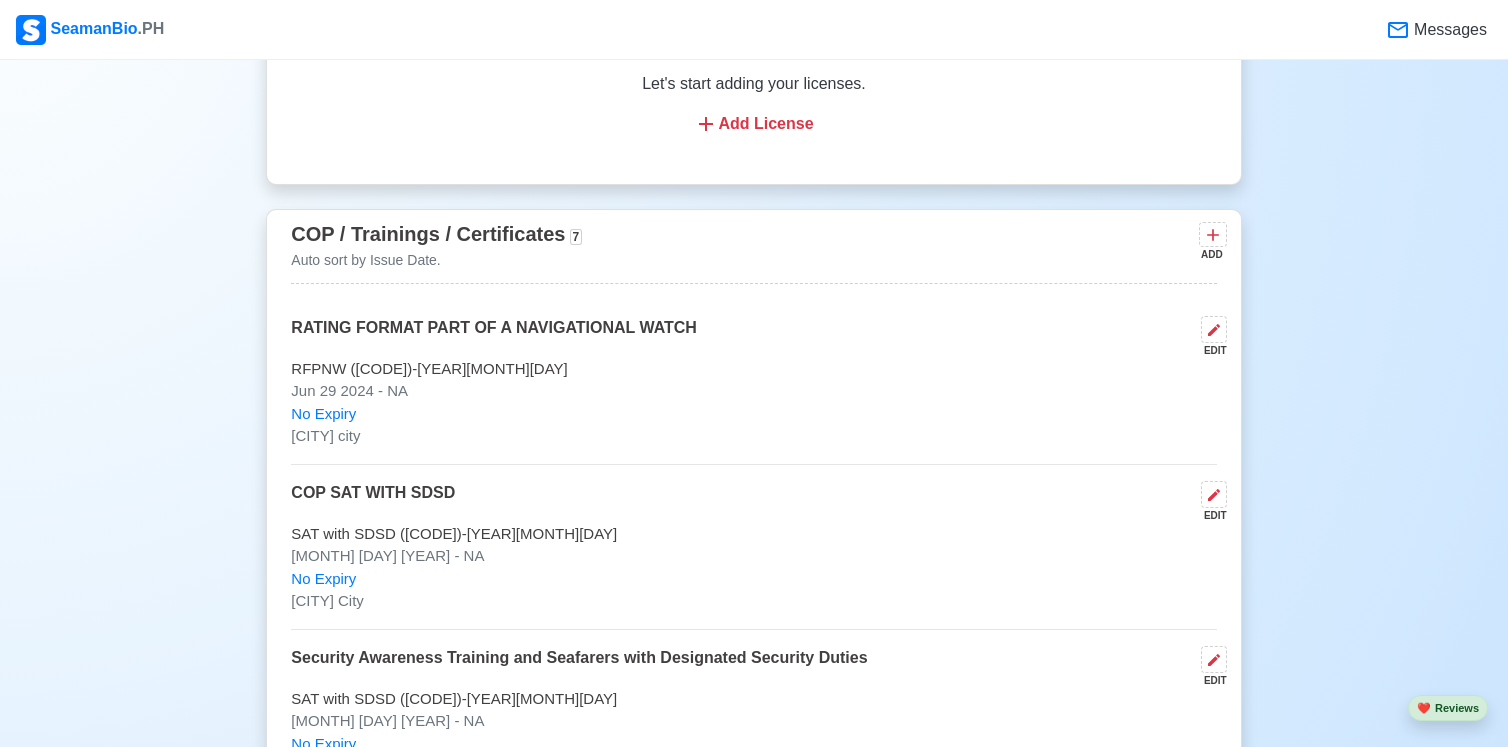type 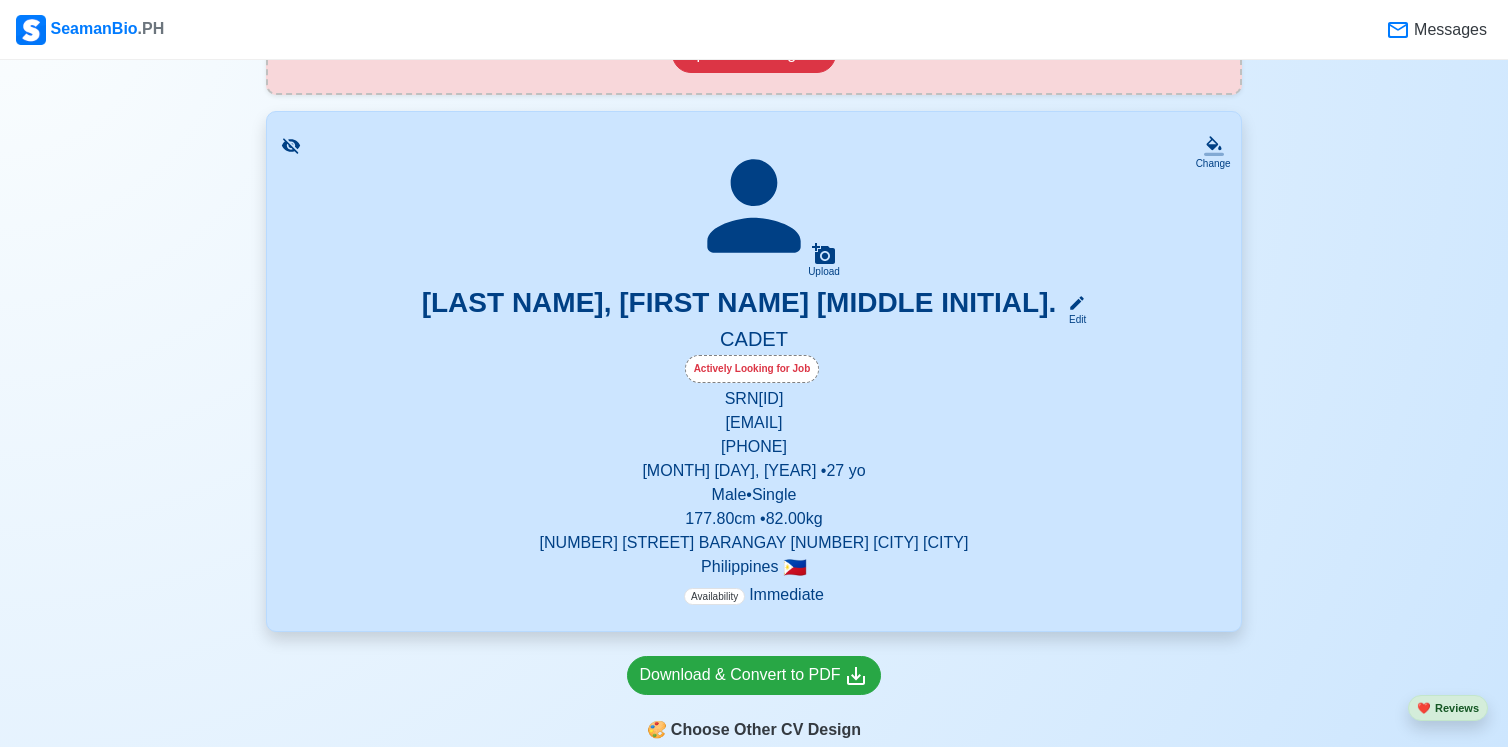 scroll, scrollTop: 353, scrollLeft: 0, axis: vertical 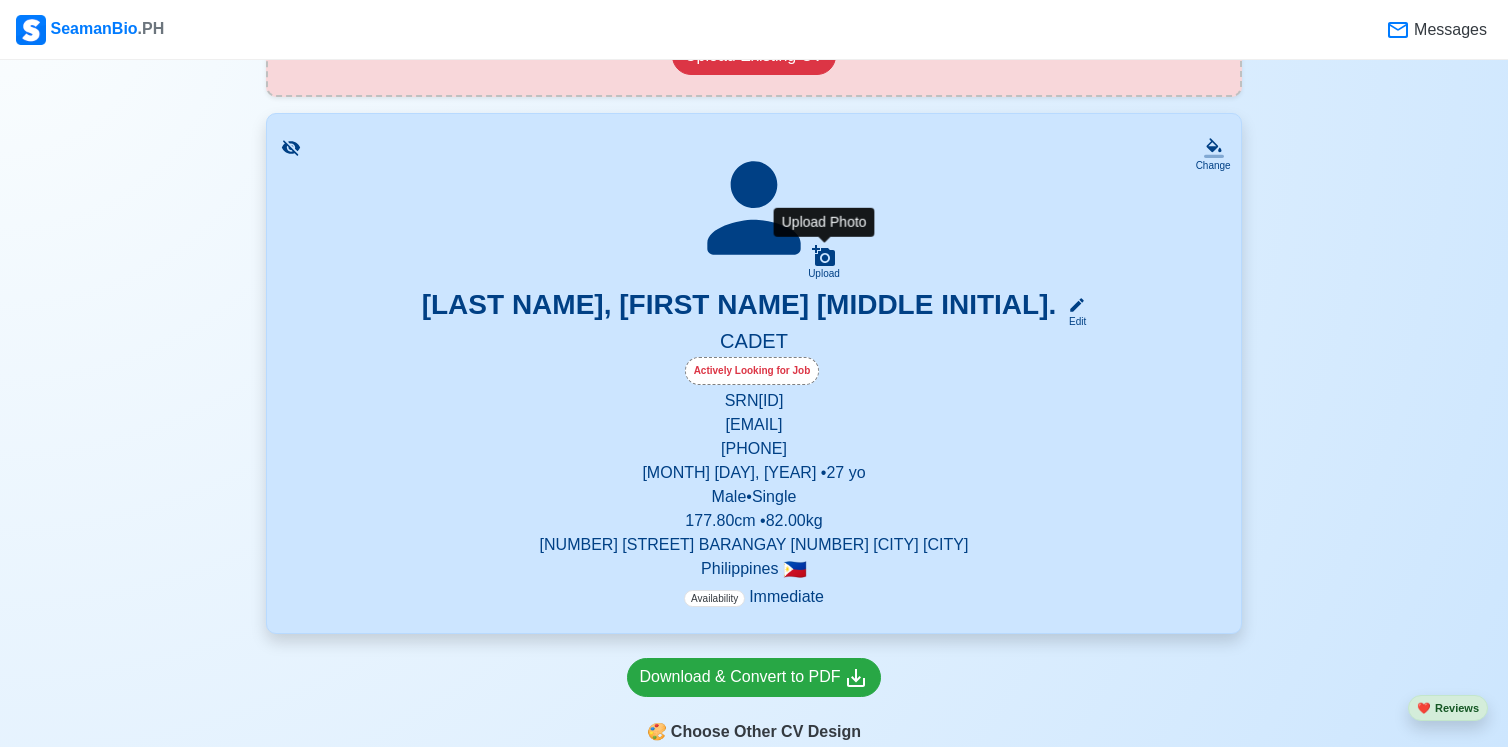 click 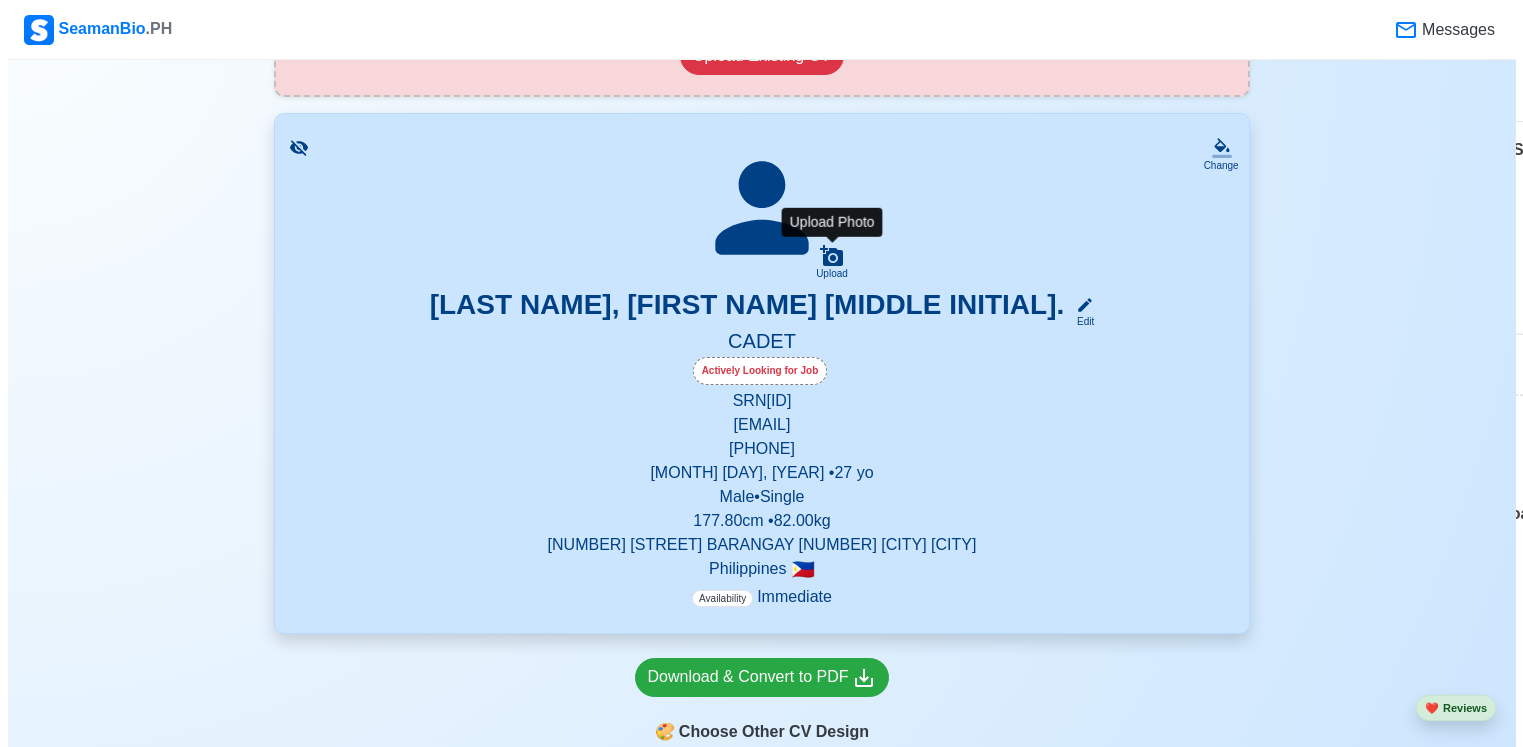 scroll, scrollTop: 0, scrollLeft: 0, axis: both 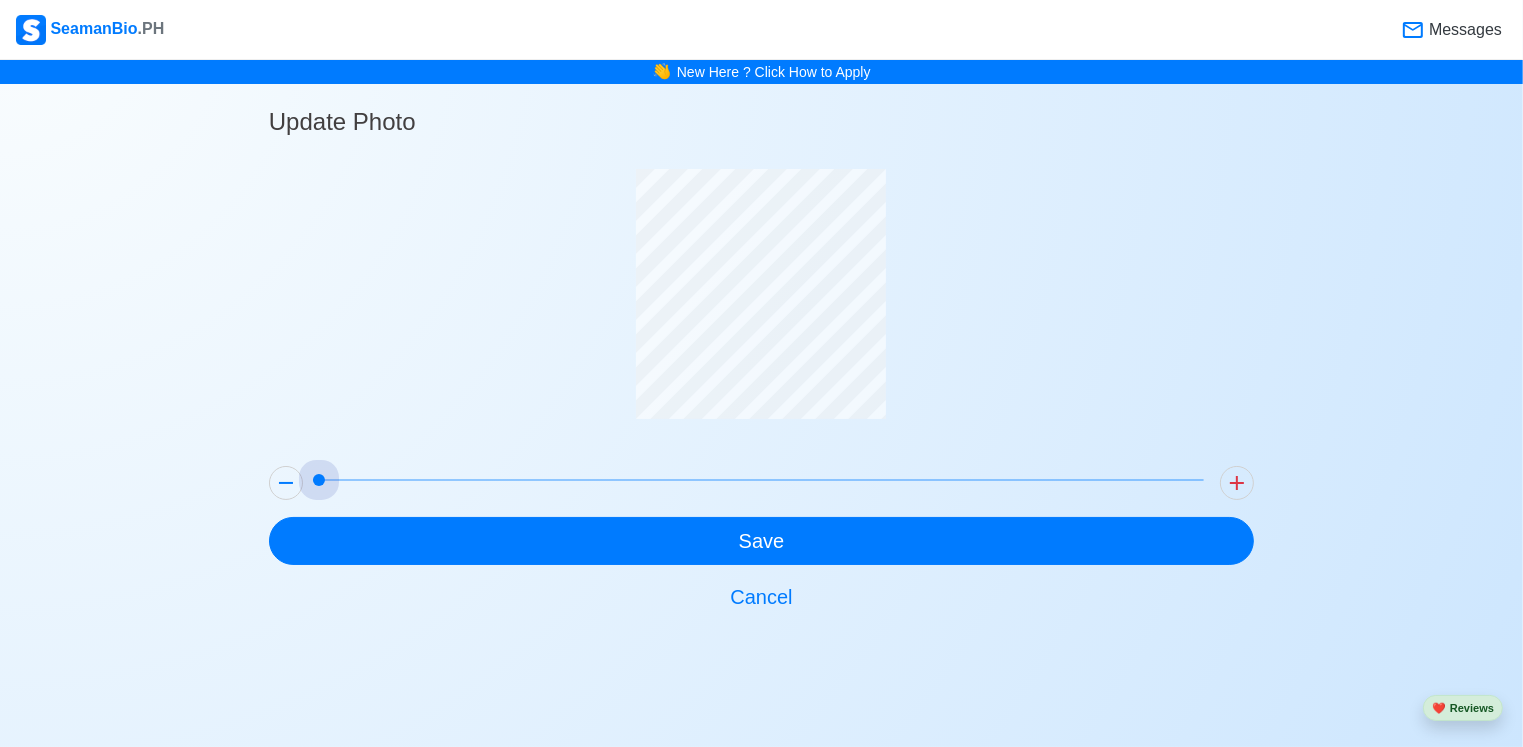 drag, startPoint x: 320, startPoint y: 480, endPoint x: 150, endPoint y: 509, distance: 172.4558 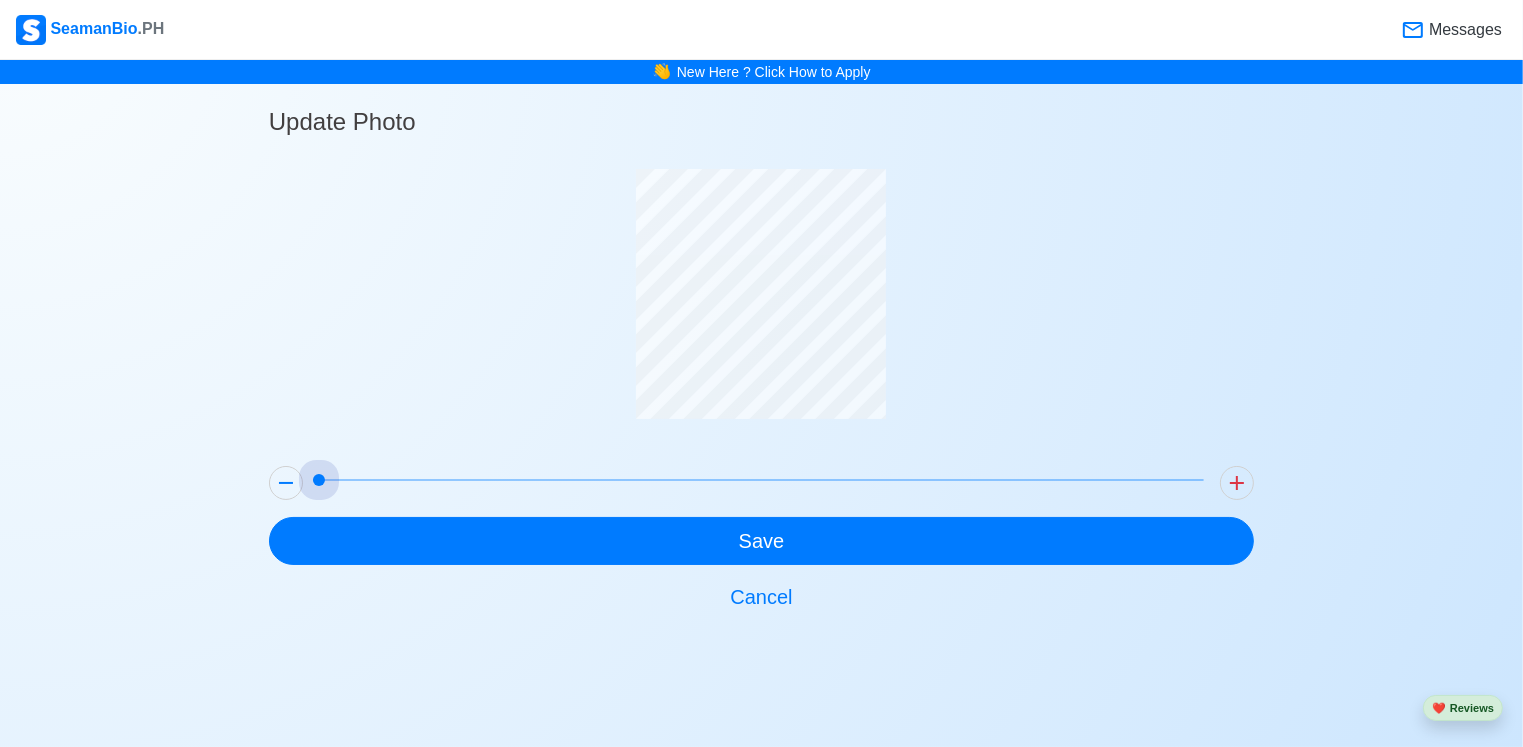 click on "Update Photo Save Cancel" at bounding box center (761, 352) 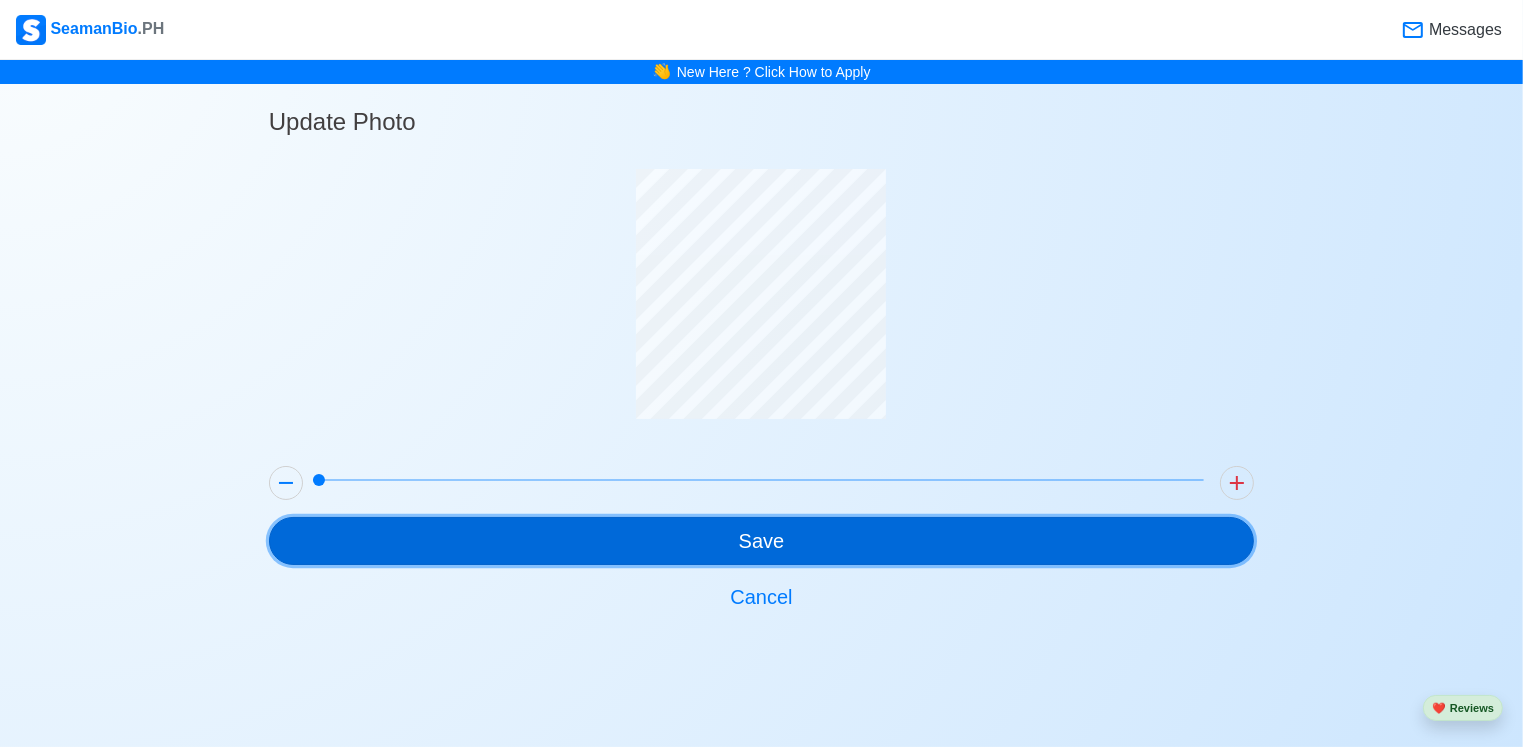 click on "Save" at bounding box center [761, 541] 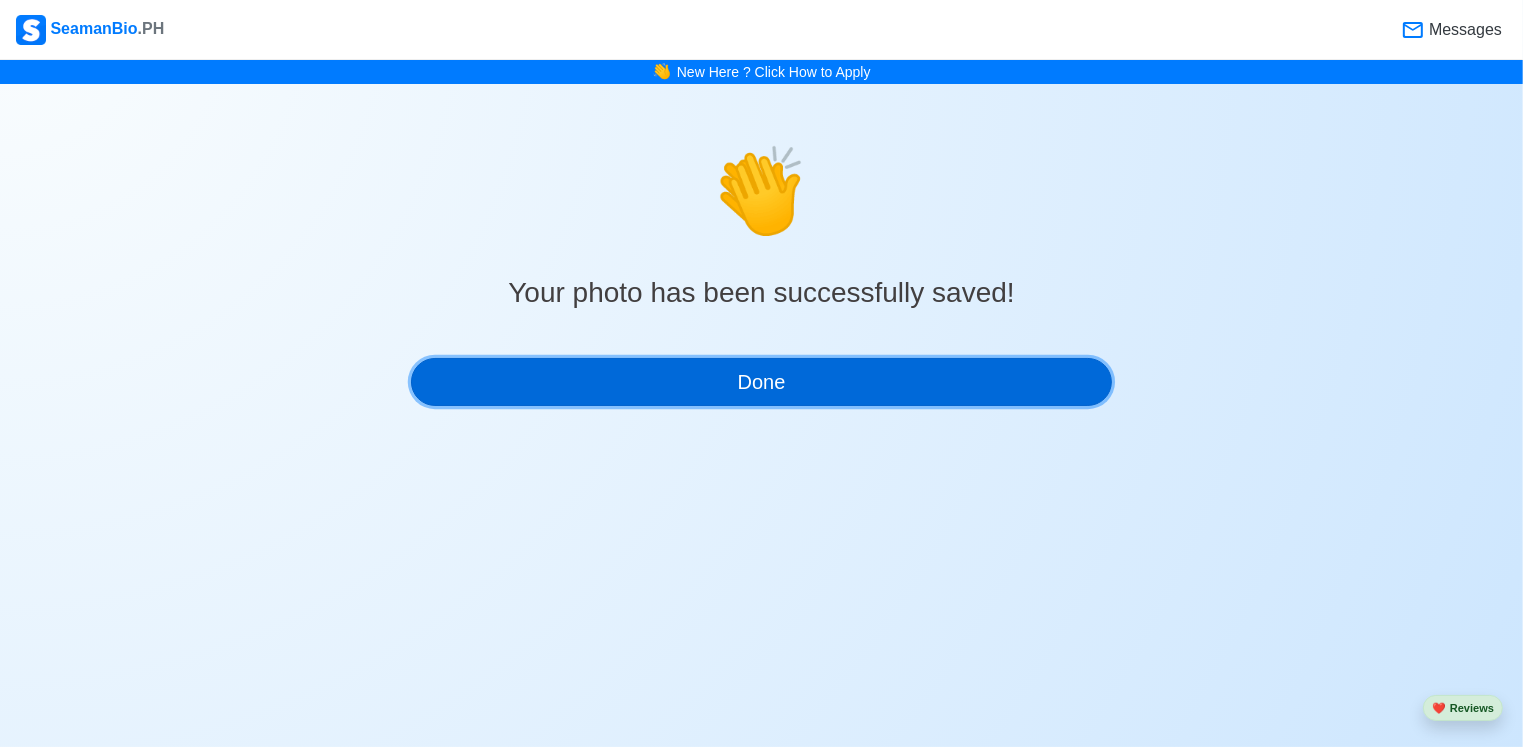 click on "Done" at bounding box center [762, 382] 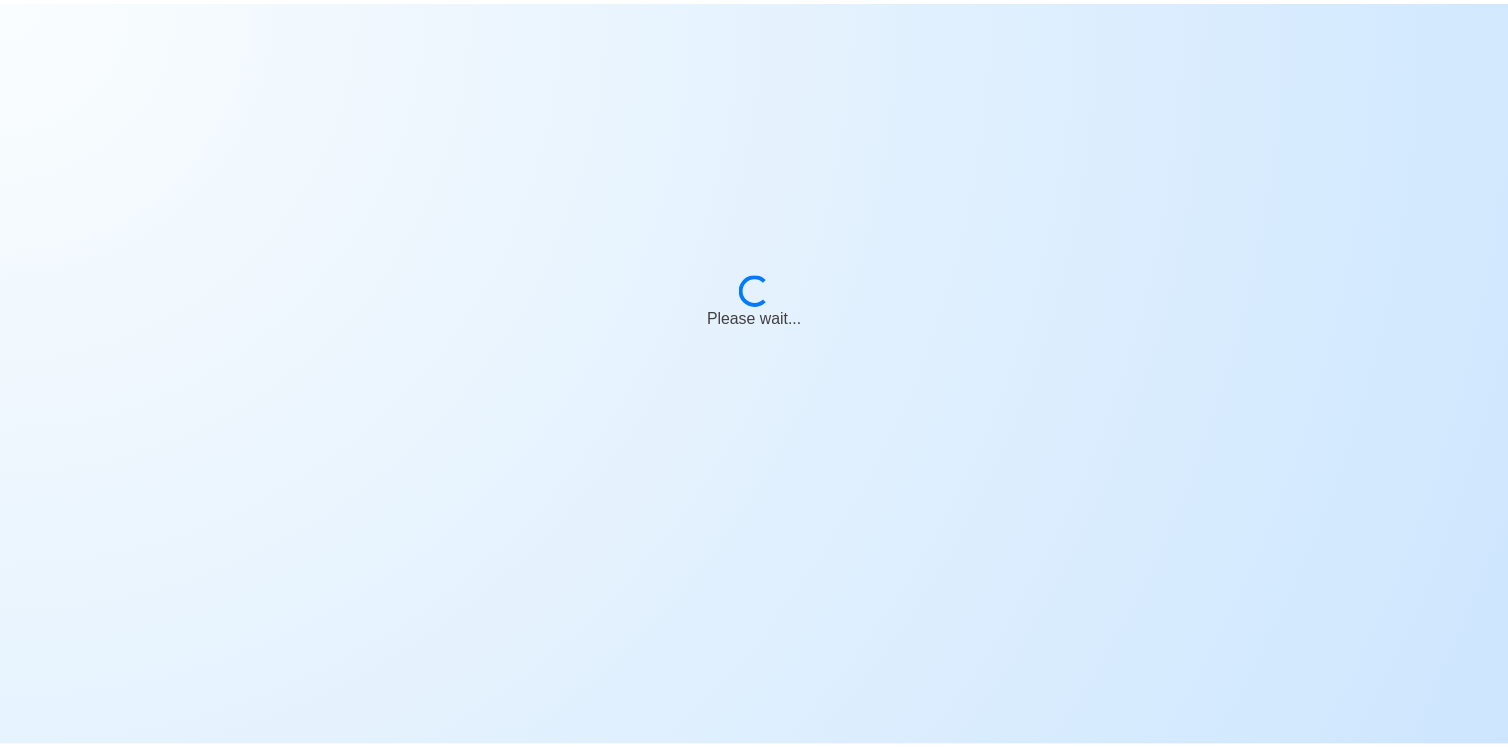scroll, scrollTop: 0, scrollLeft: 0, axis: both 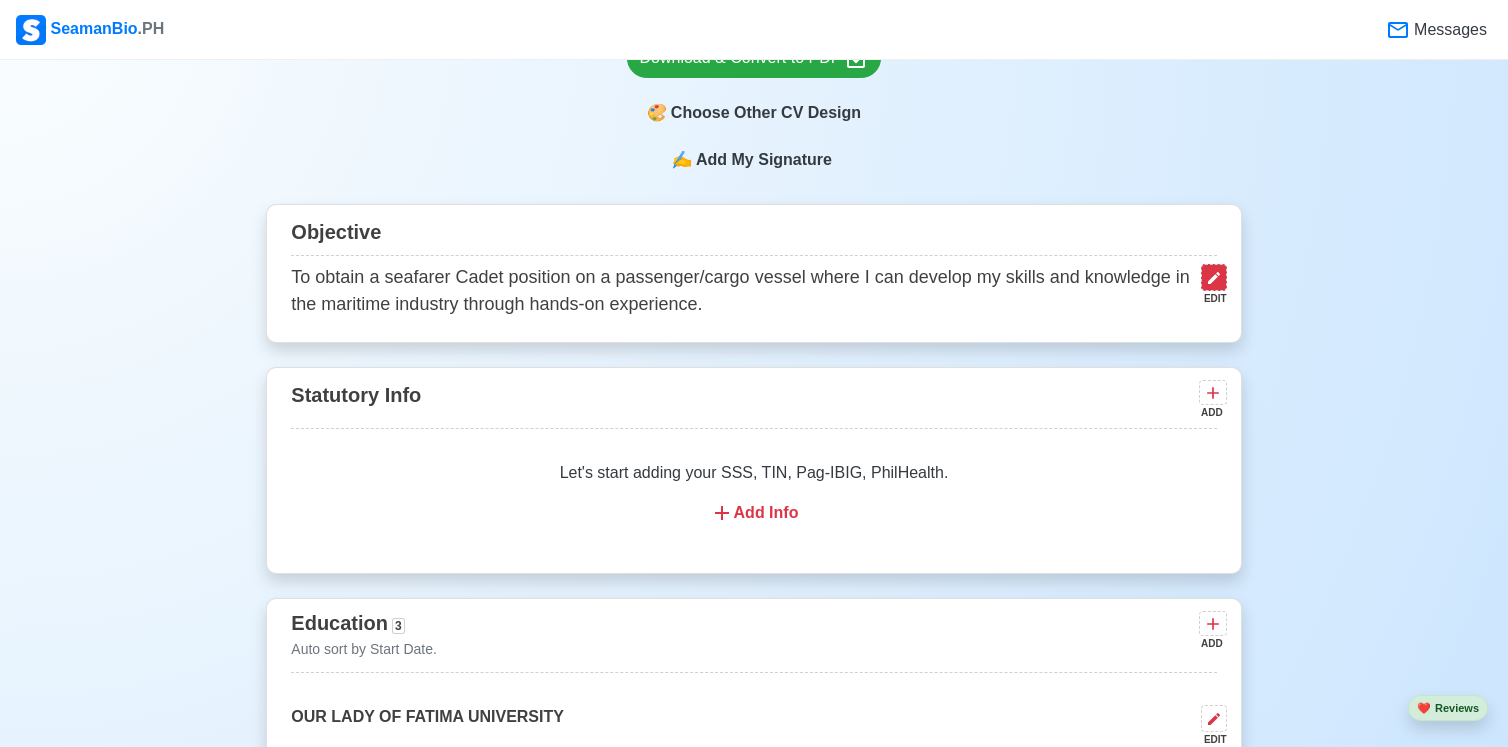 click 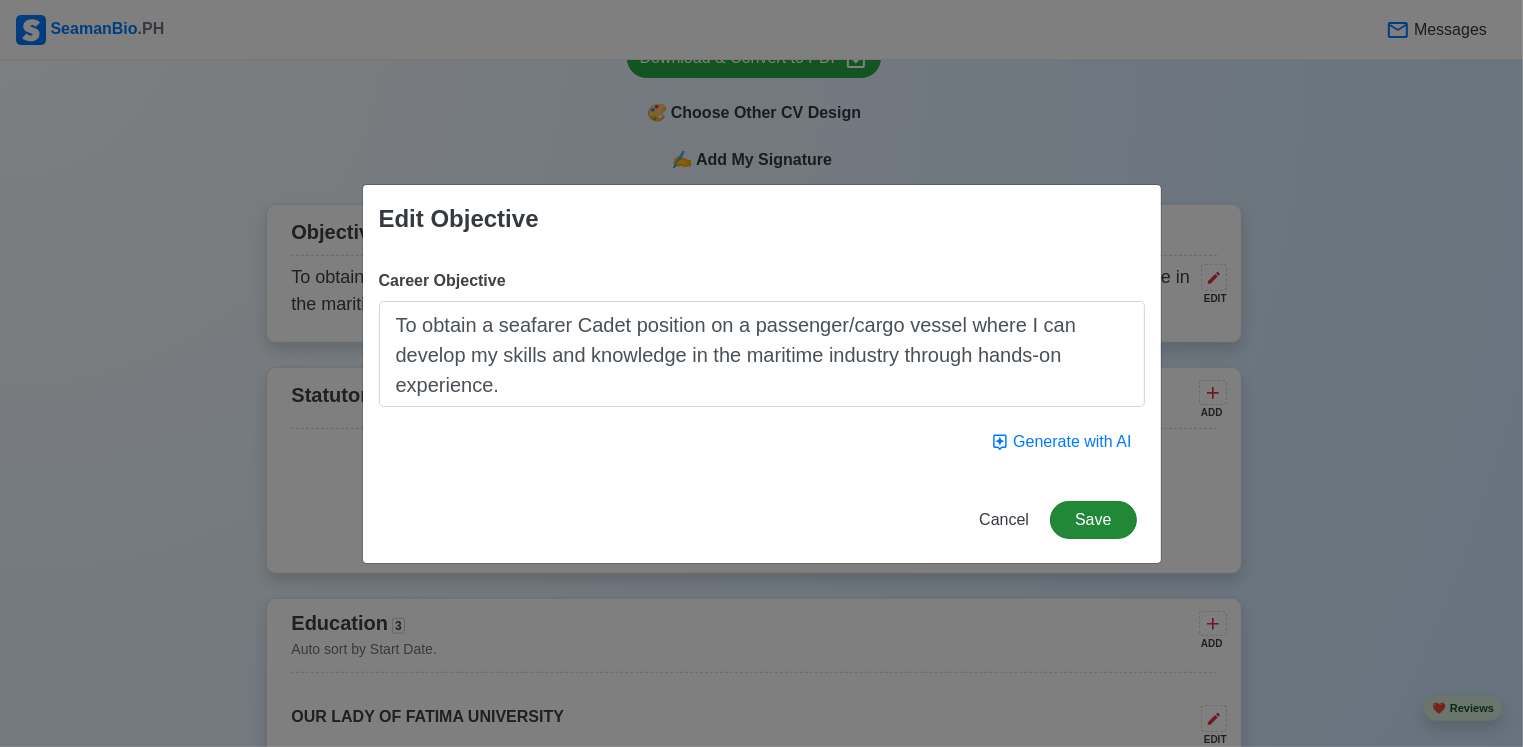 type on "To obtain a seafarer Cadet position on a passenger/cargo vessel where I can develop my skills and knowledge in the maritime industry through hands-on experience." 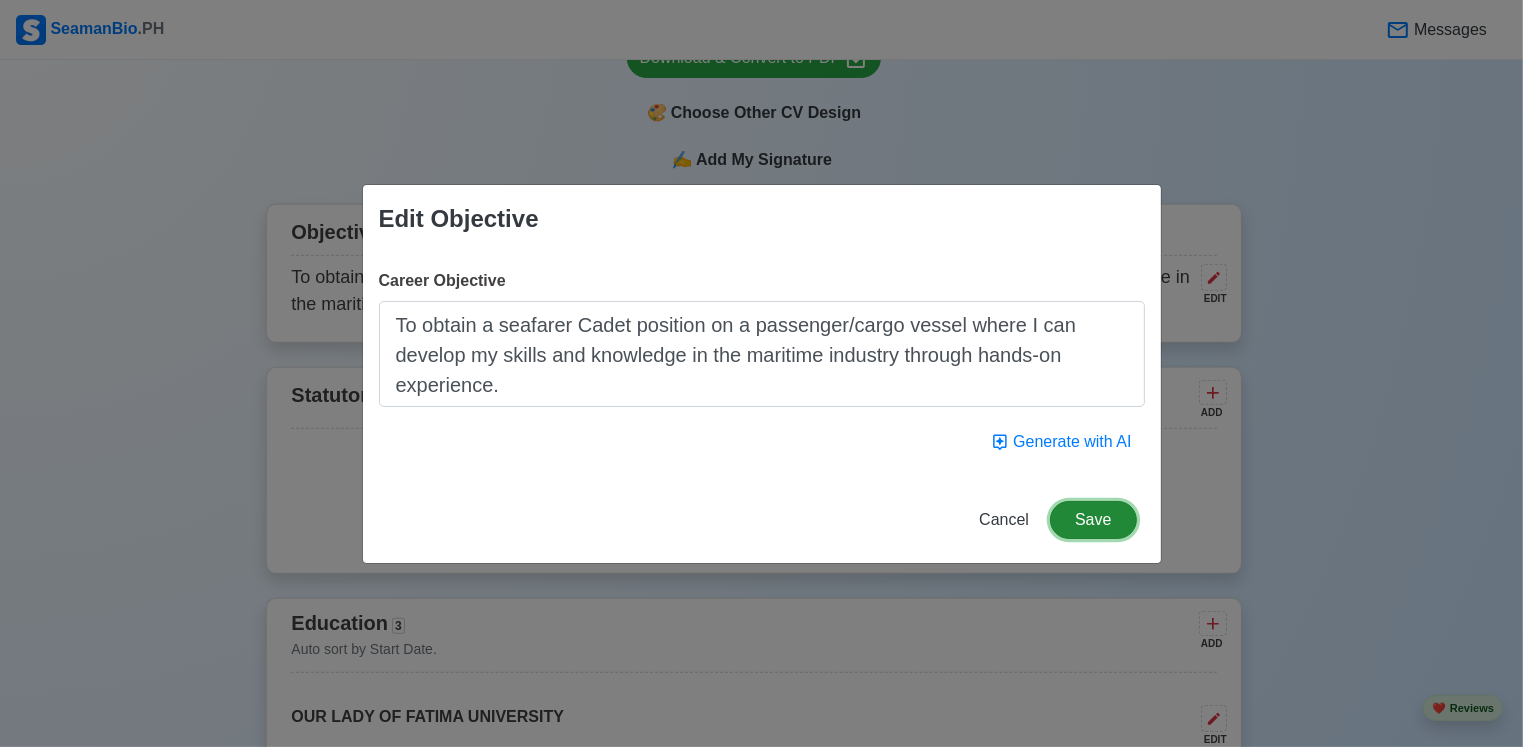click on "Save" at bounding box center (1093, 520) 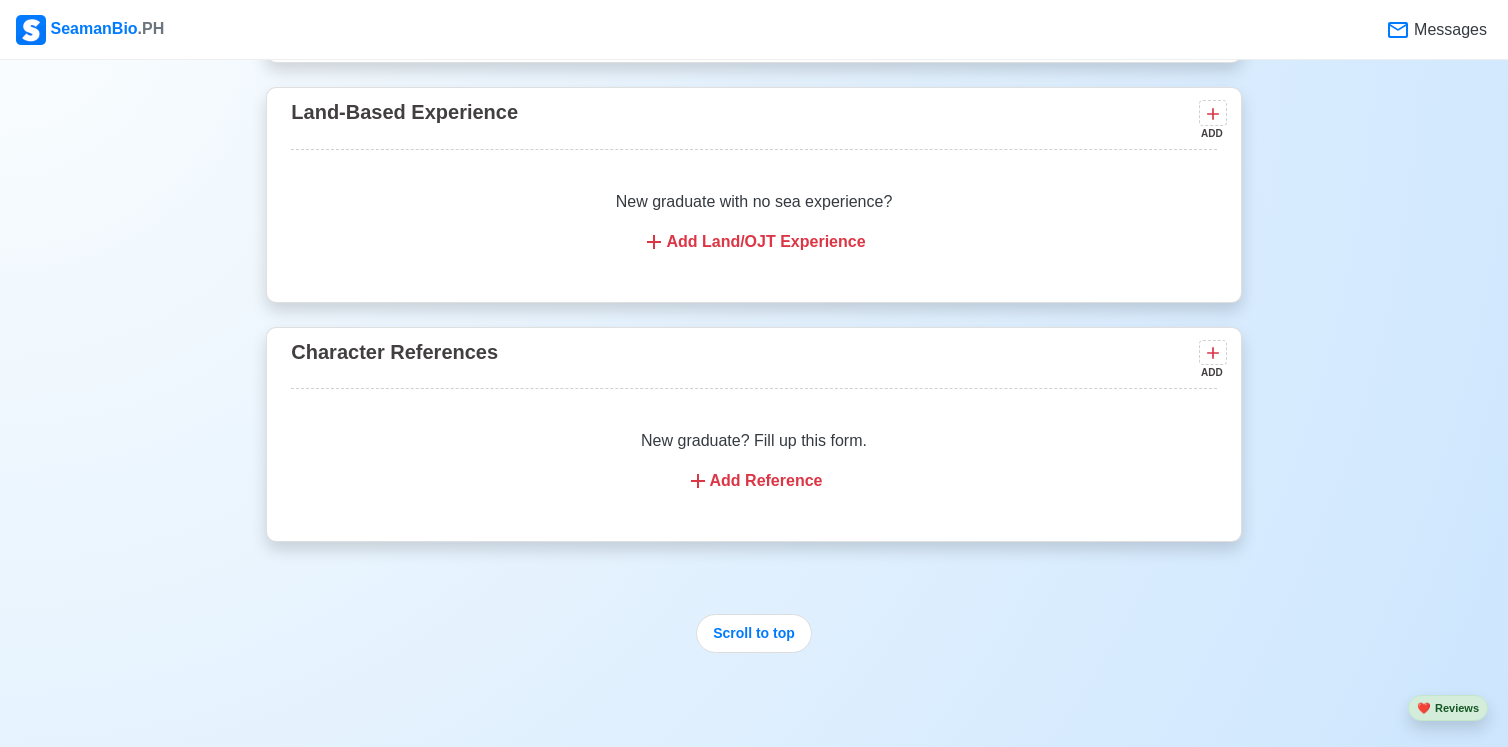 scroll, scrollTop: 4490, scrollLeft: 0, axis: vertical 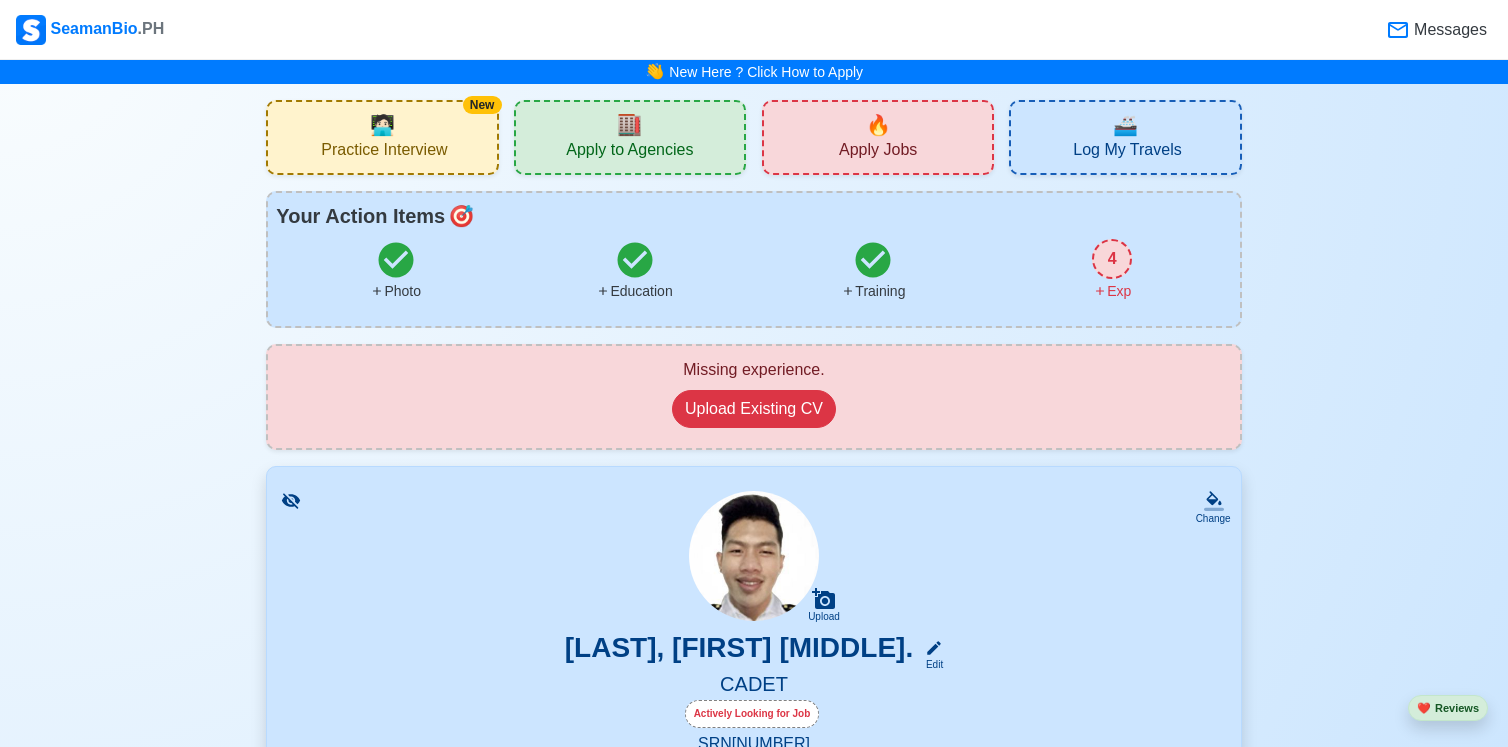 click on "4" at bounding box center (1112, 259) 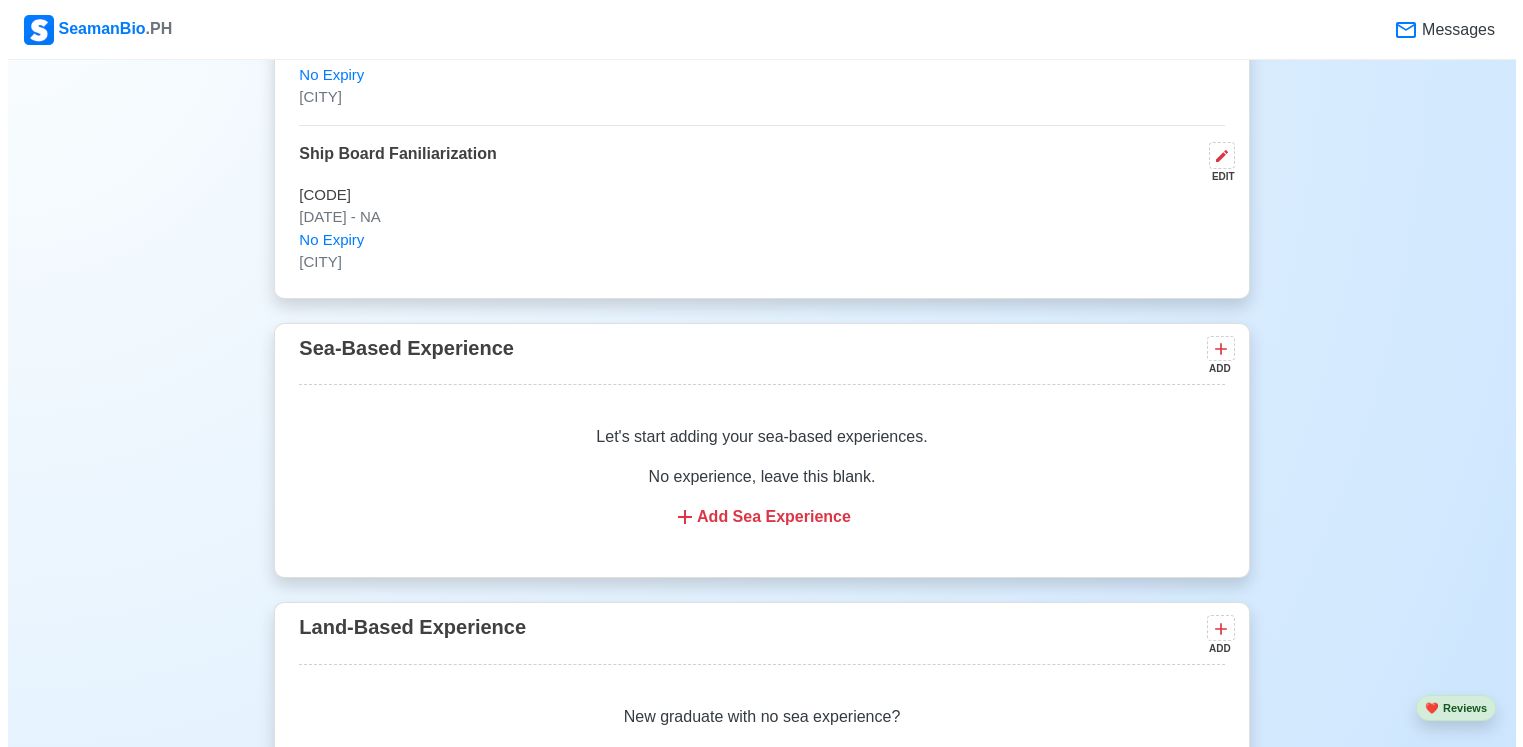 scroll, scrollTop: 4140, scrollLeft: 0, axis: vertical 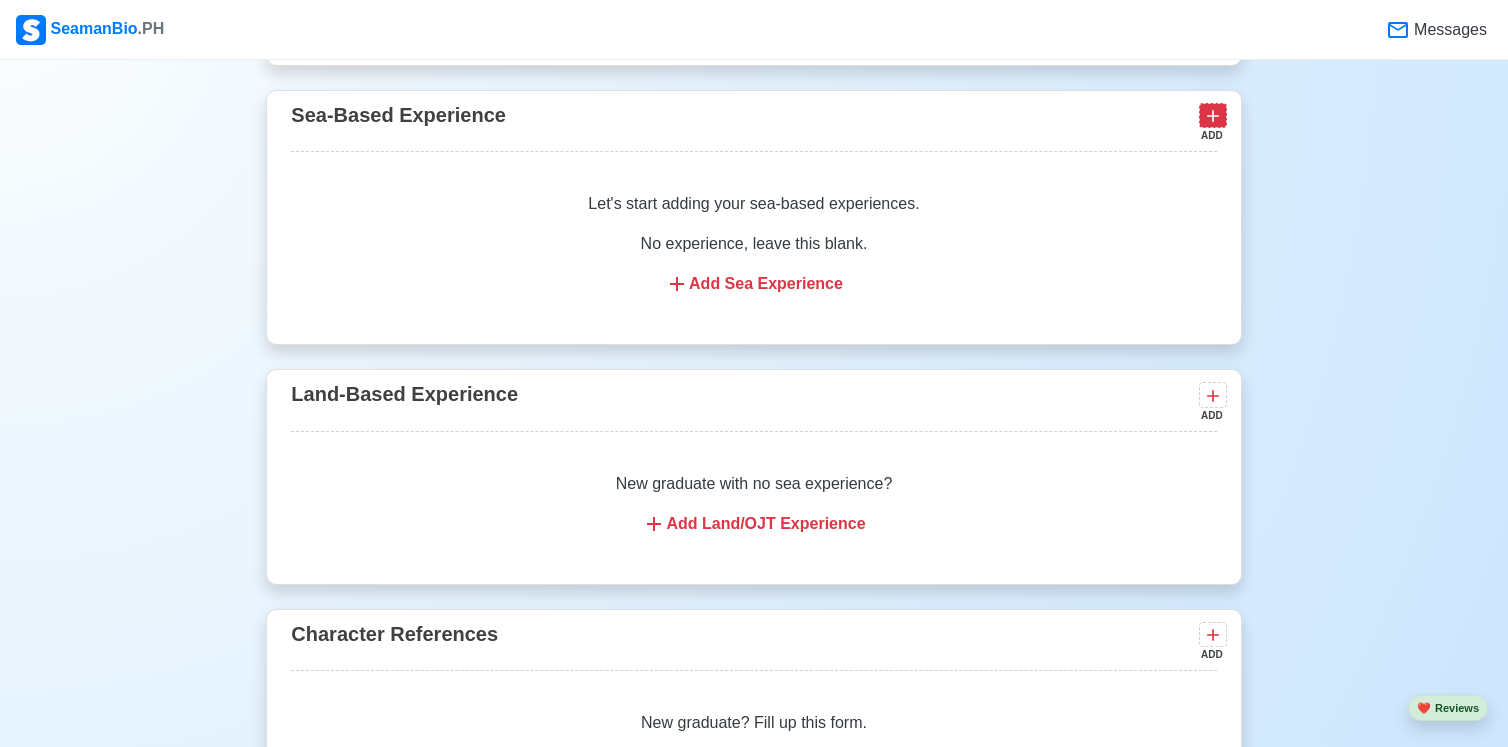 click 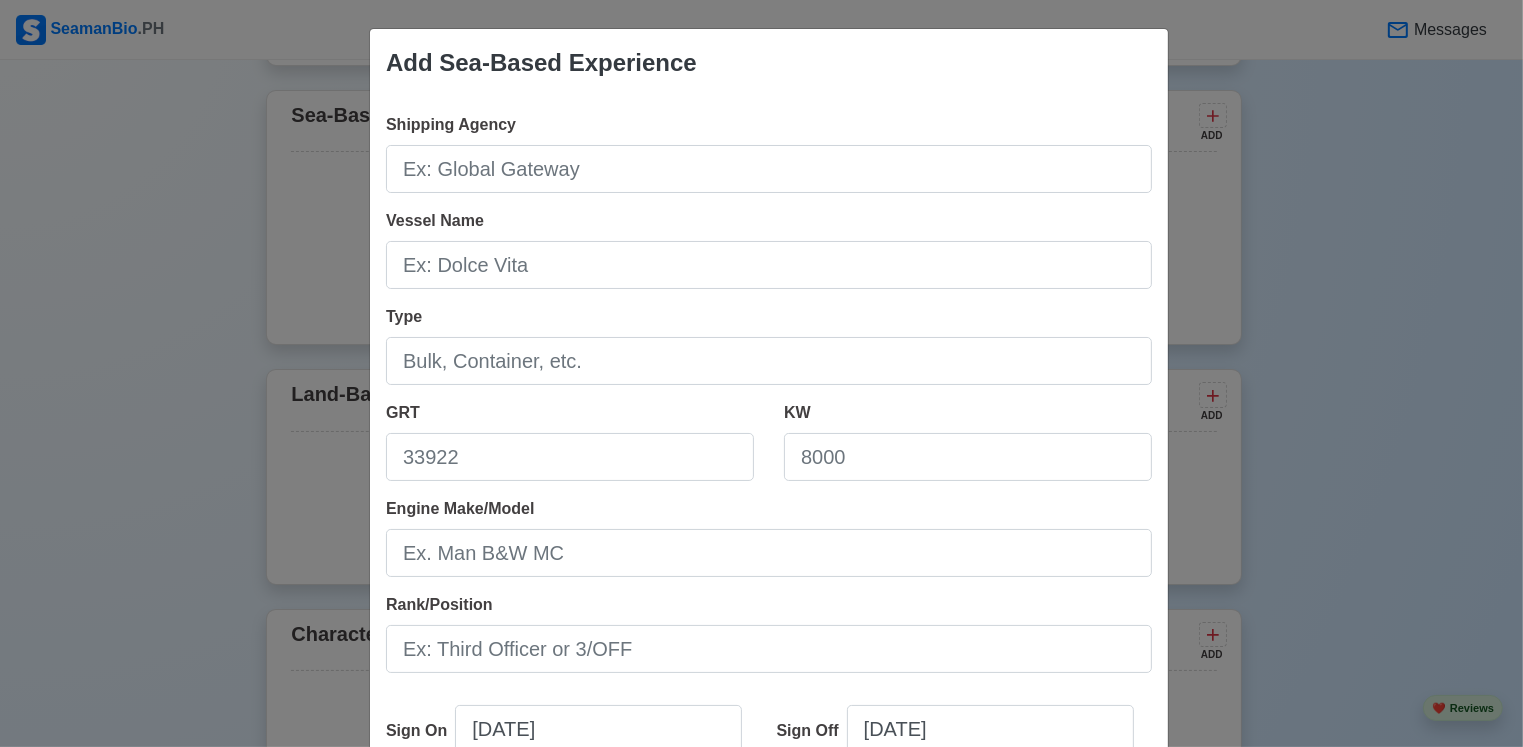 click on "Add Sea-Based Experience Shipping Agency Vessel Name Type GRT KW Engine Make/Model Rank/Position Sign On [DATE] Sign Off [DATE] I currently work here Reason for Disembarkation 🔒 Salary (USD) Cancel Save" at bounding box center [761, 373] 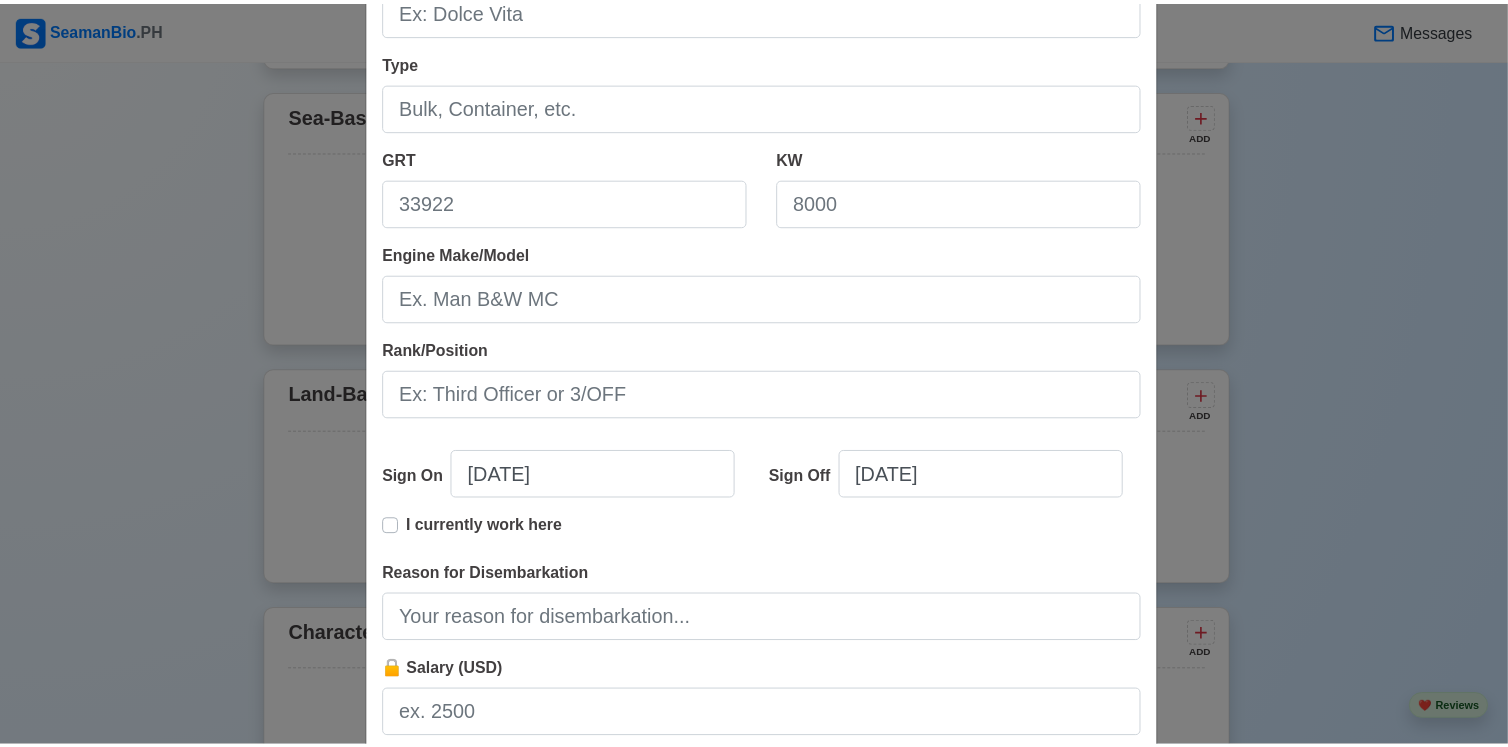 scroll, scrollTop: 392, scrollLeft: 0, axis: vertical 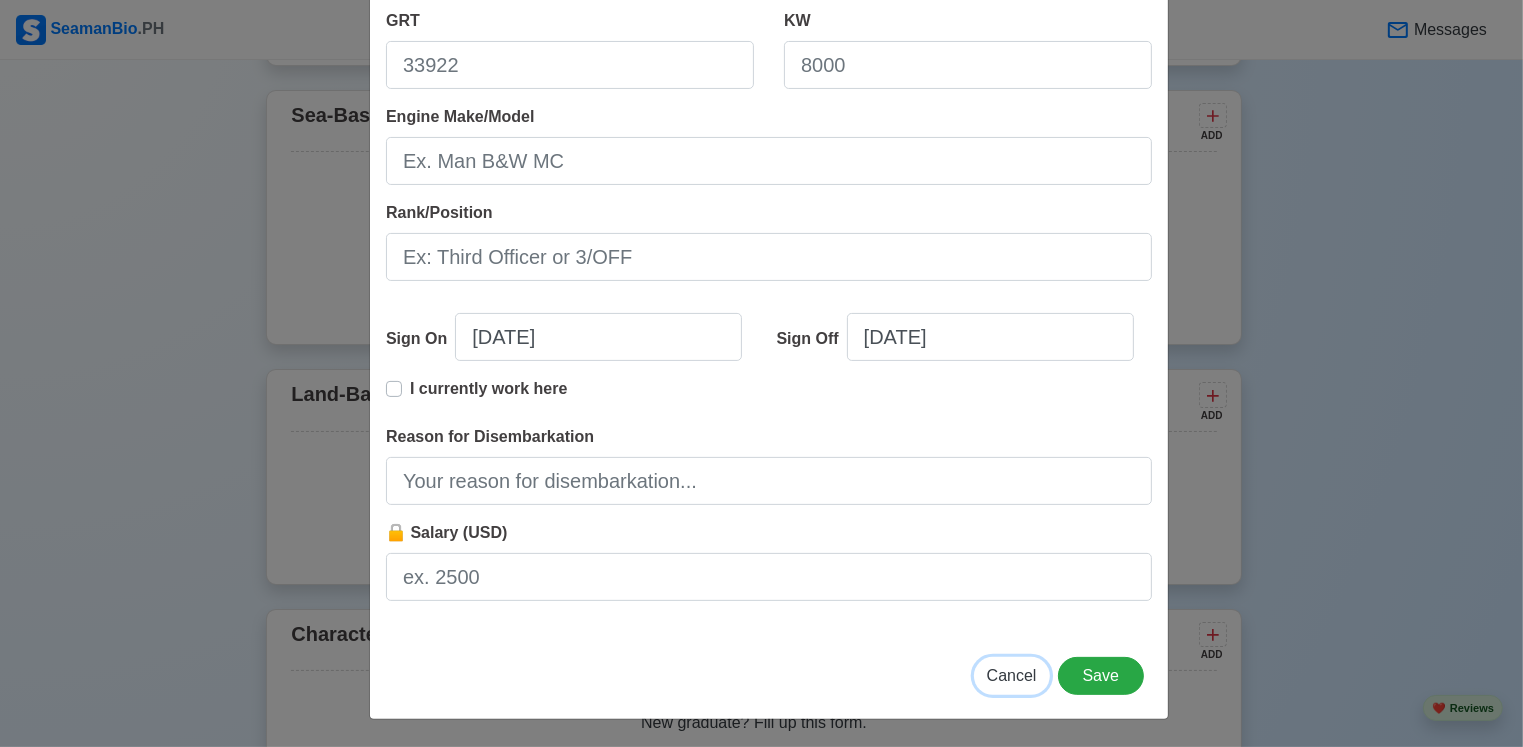 click on "Cancel" at bounding box center [1012, 675] 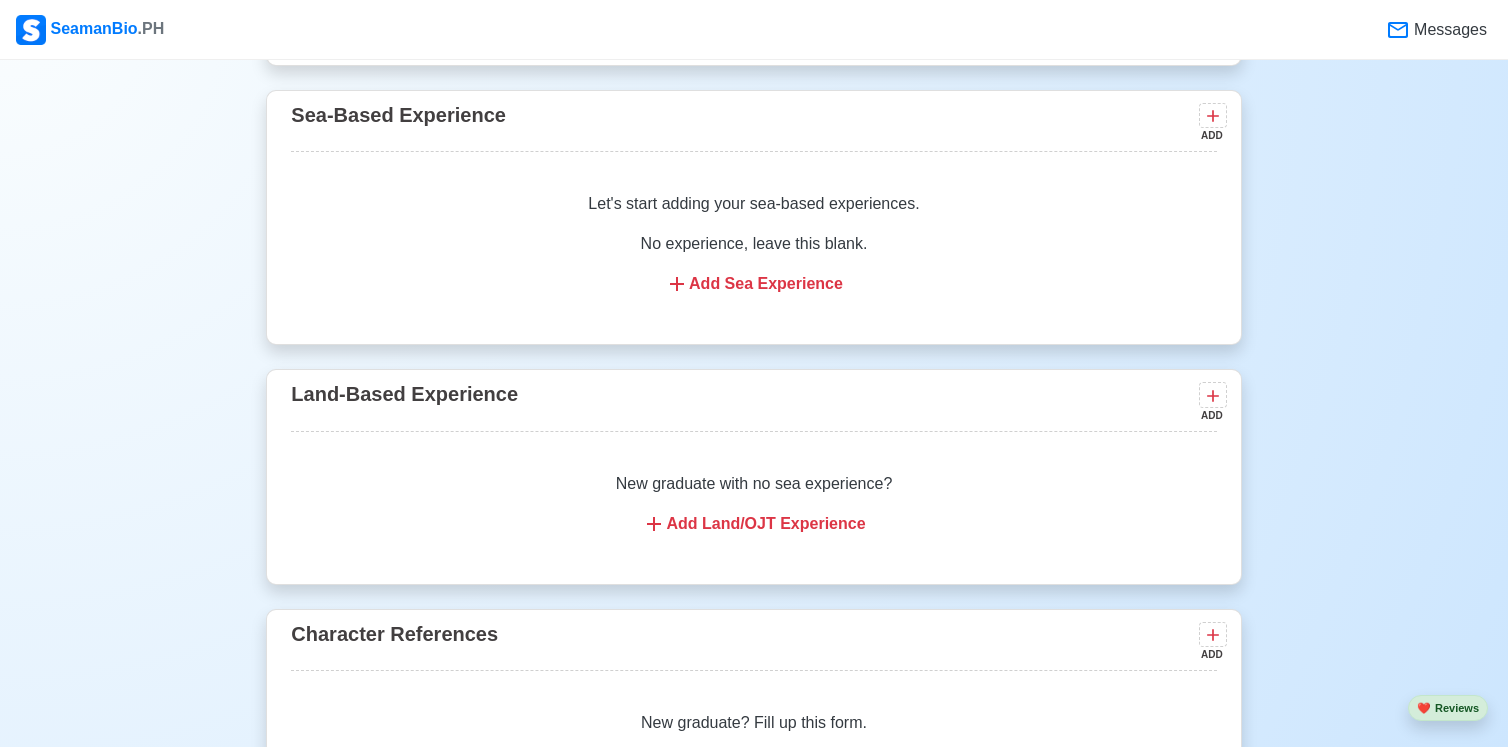 type 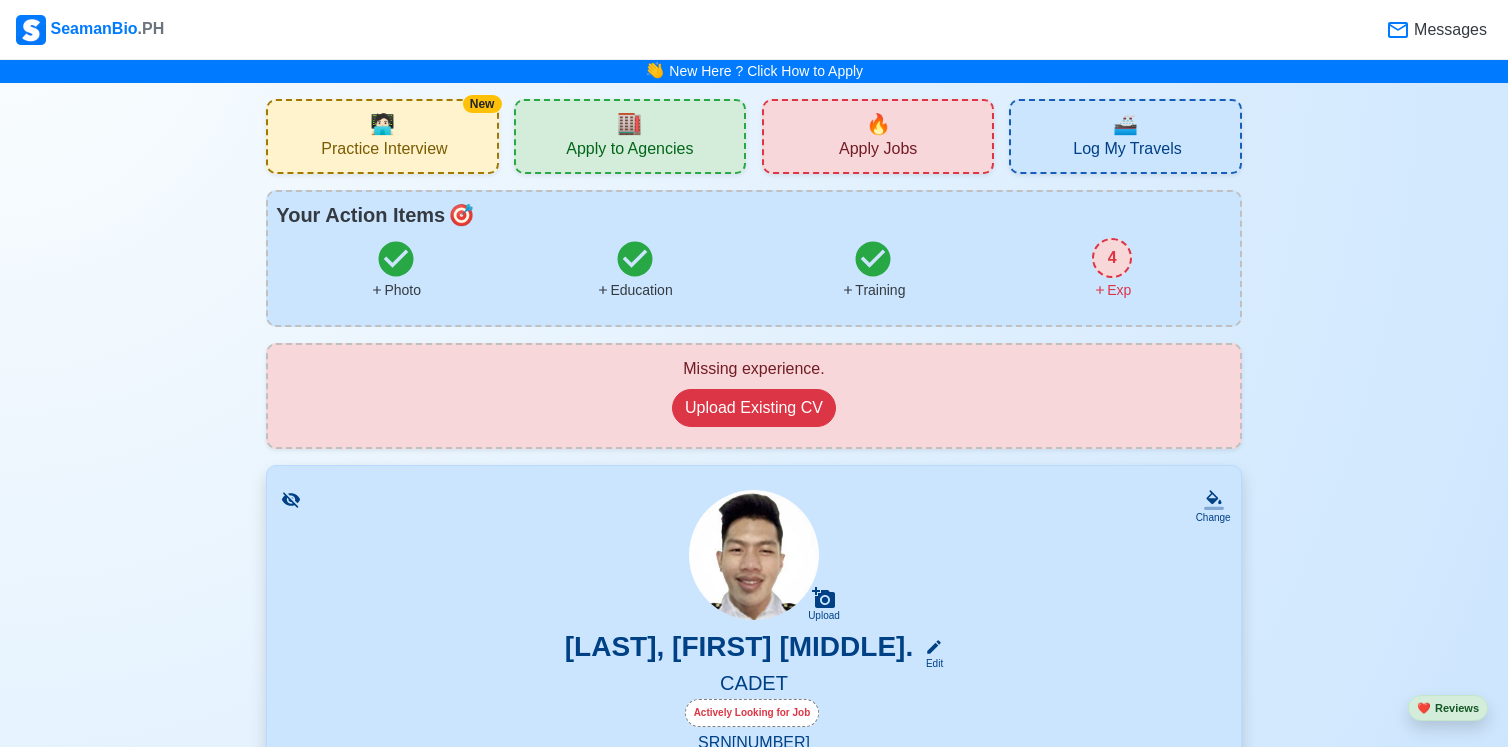 scroll, scrollTop: 0, scrollLeft: 0, axis: both 